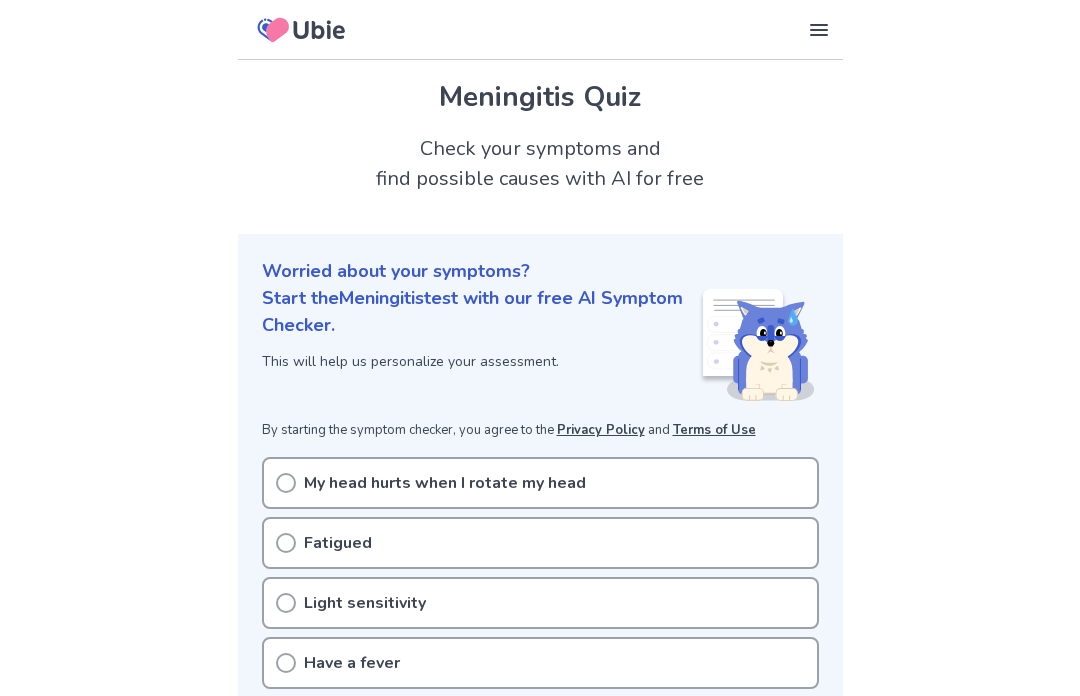 scroll, scrollTop: 0, scrollLeft: 0, axis: both 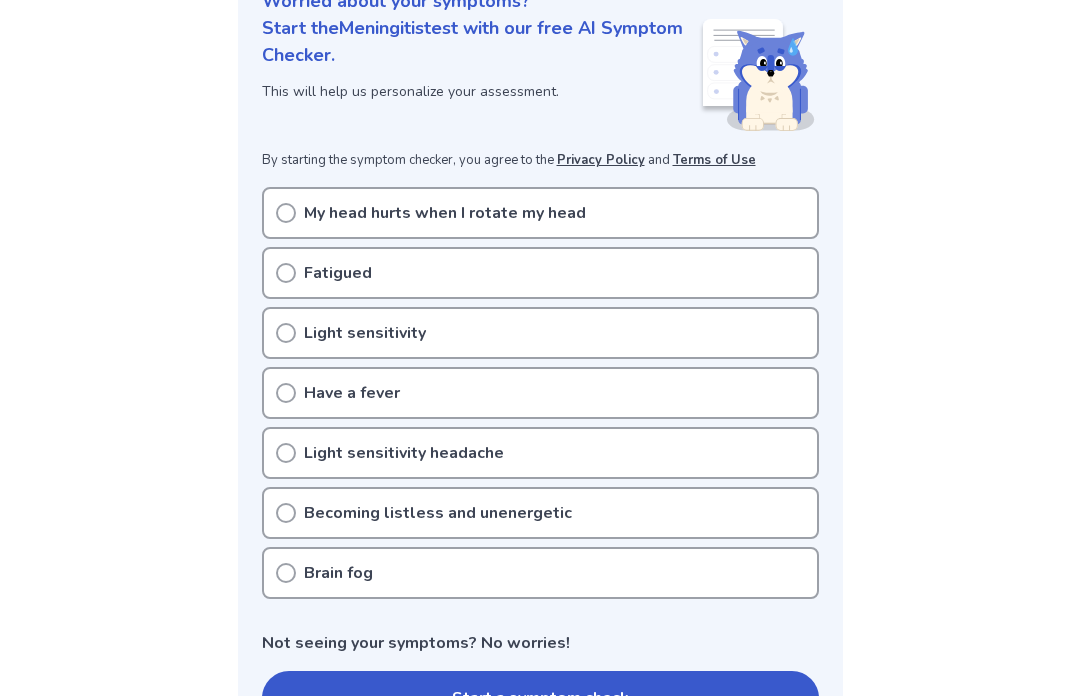 click on "Becoming listless and unenergetic" at bounding box center [438, 513] 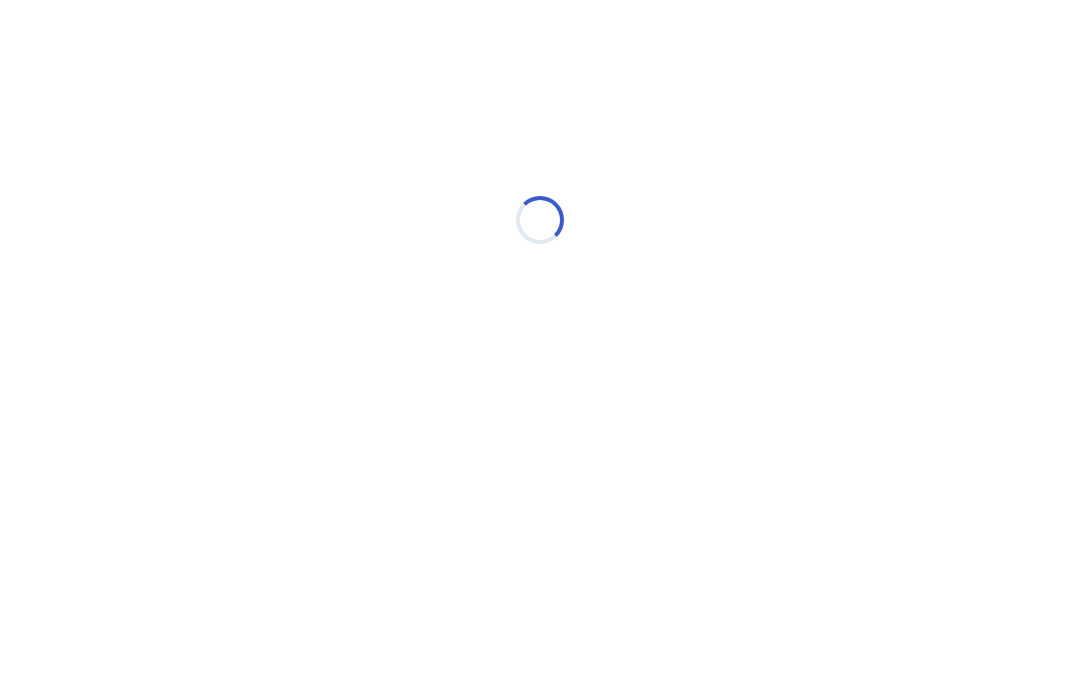 scroll, scrollTop: 0, scrollLeft: 0, axis: both 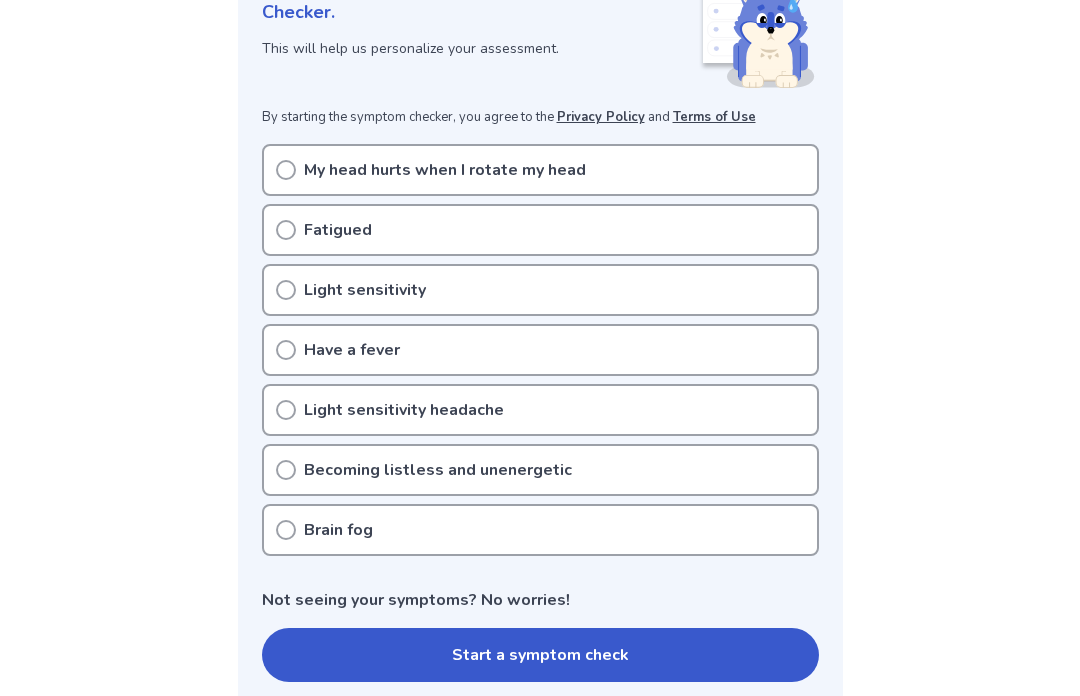 click on "Start a symptom check" at bounding box center [540, 655] 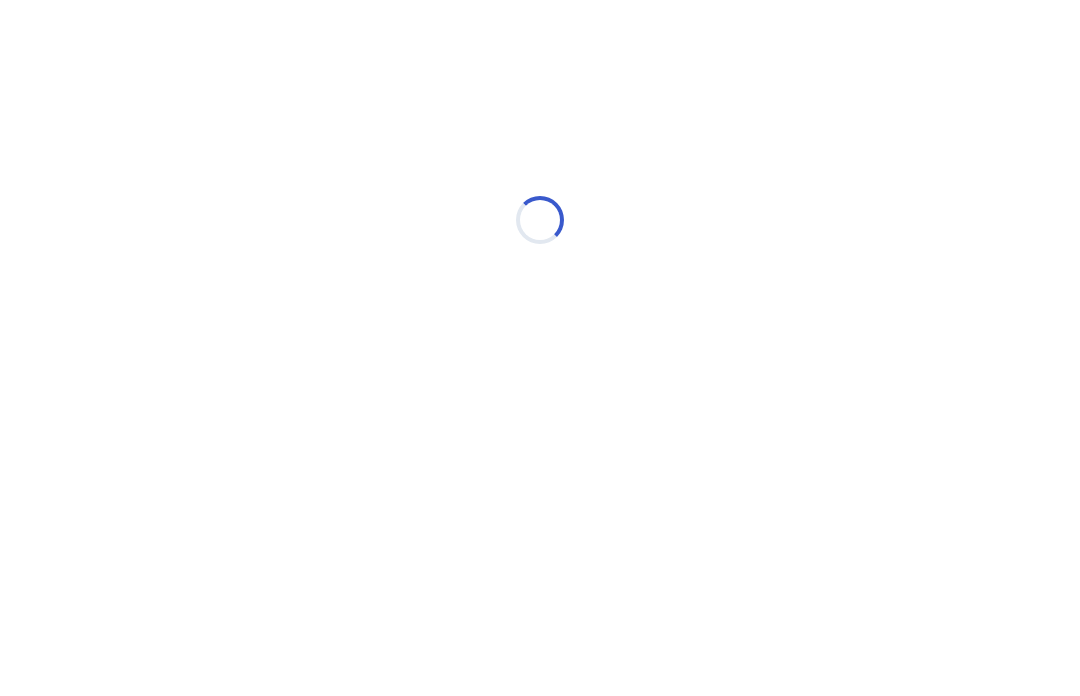 scroll, scrollTop: 0, scrollLeft: 0, axis: both 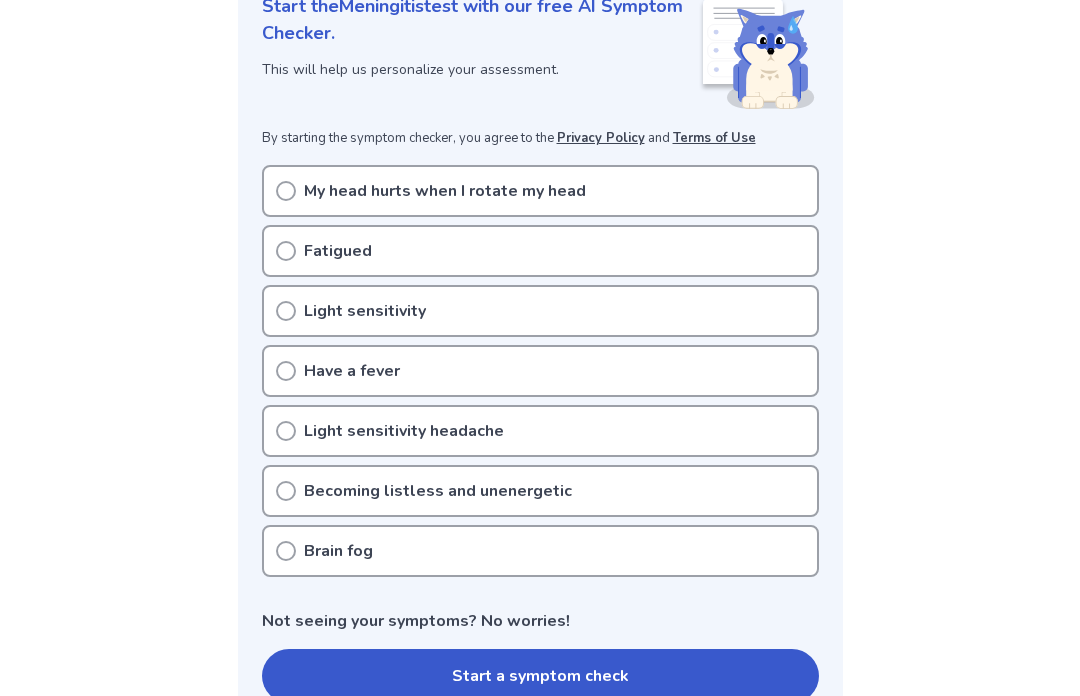 click on "Have a fever" at bounding box center [540, 371] 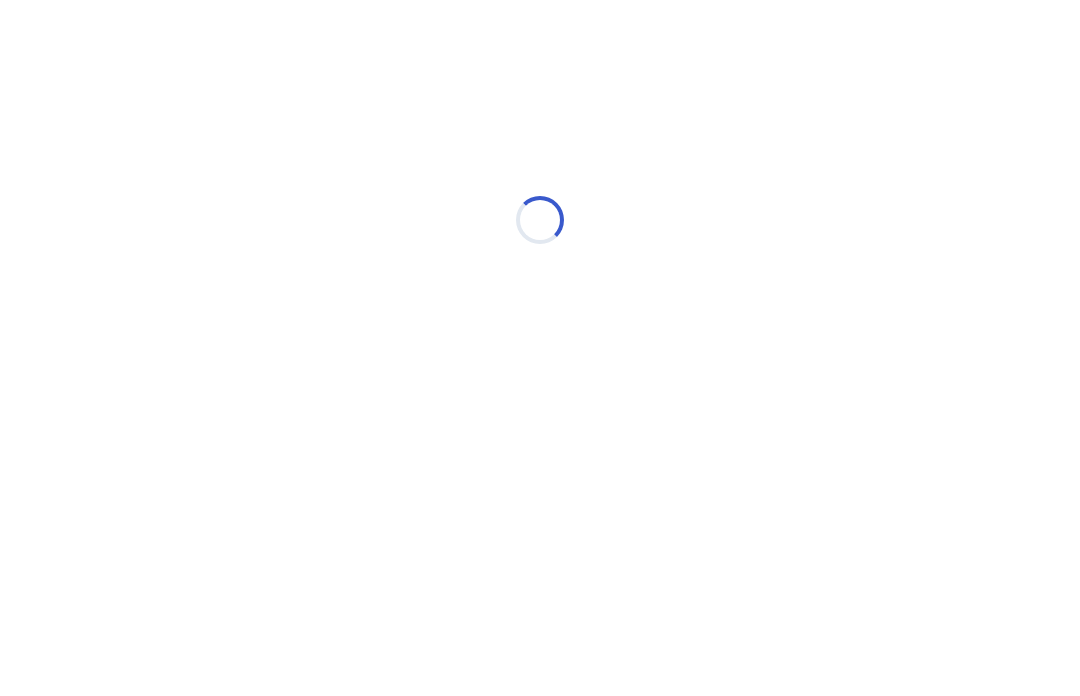 scroll, scrollTop: 0, scrollLeft: 0, axis: both 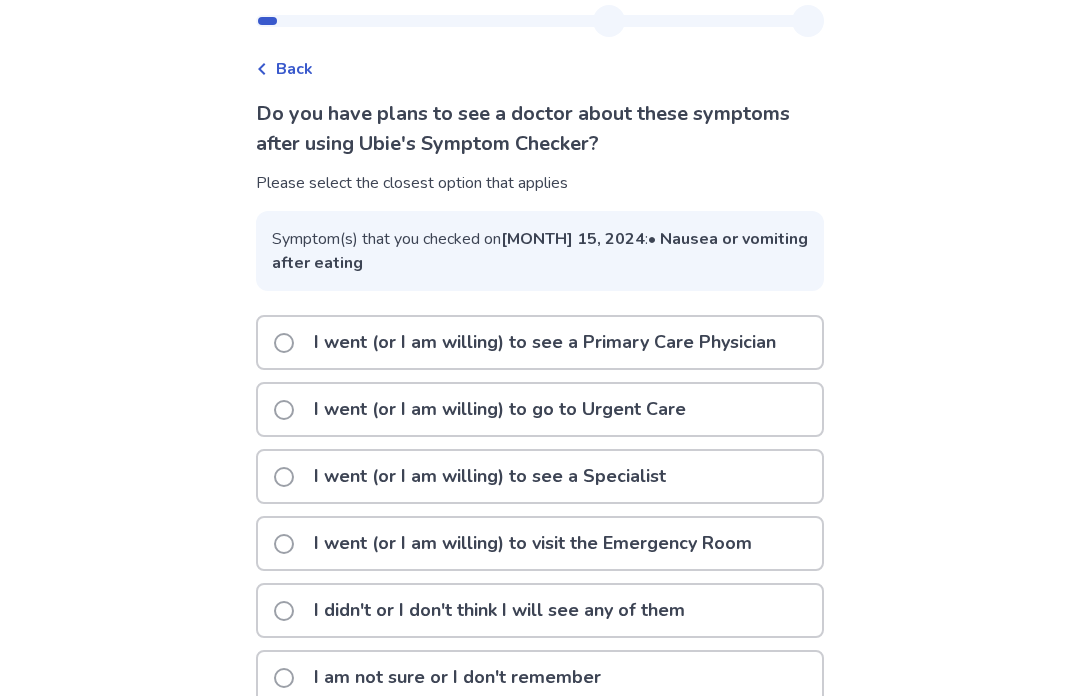 click on "I am not sure or I don't remember" at bounding box center (540, 677) 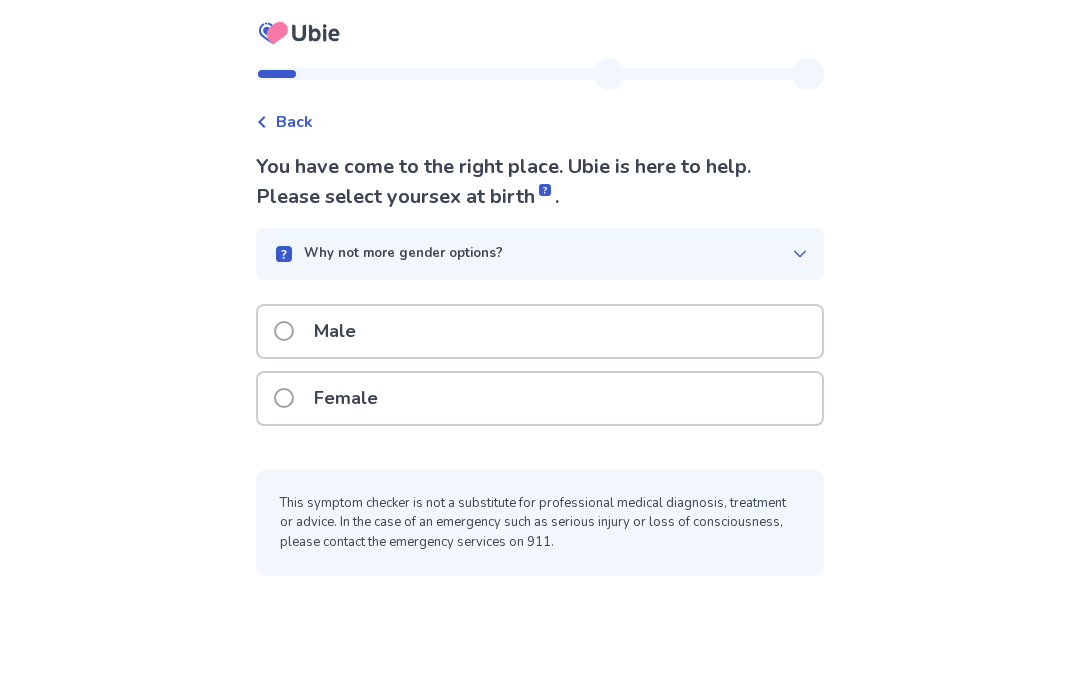click on "Female" at bounding box center [540, 398] 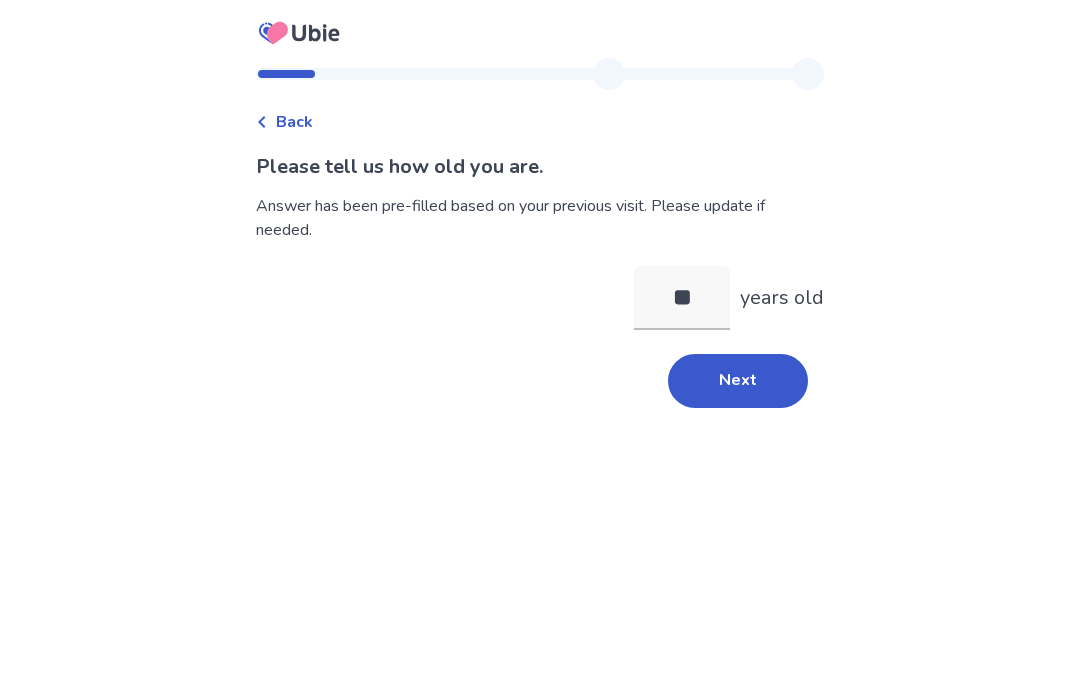 click on "**" at bounding box center (682, 298) 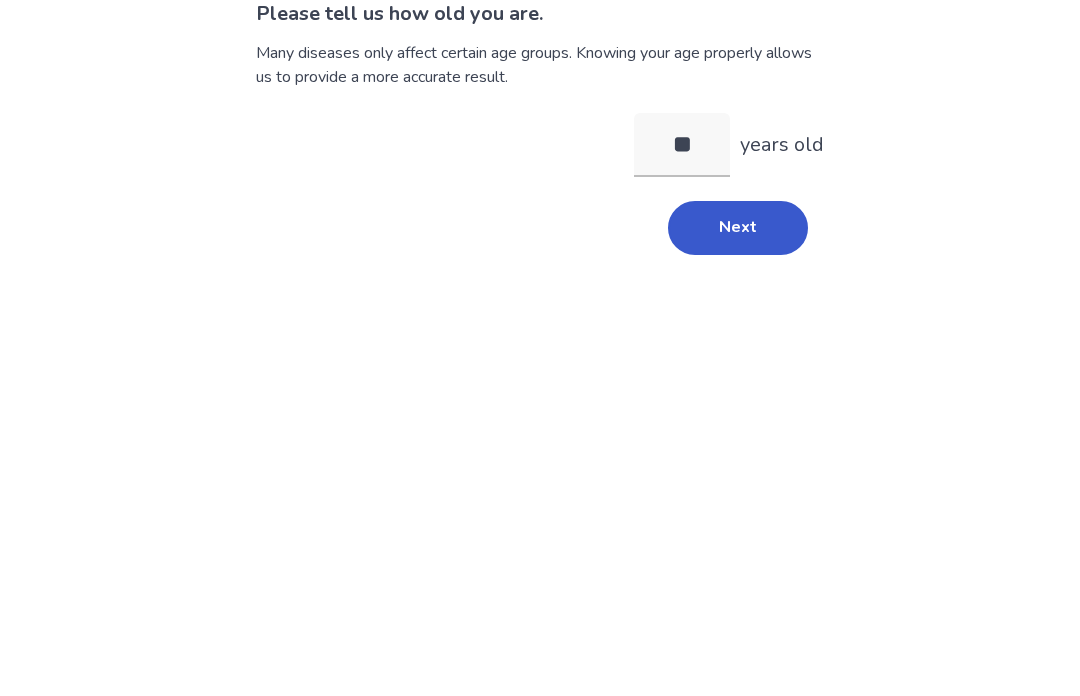 scroll, scrollTop: 69, scrollLeft: 0, axis: vertical 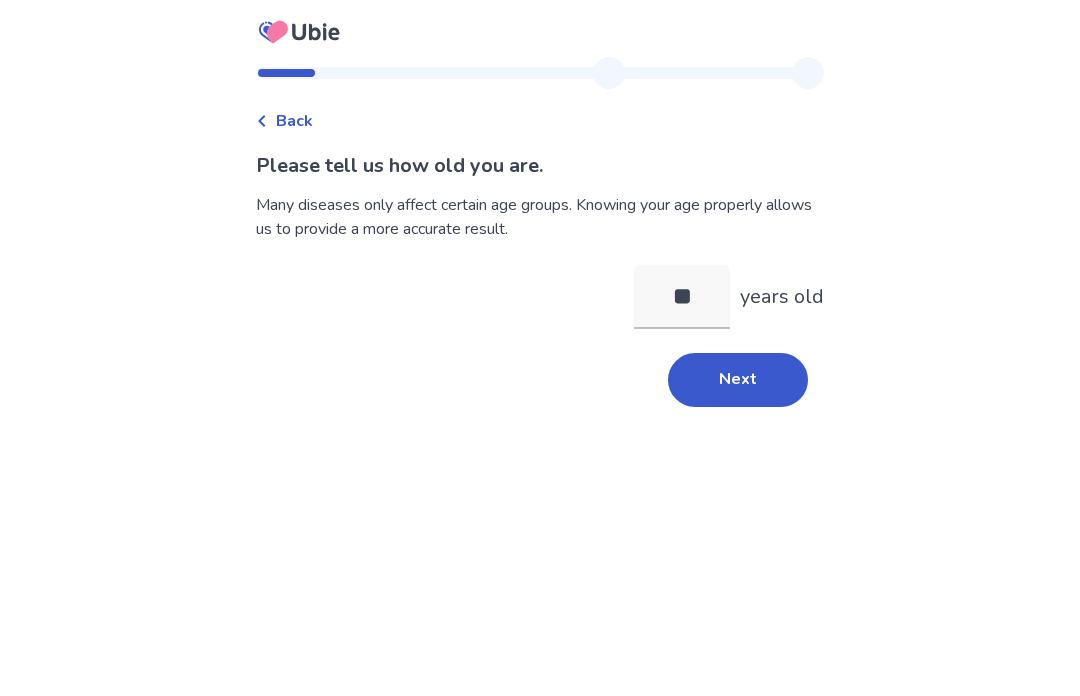 click on "Next" at bounding box center (738, 381) 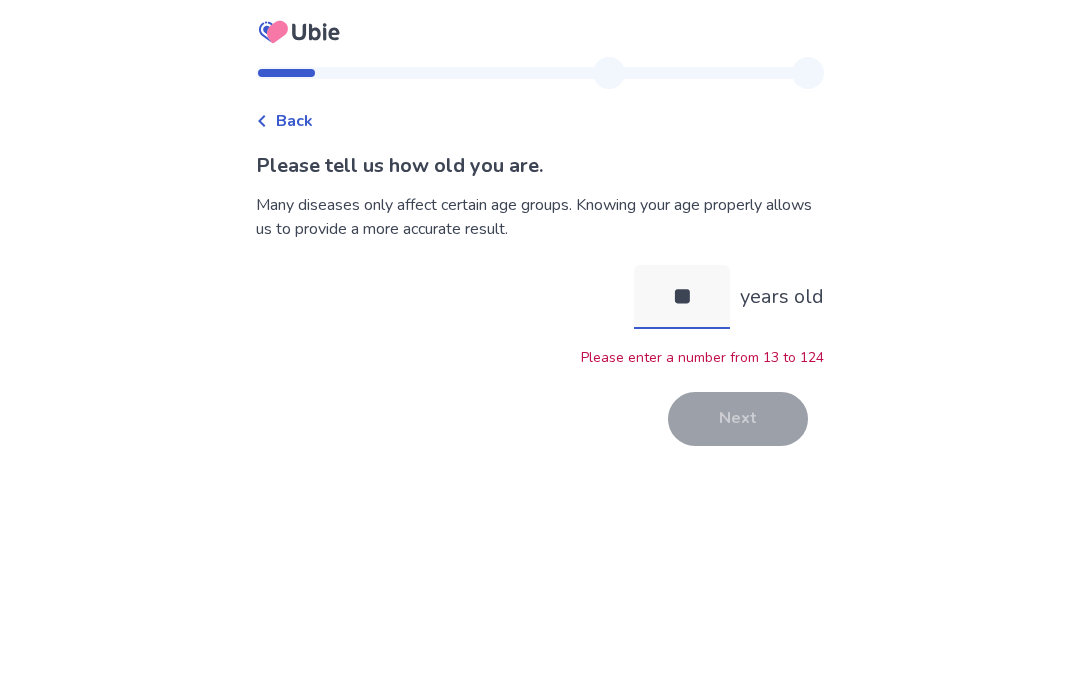 click on "**" at bounding box center [682, 298] 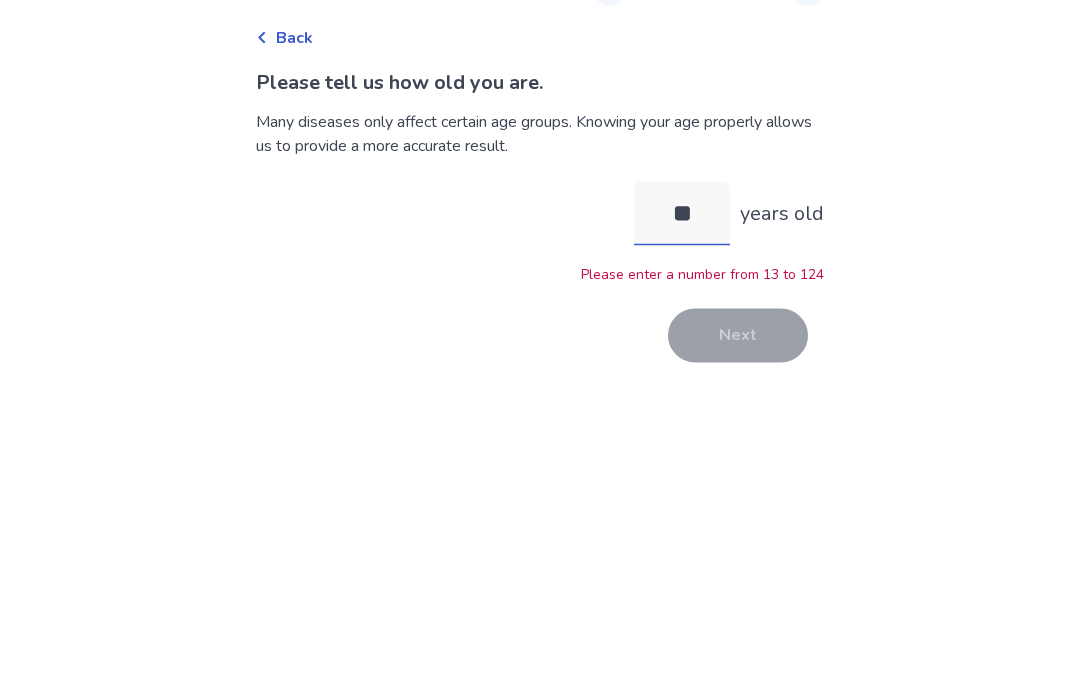 click on "**" at bounding box center [682, 298] 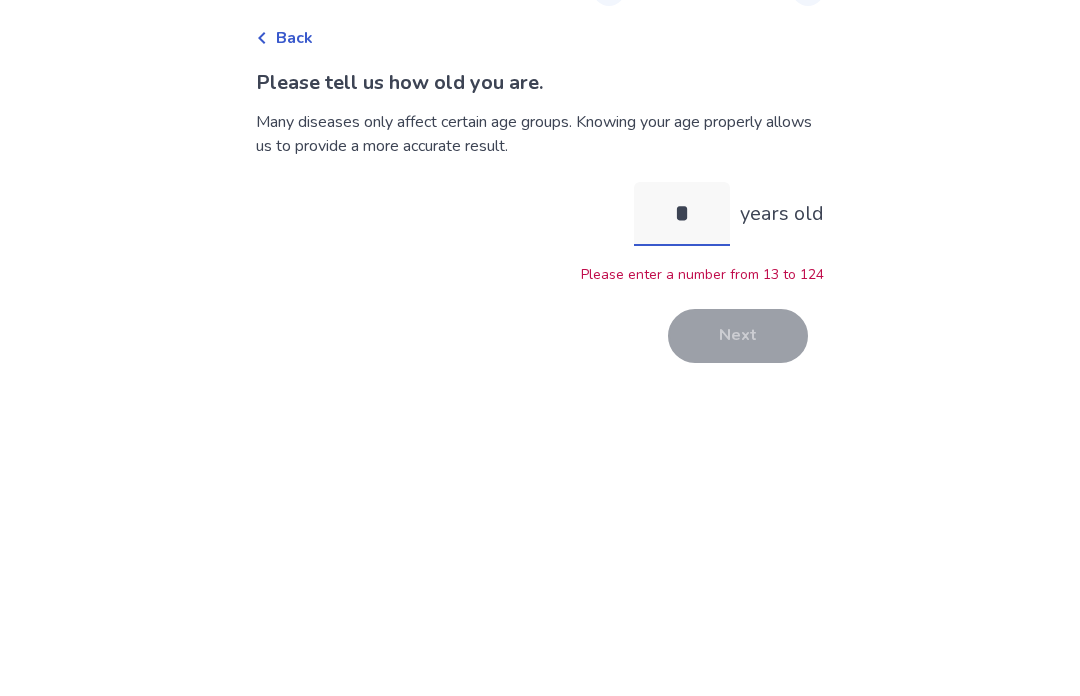 type on "**" 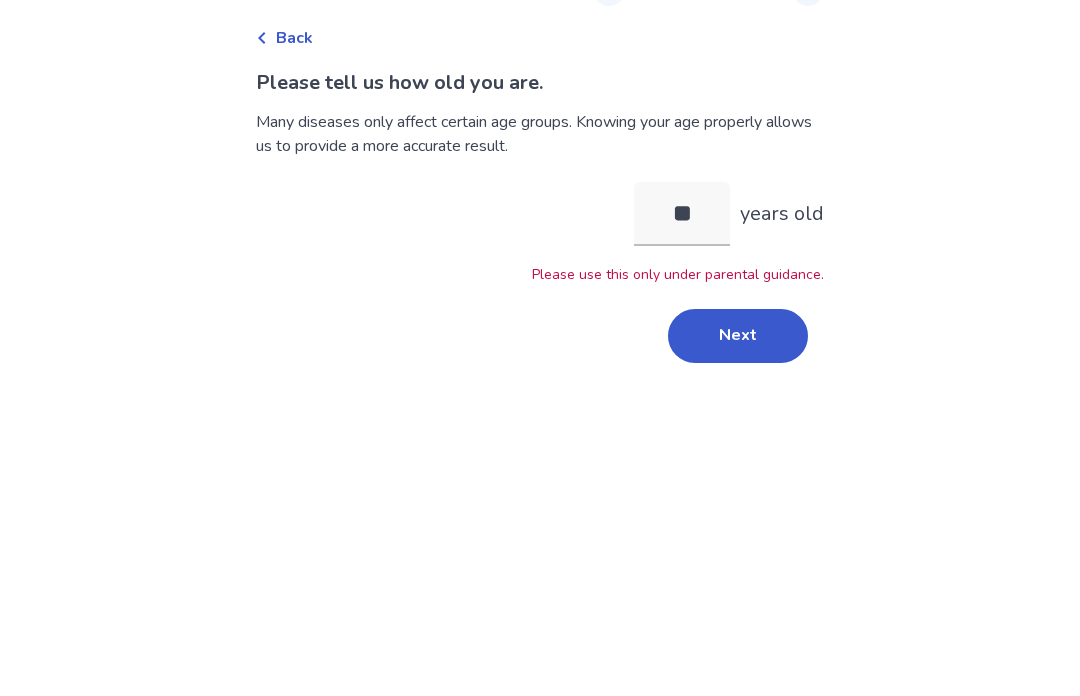 click on "Next" at bounding box center [738, 420] 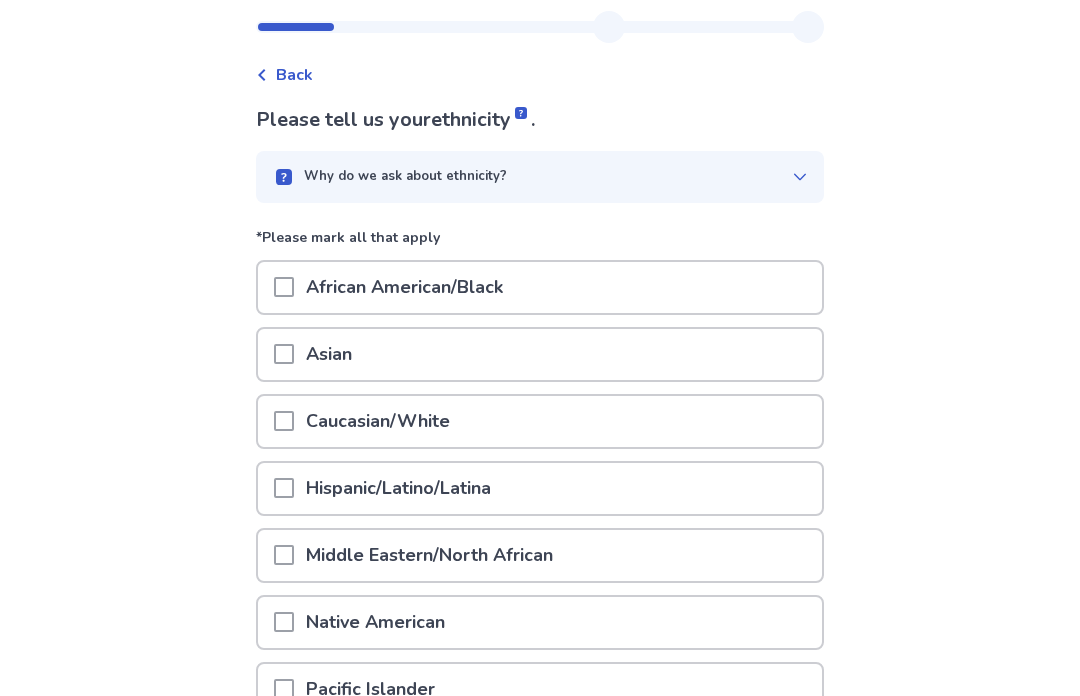 scroll, scrollTop: 47, scrollLeft: 0, axis: vertical 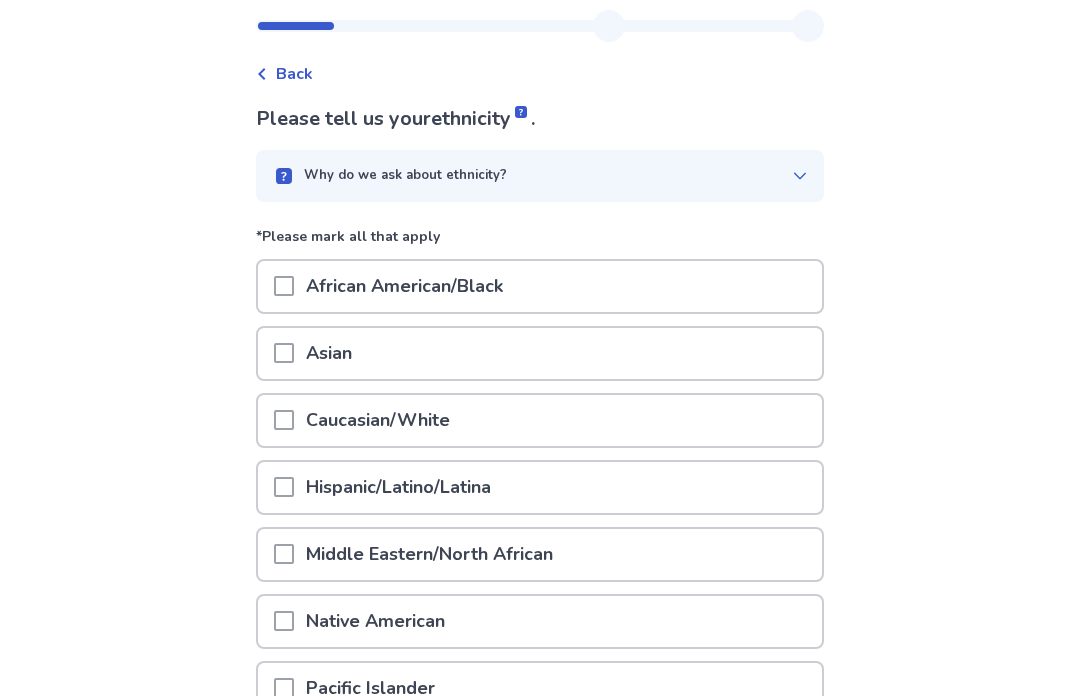 click on "Caucasian/White" at bounding box center [540, 421] 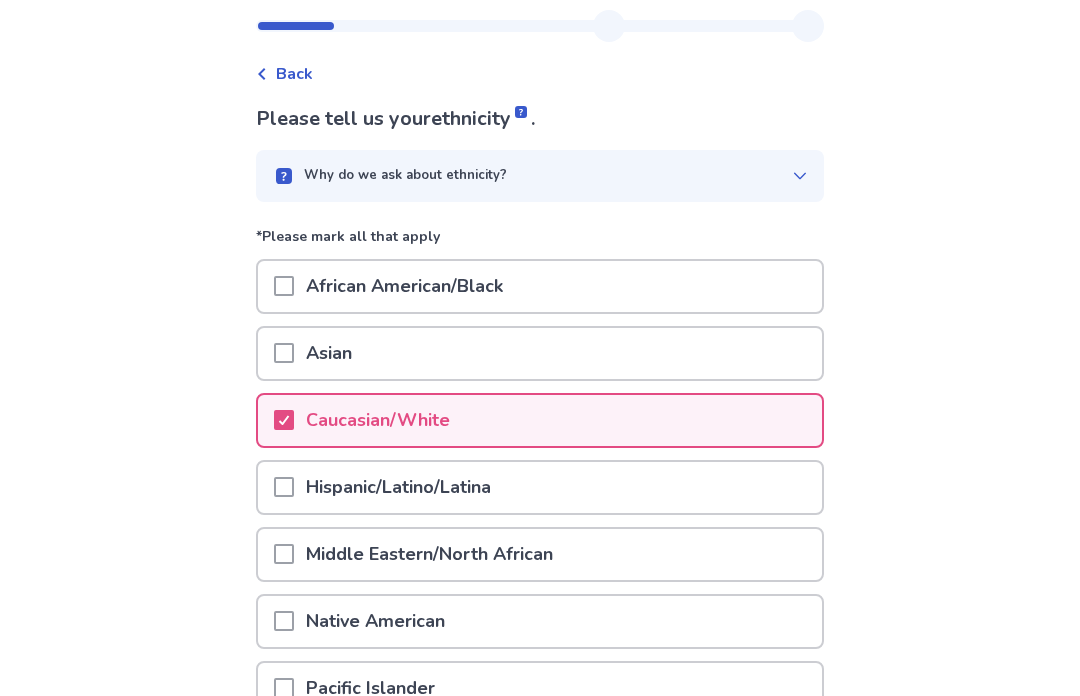 click on "Why do we ask about ethnicity?" at bounding box center [540, 176] 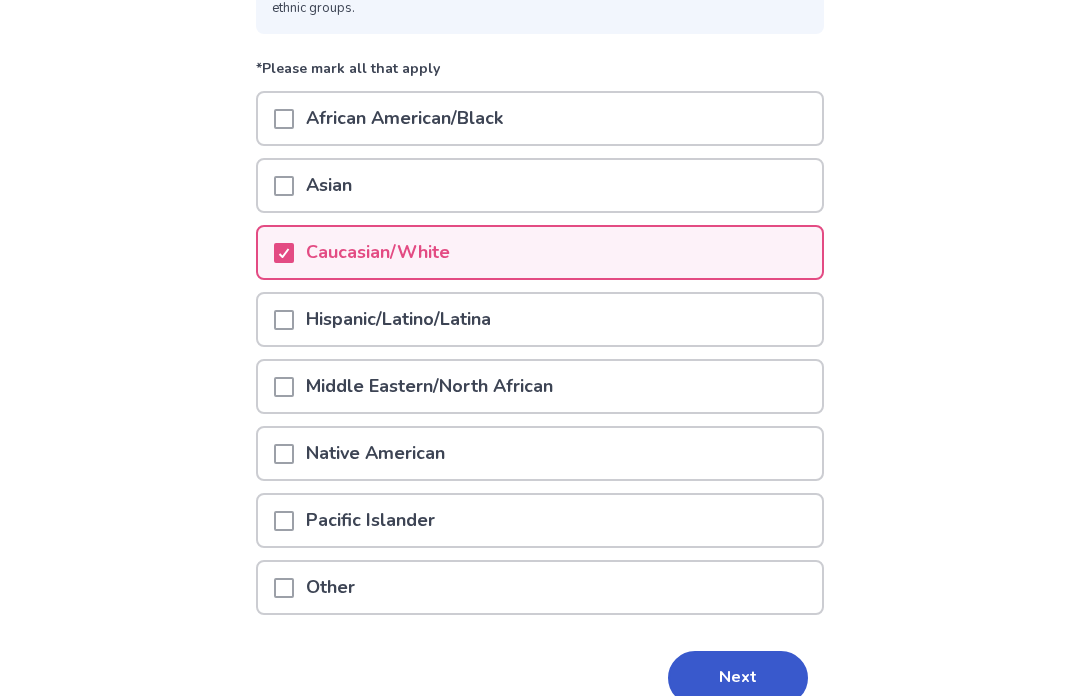 scroll, scrollTop: 312, scrollLeft: 0, axis: vertical 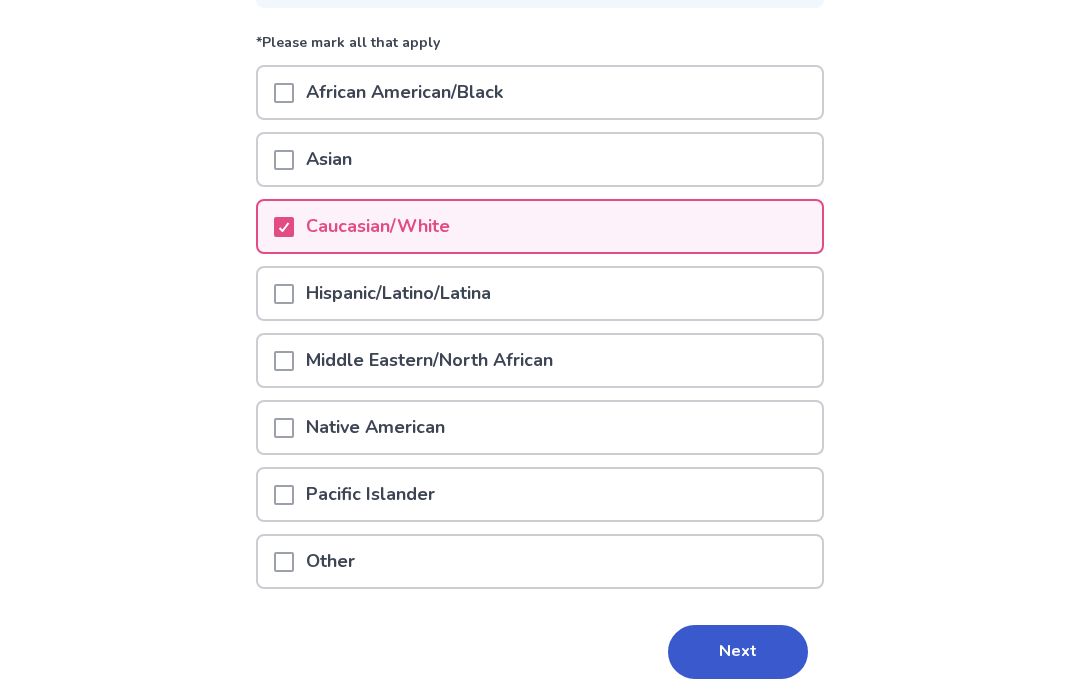 click on "Next" at bounding box center (738, 652) 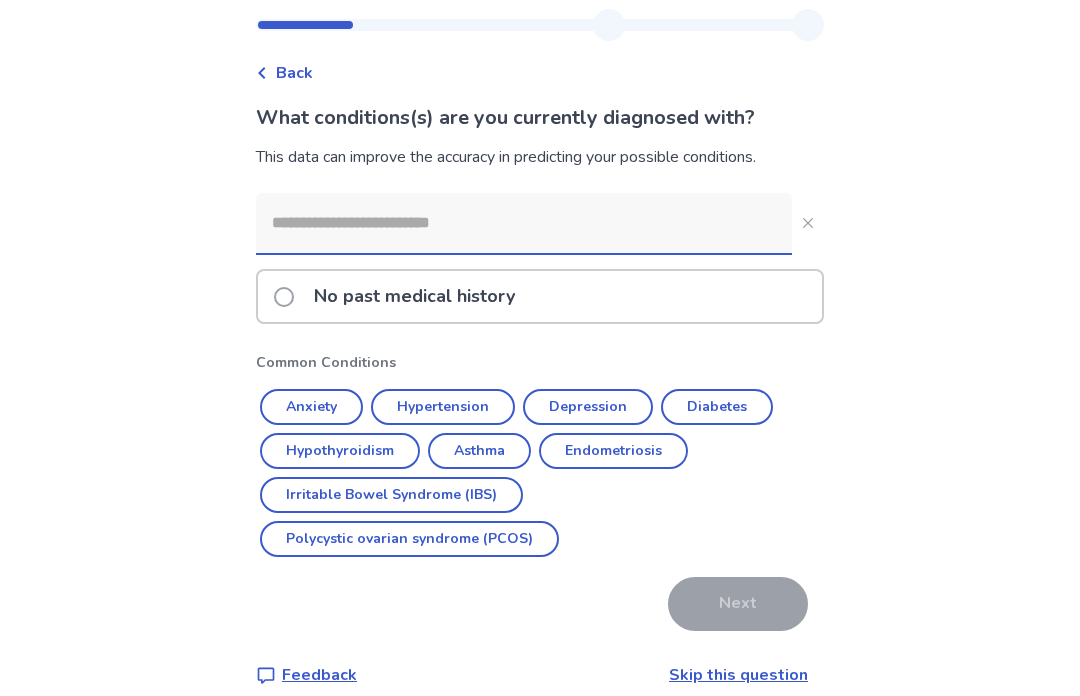 scroll, scrollTop: 49, scrollLeft: 0, axis: vertical 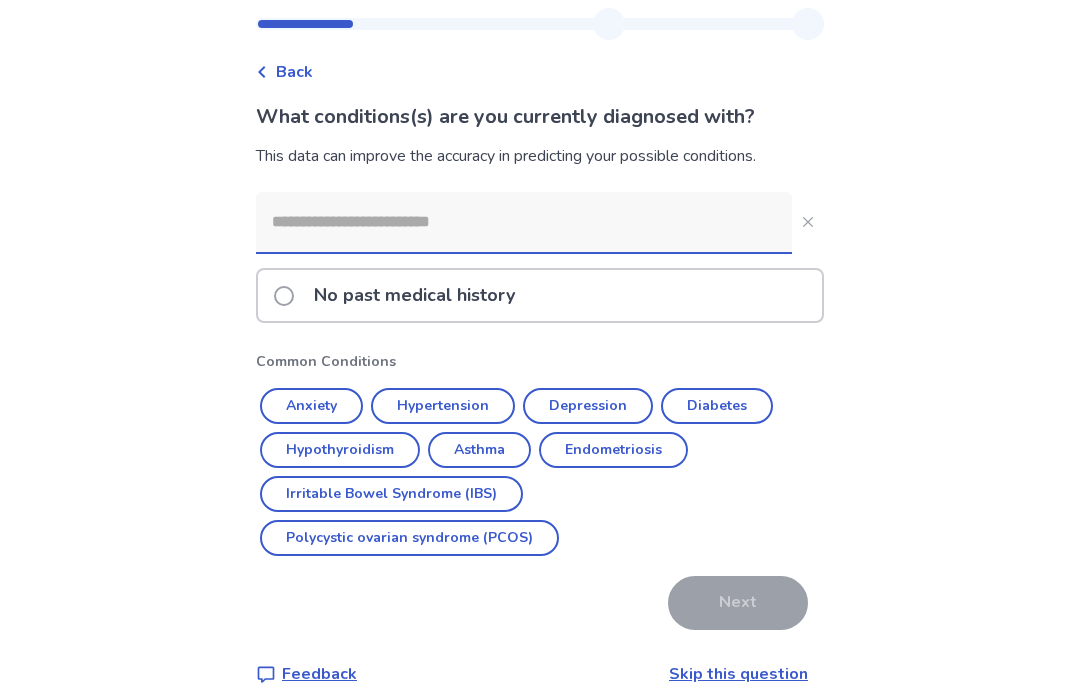 click at bounding box center (524, 223) 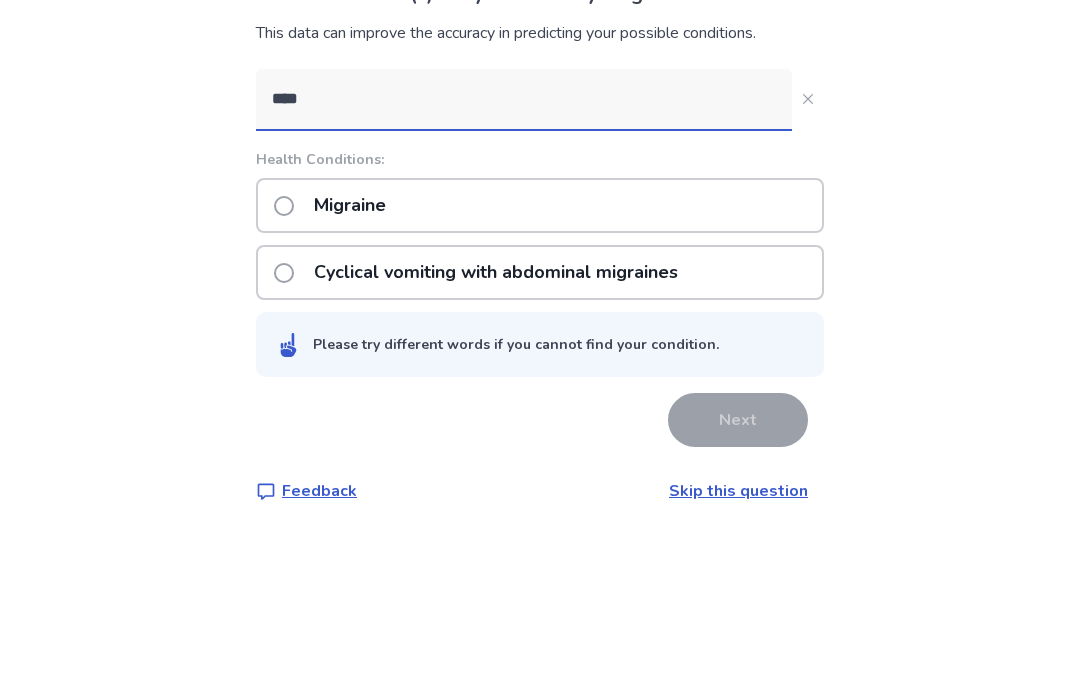 type on "****" 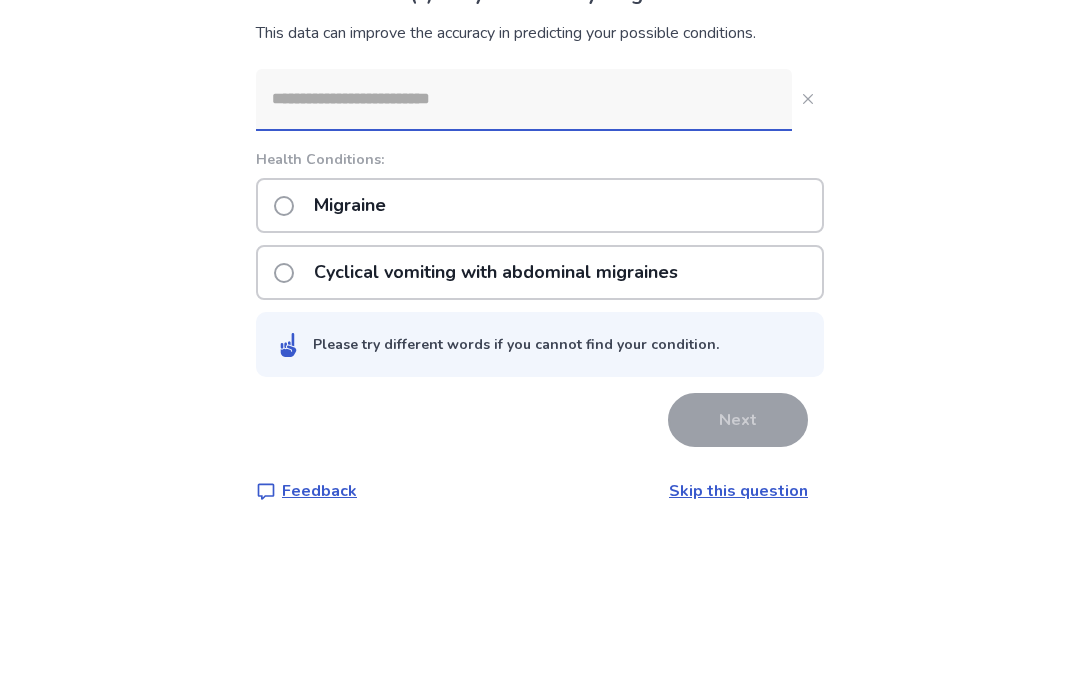 scroll, scrollTop: 69, scrollLeft: 0, axis: vertical 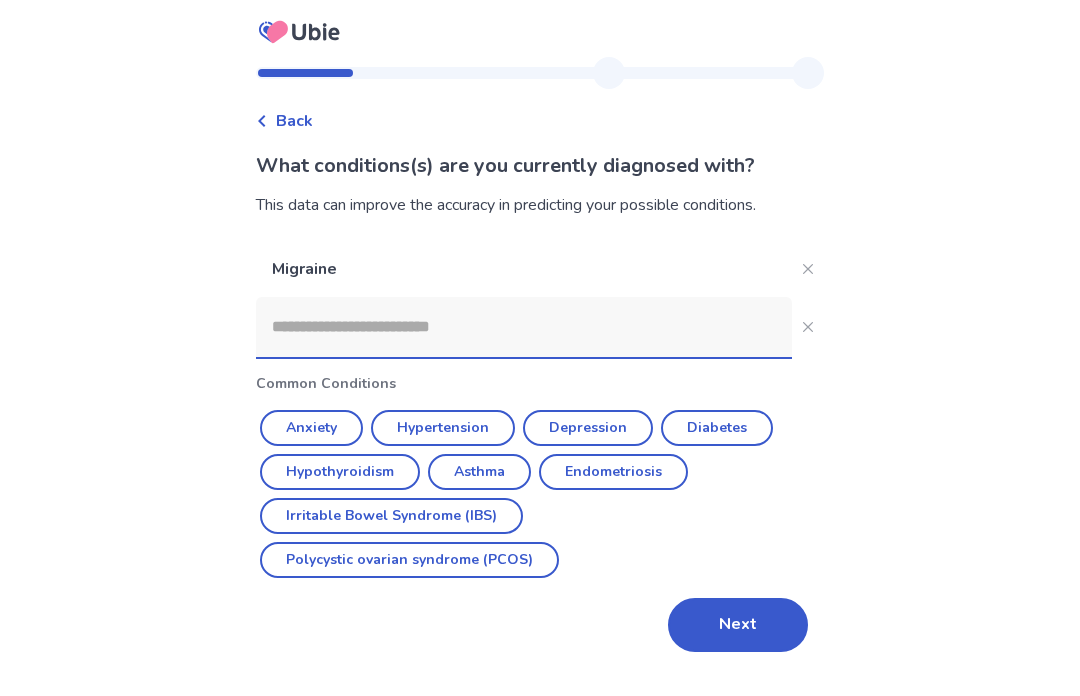 click at bounding box center (524, 328) 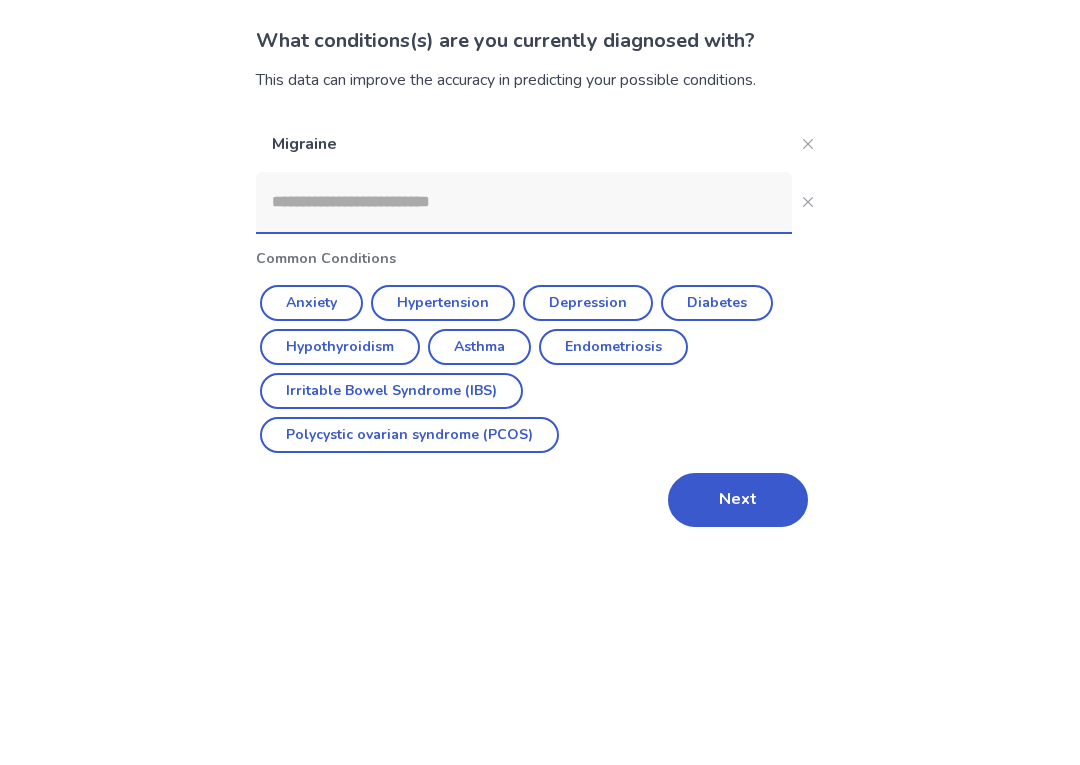 scroll, scrollTop: 0, scrollLeft: 0, axis: both 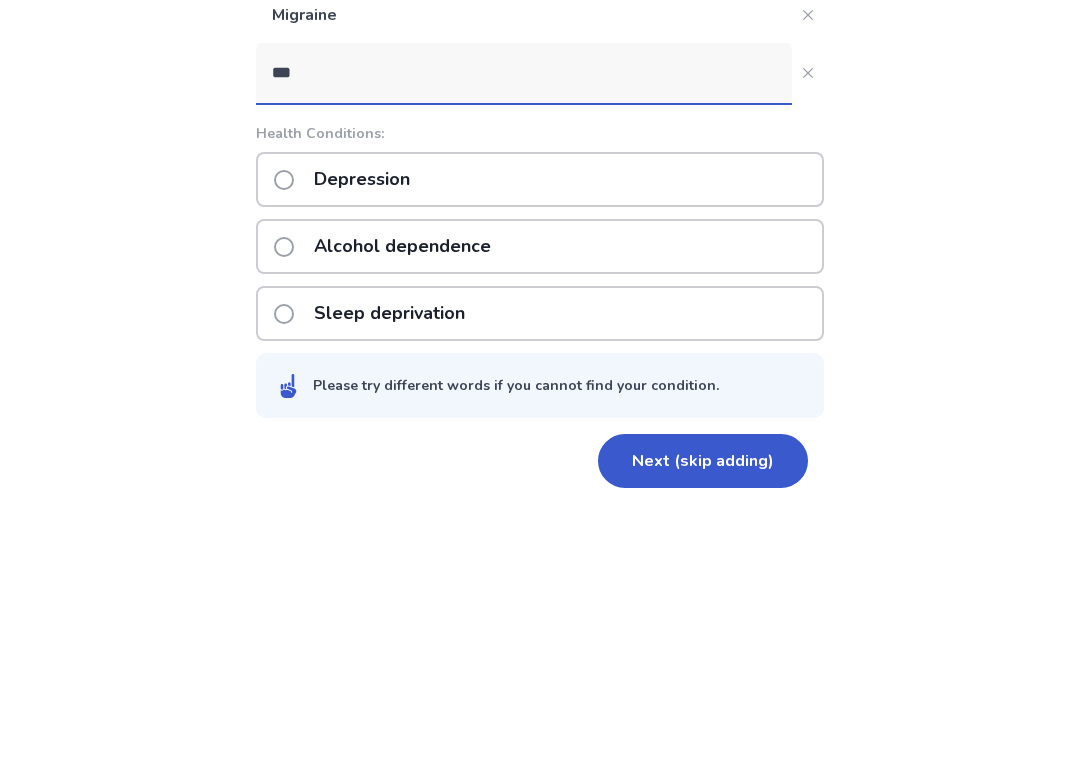 type on "***" 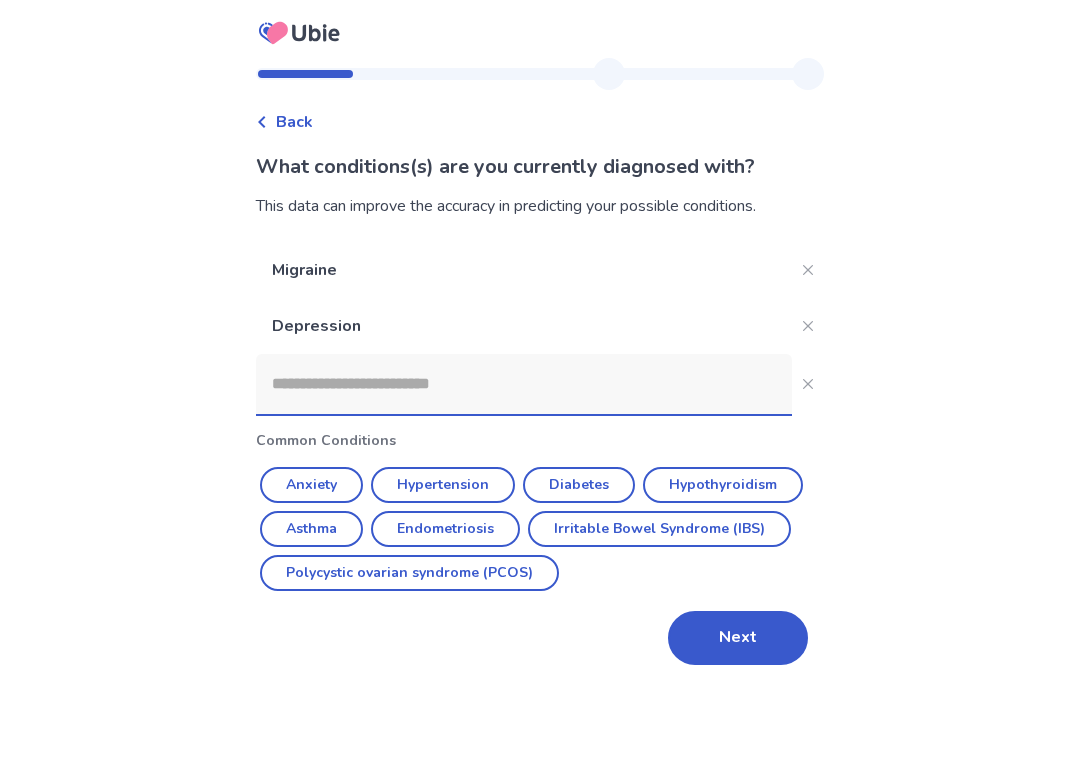 click at bounding box center (524, 384) 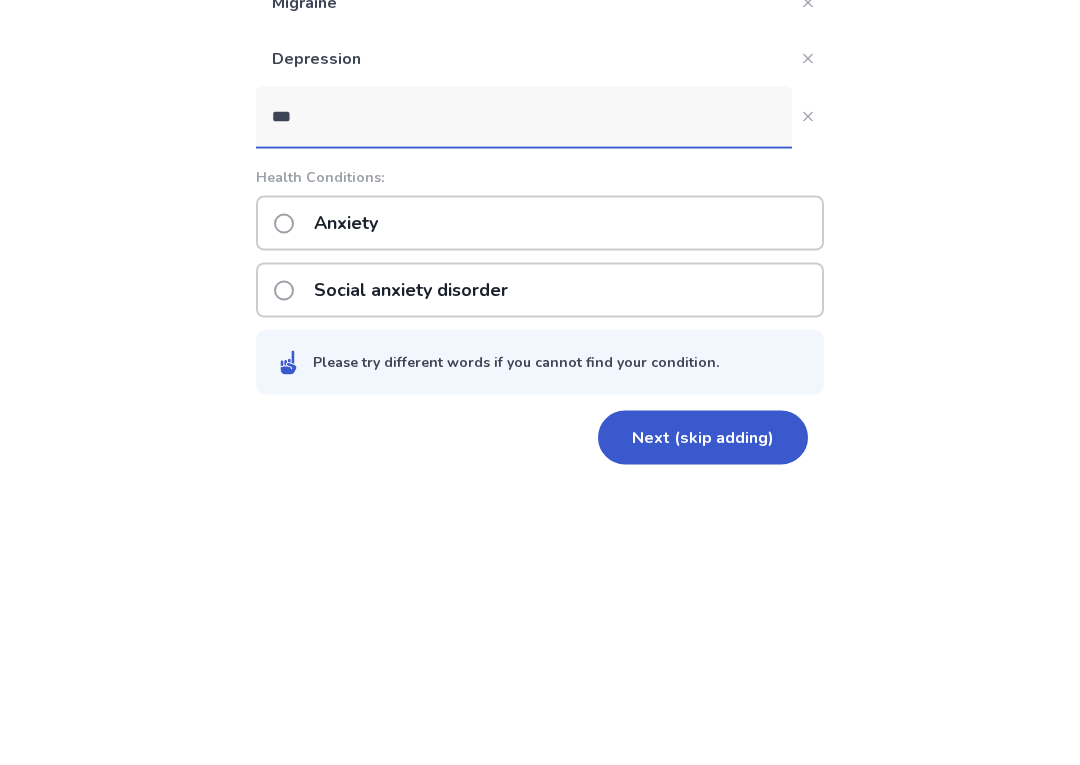 type on "***" 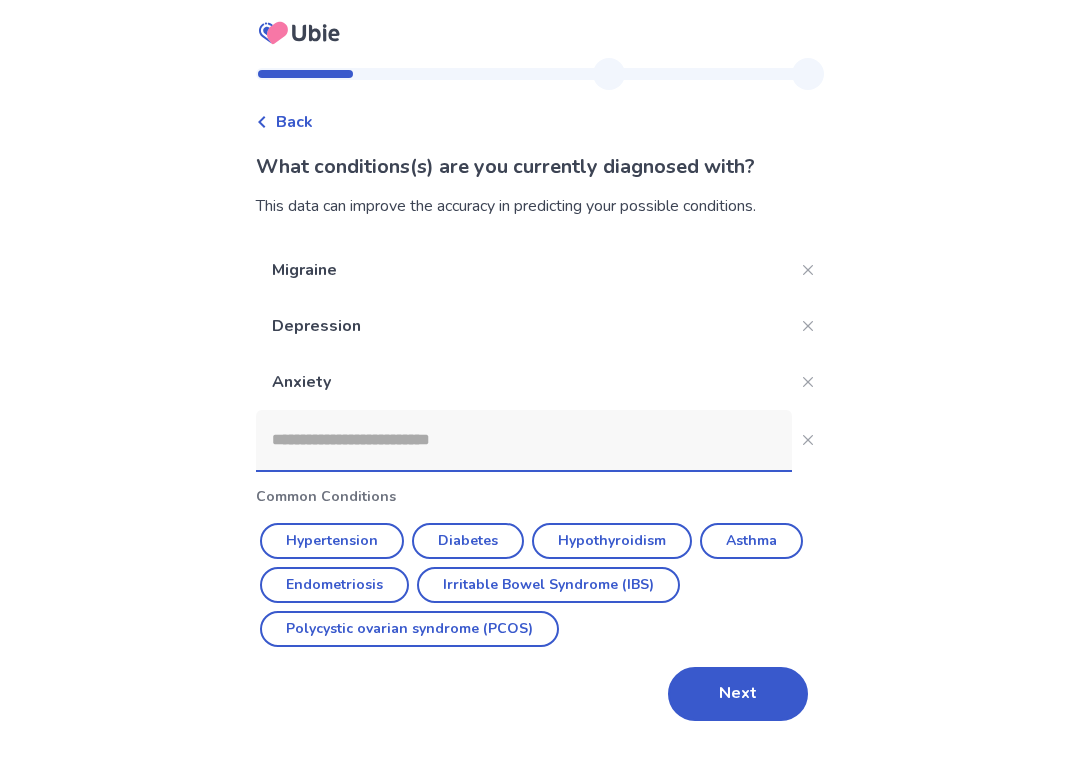 click at bounding box center (524, 440) 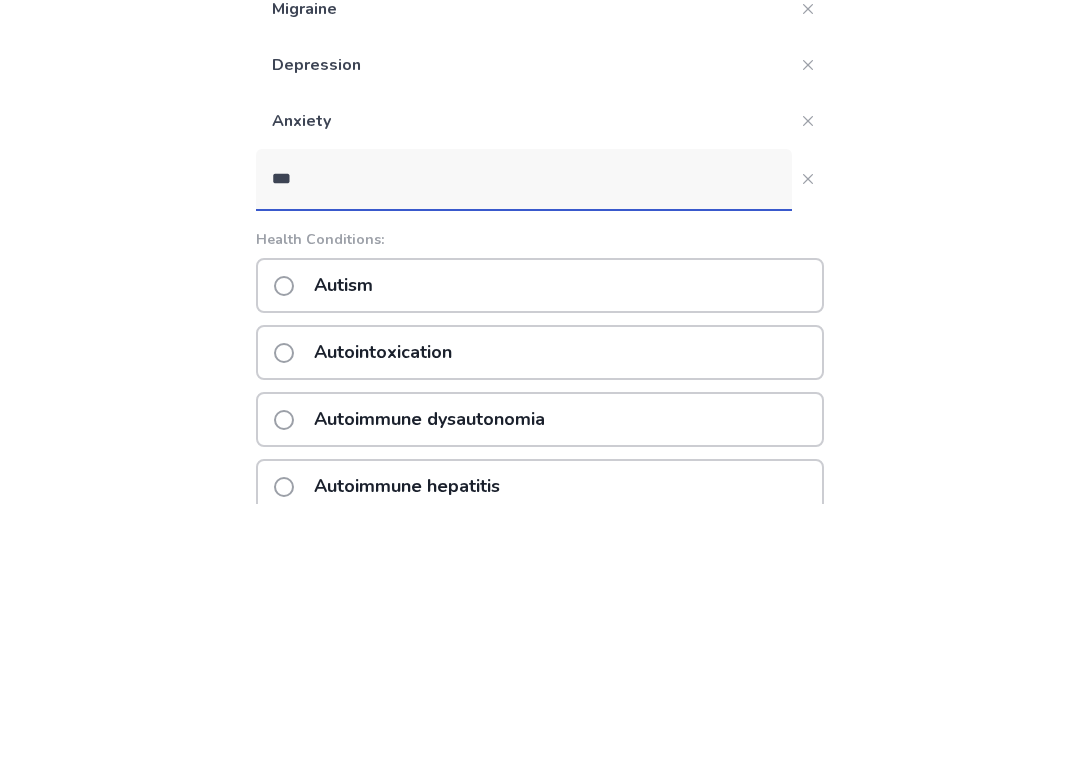 type on "***" 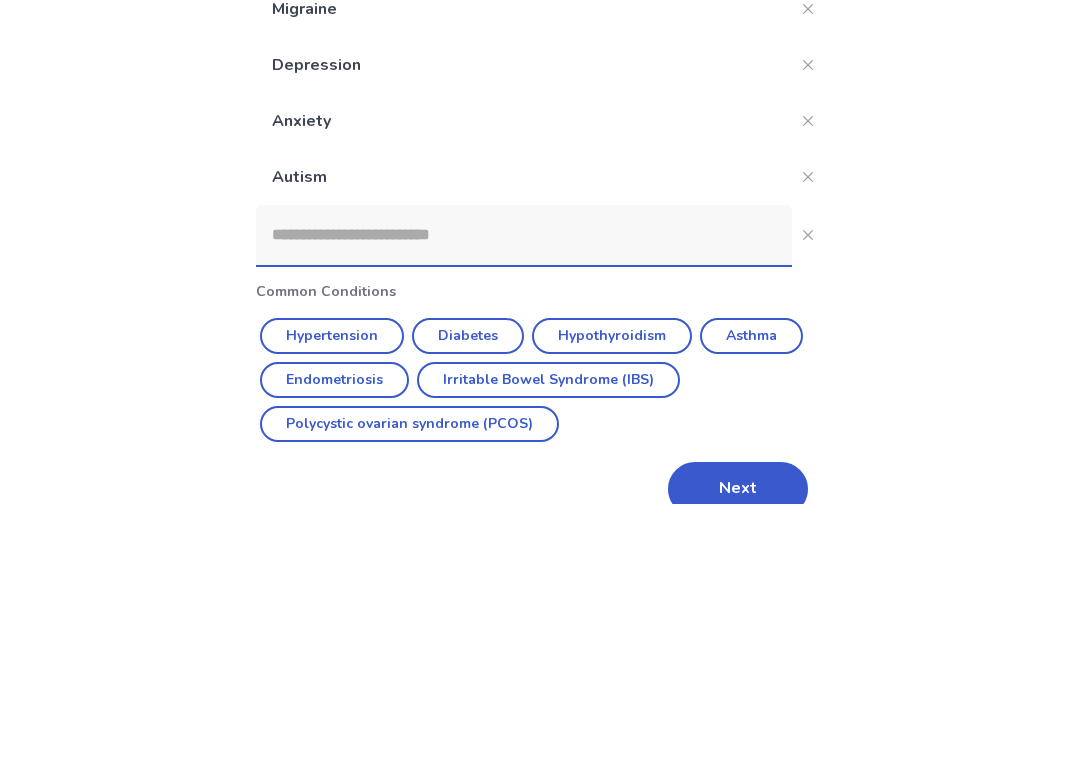 scroll, scrollTop: 36, scrollLeft: 0, axis: vertical 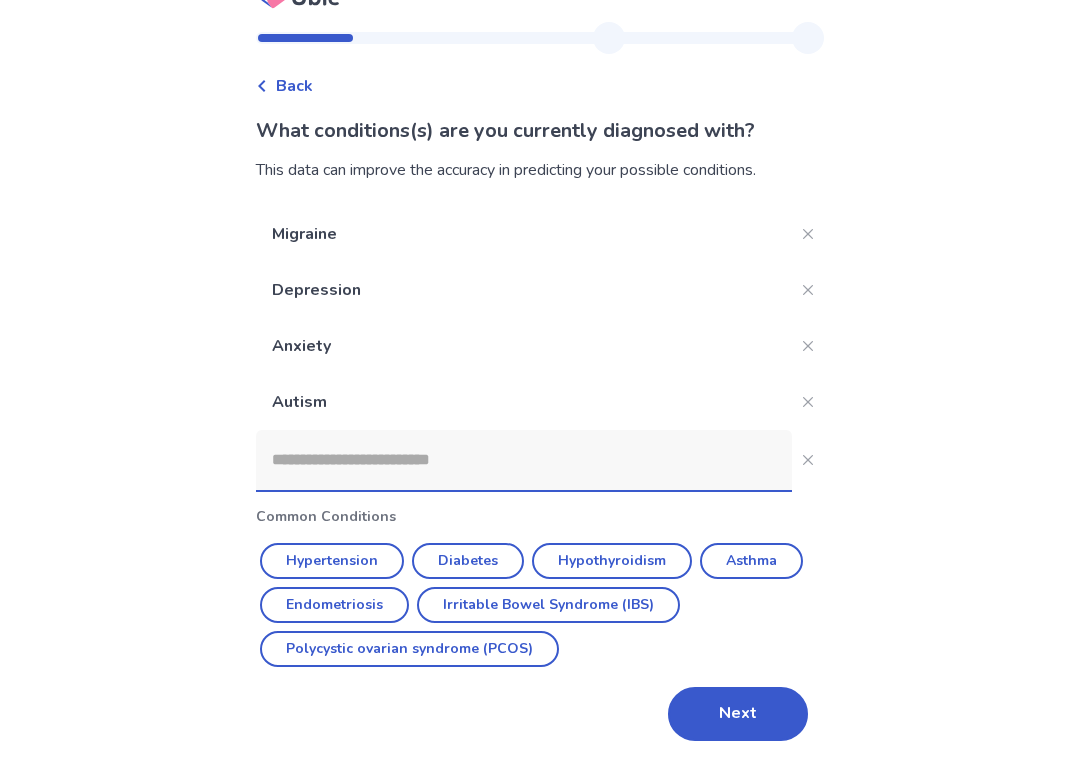 click at bounding box center [524, 460] 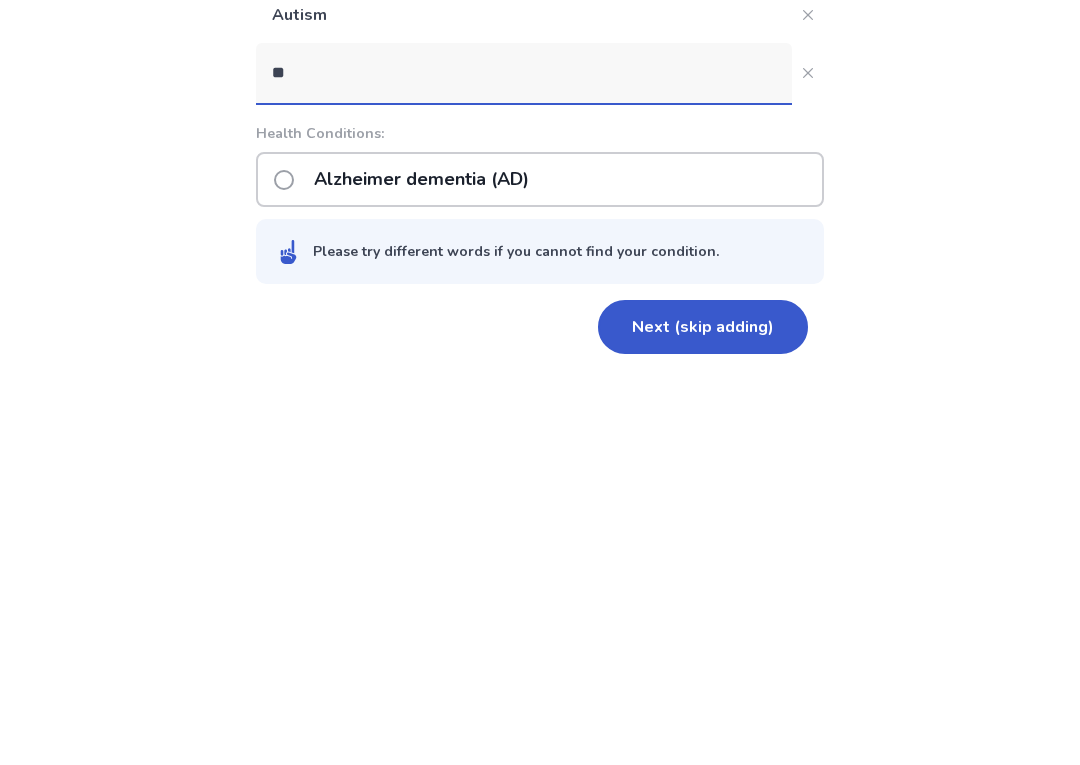 scroll, scrollTop: 36, scrollLeft: 0, axis: vertical 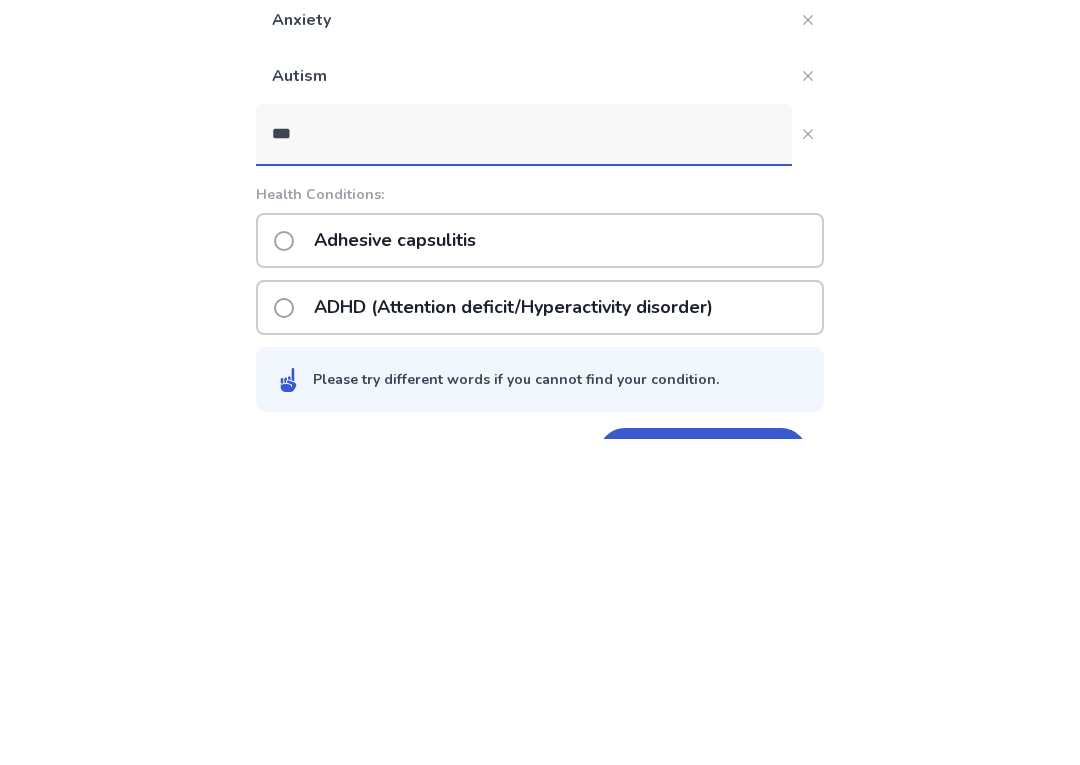 type on "***" 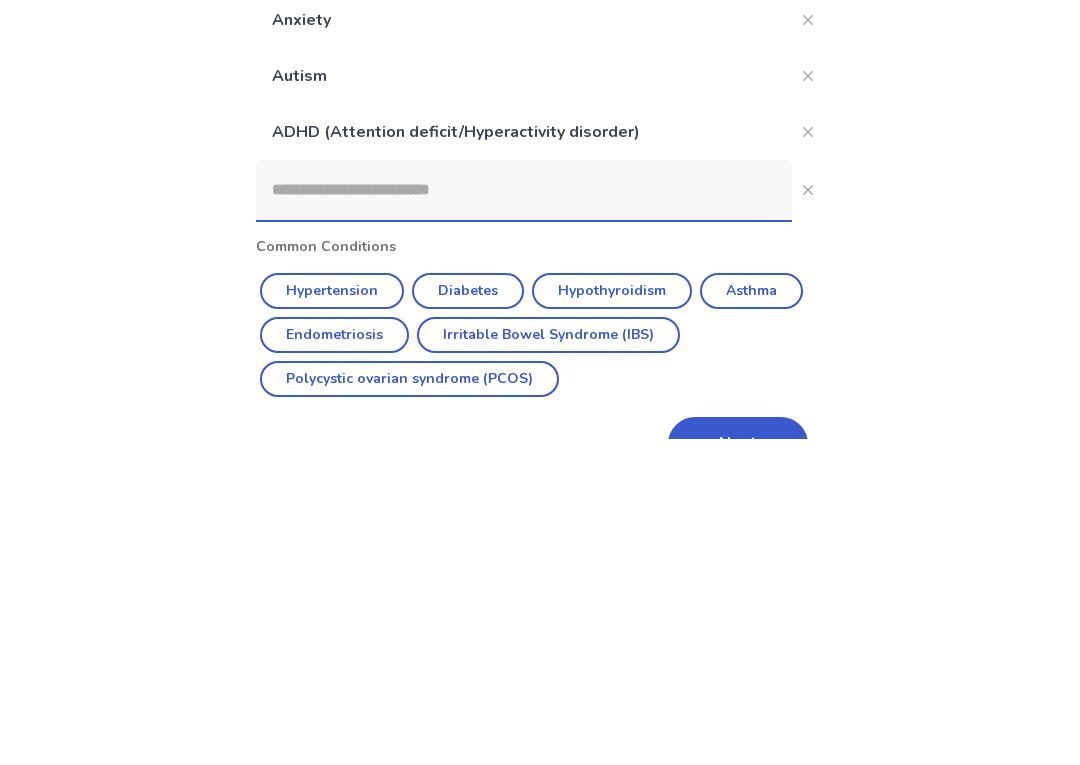 scroll, scrollTop: 92, scrollLeft: 0, axis: vertical 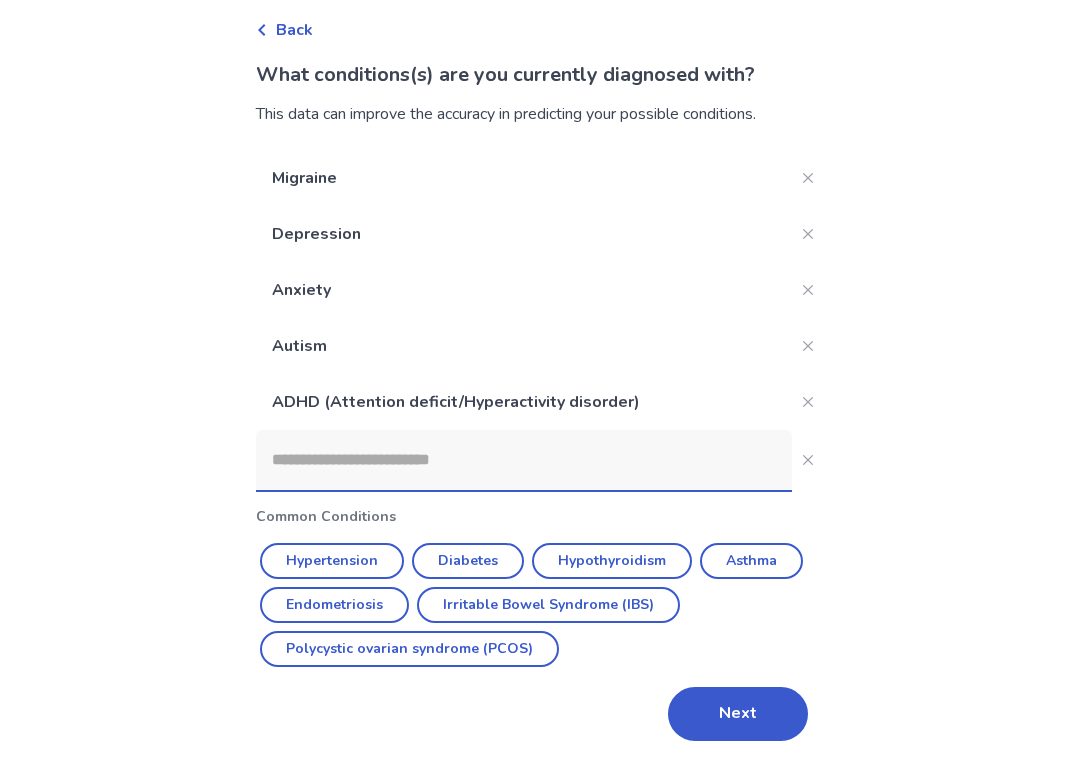 click at bounding box center [524, 460] 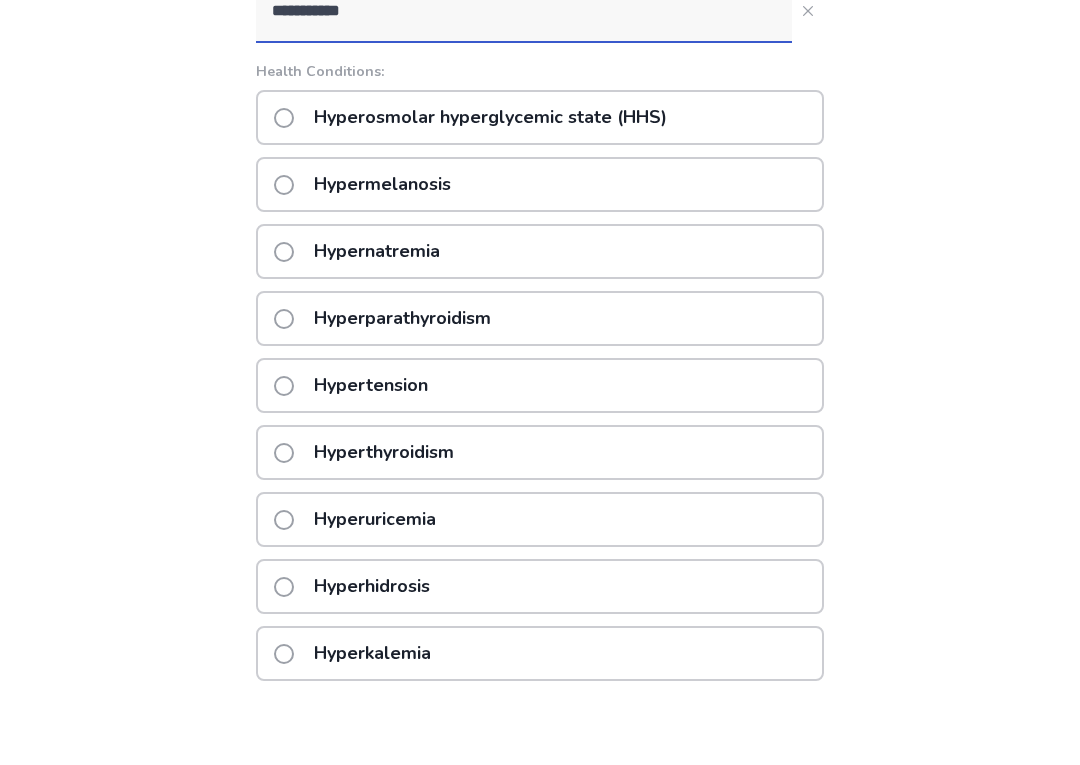 scroll, scrollTop: 241, scrollLeft: 0, axis: vertical 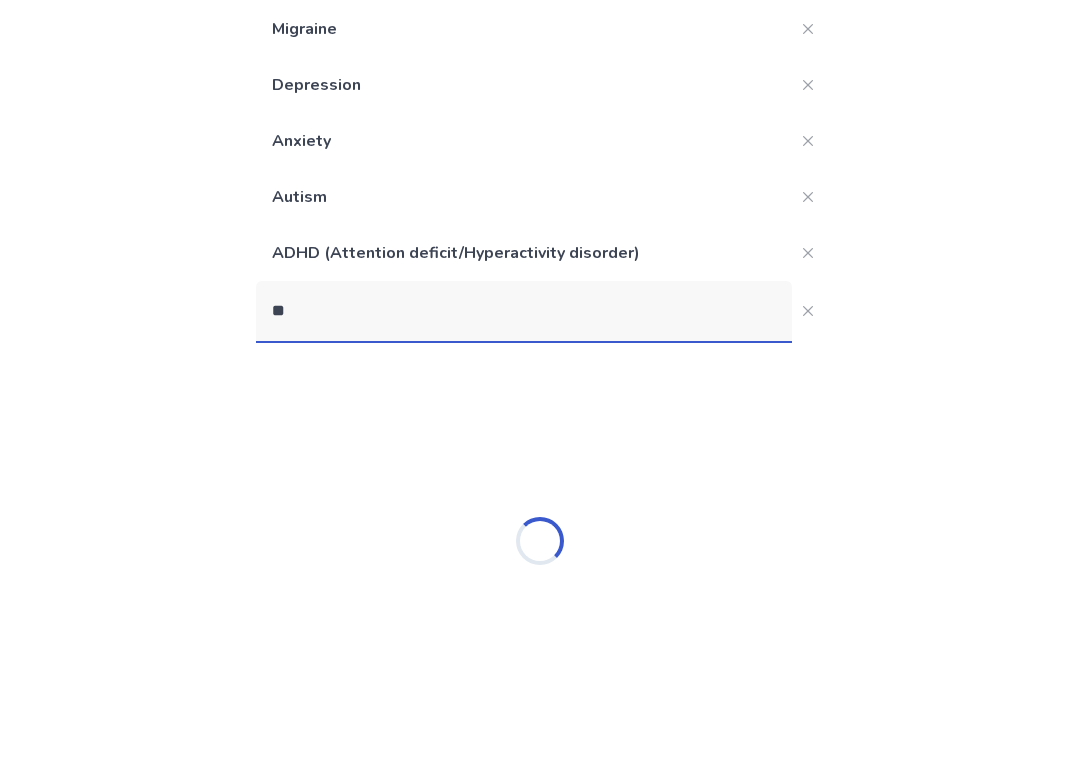 type on "*" 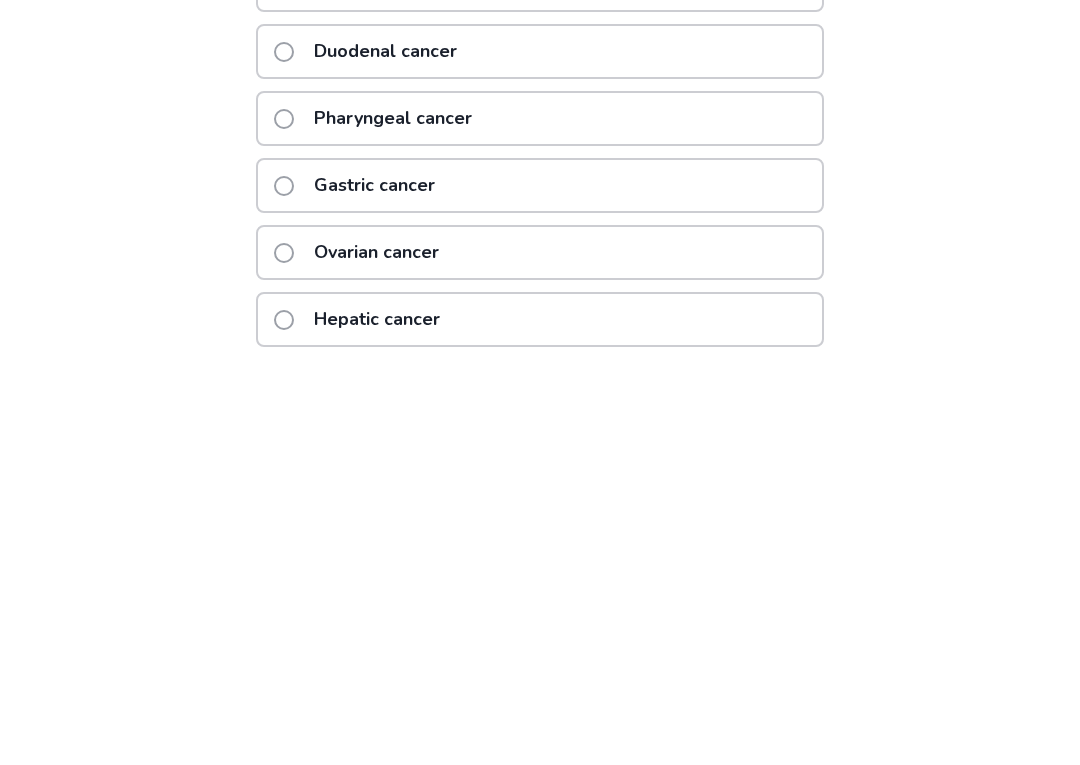scroll, scrollTop: 305, scrollLeft: 0, axis: vertical 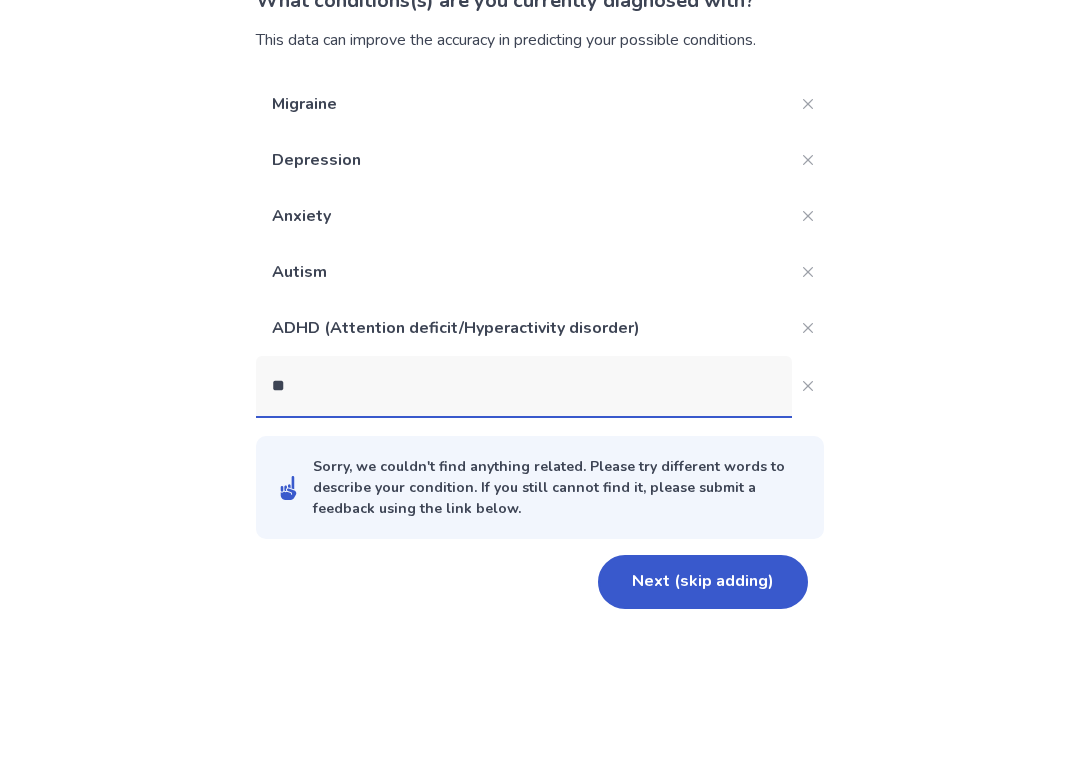 type on "*" 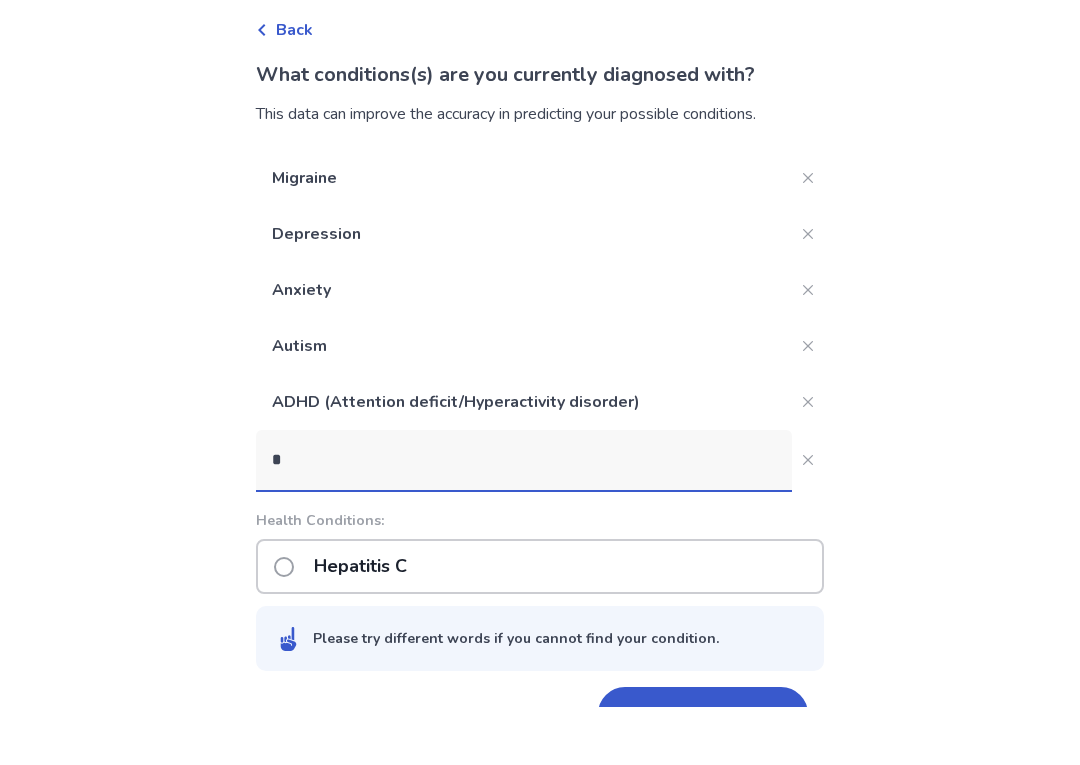 scroll, scrollTop: 92, scrollLeft: 0, axis: vertical 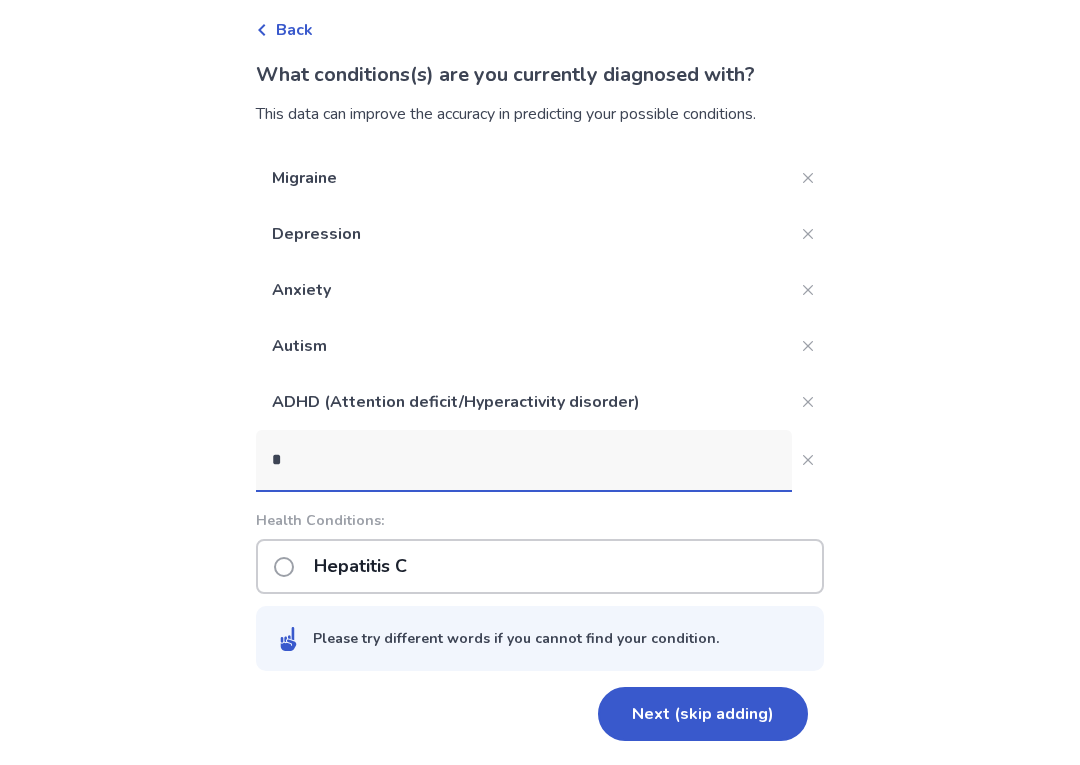 click on "*" at bounding box center (524, 460) 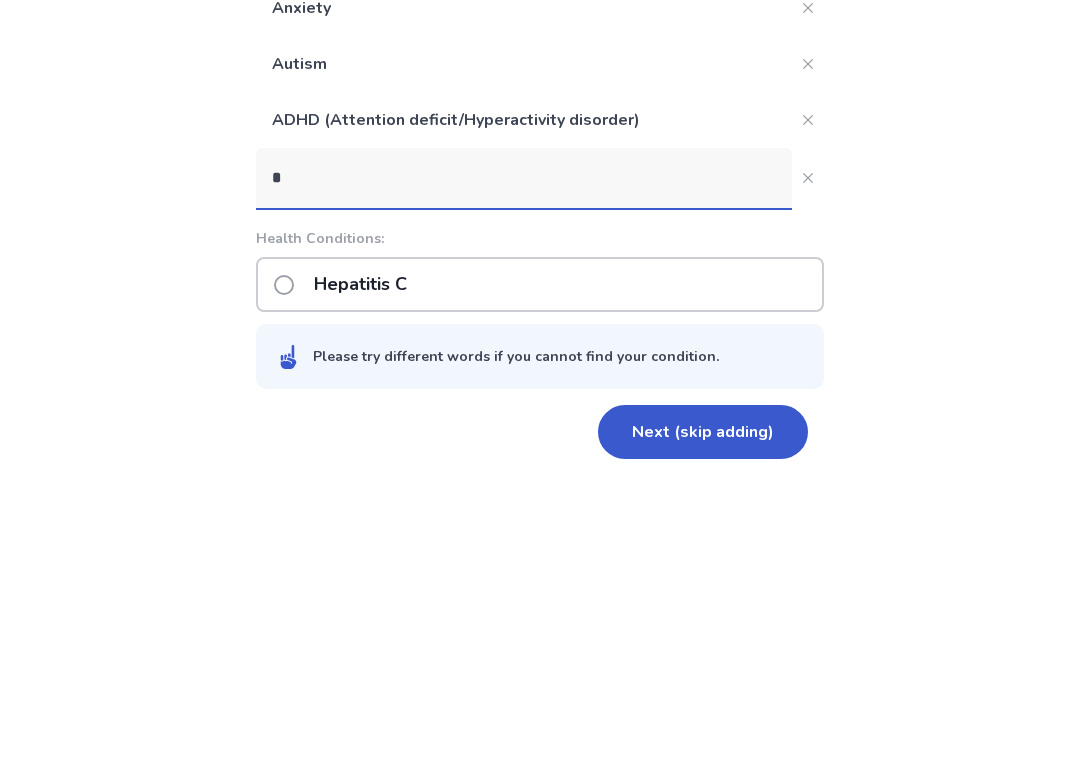 type 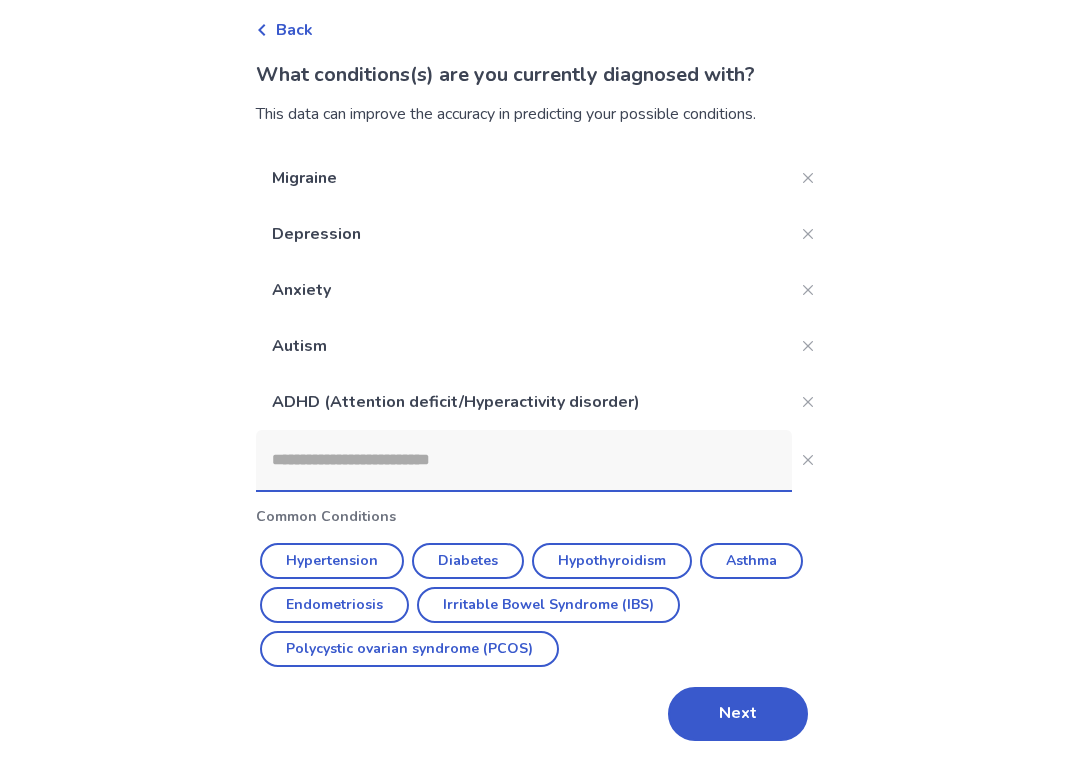click on "Next" at bounding box center [738, 714] 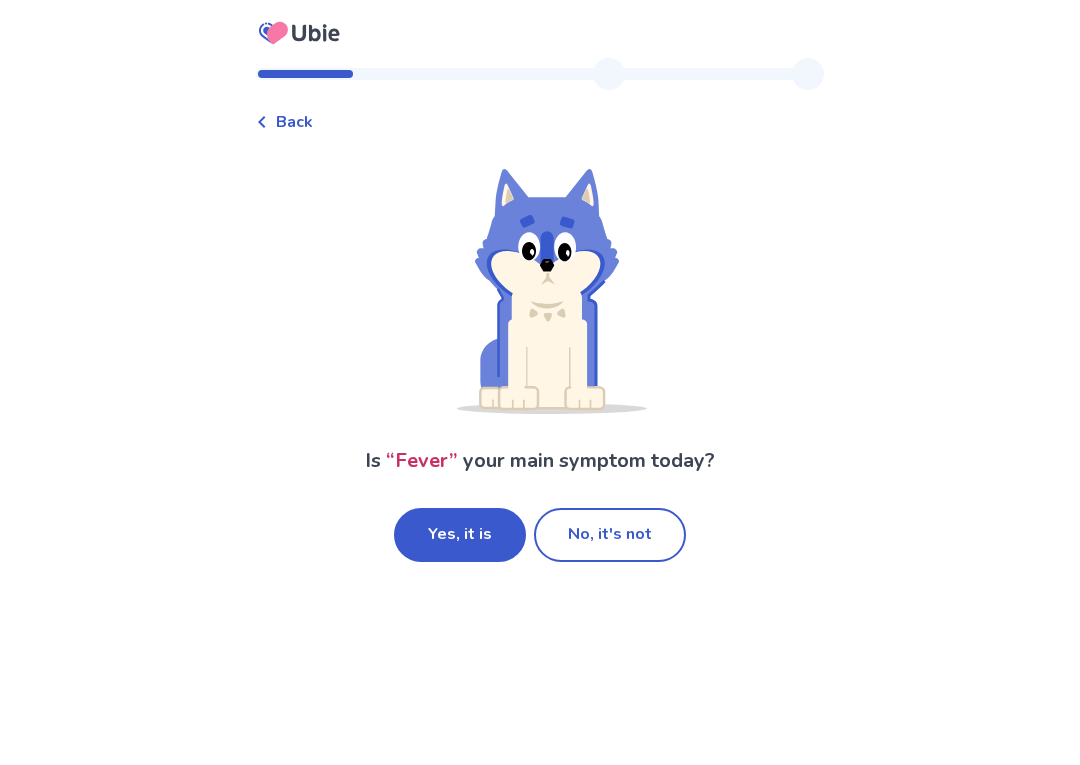 click on "No, it's not" at bounding box center [610, 535] 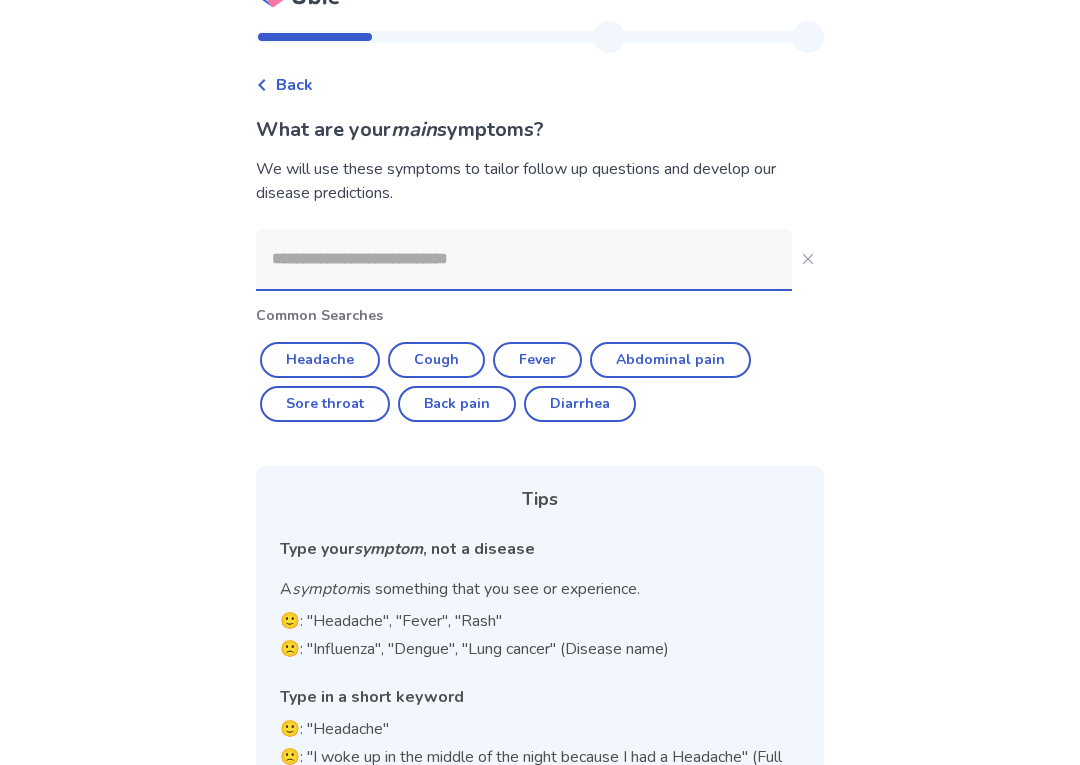scroll, scrollTop: 36, scrollLeft: 0, axis: vertical 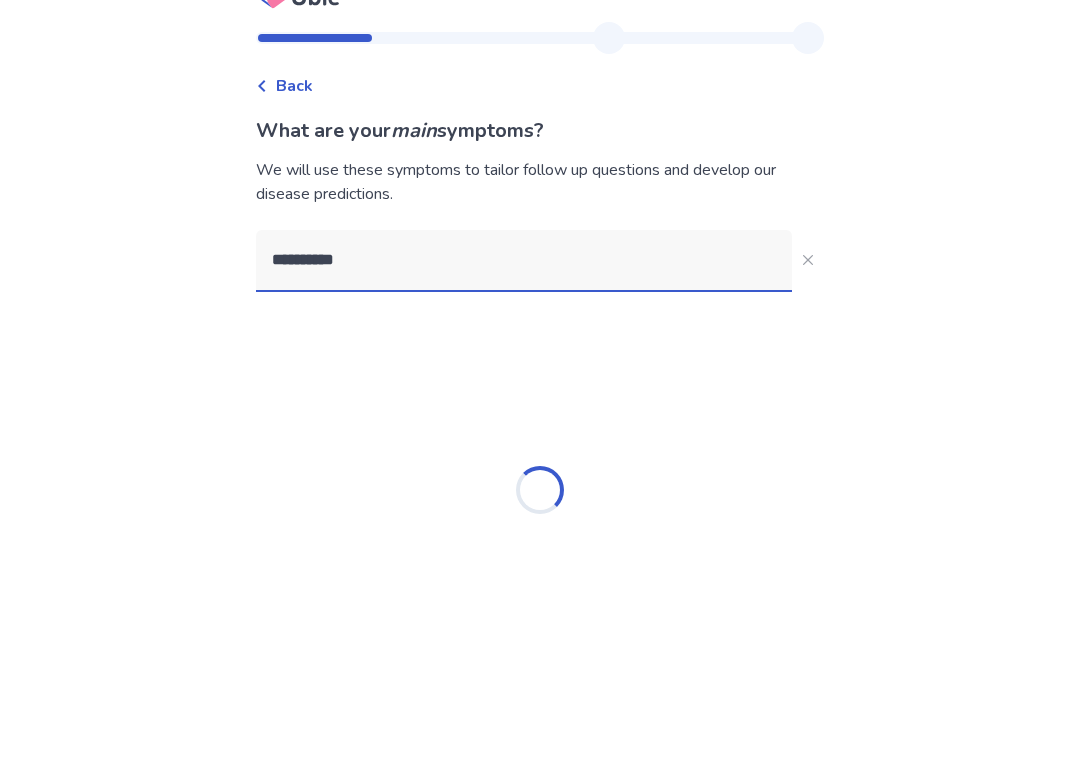 type on "**********" 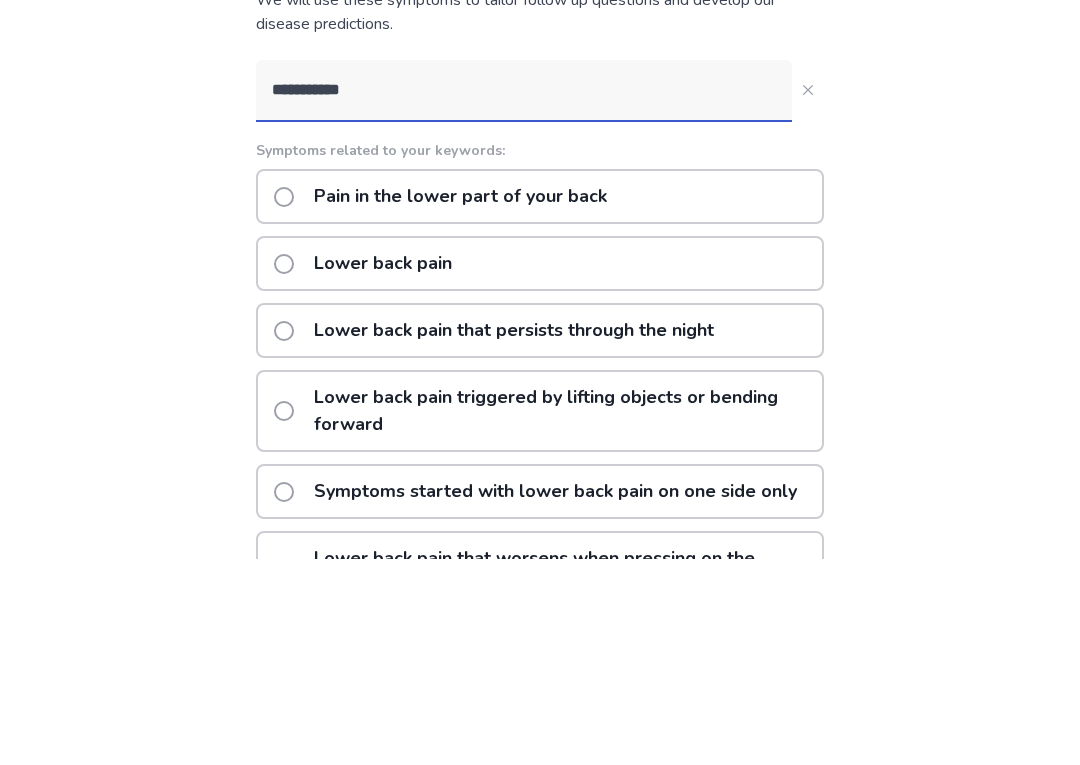 click on "Pain in the lower part of your back" 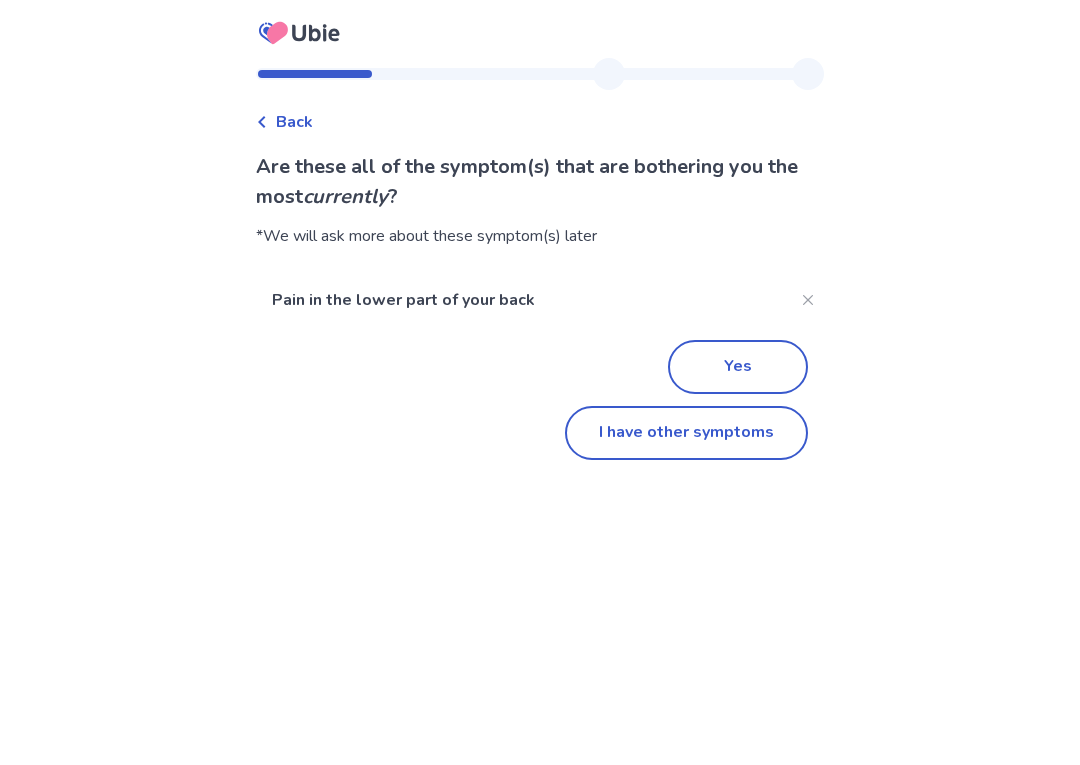 click on "I have other symptoms" 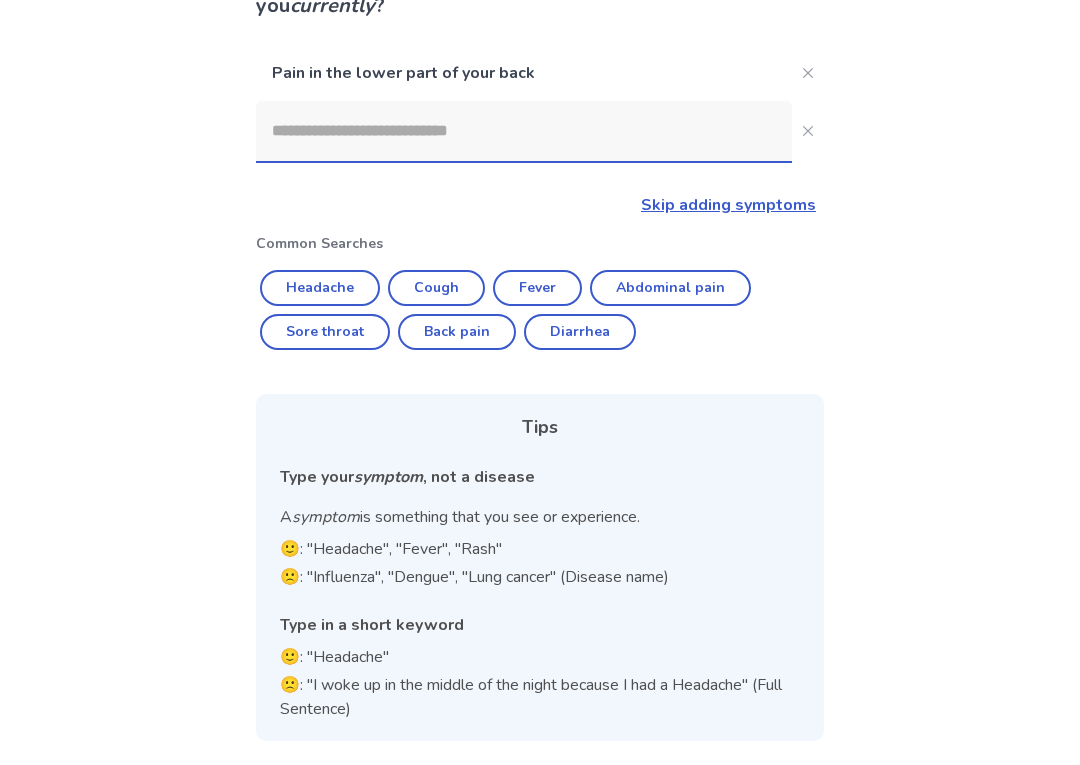 click 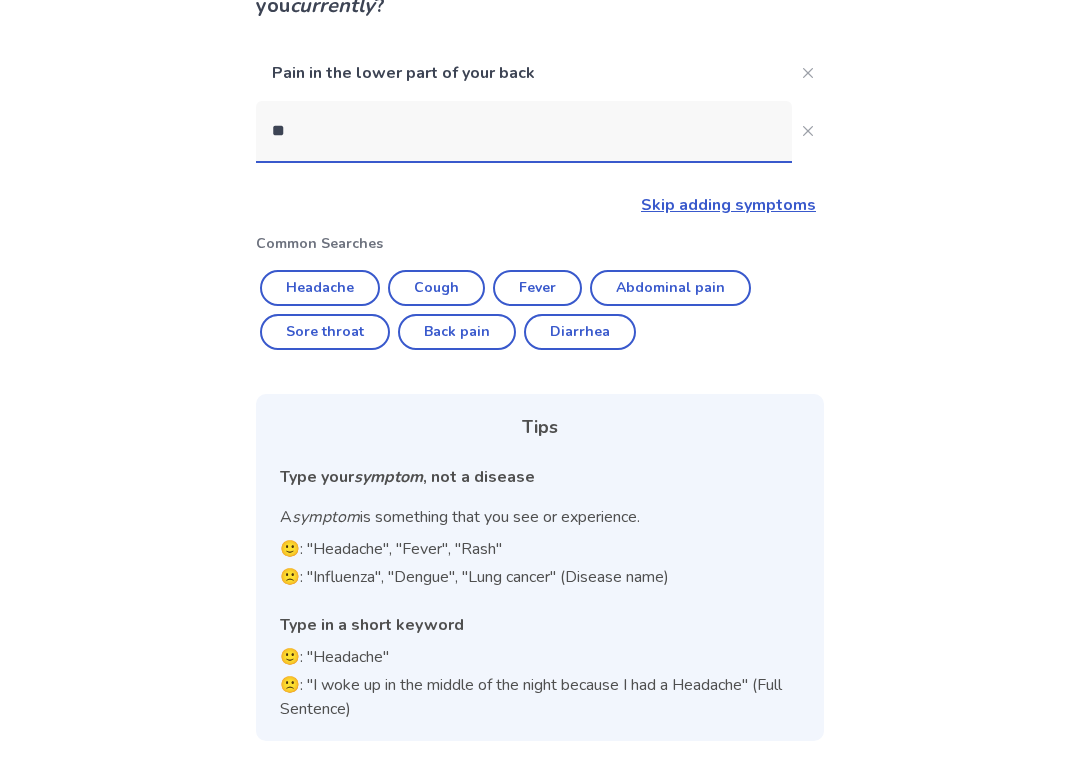 scroll, scrollTop: 67, scrollLeft: 0, axis: vertical 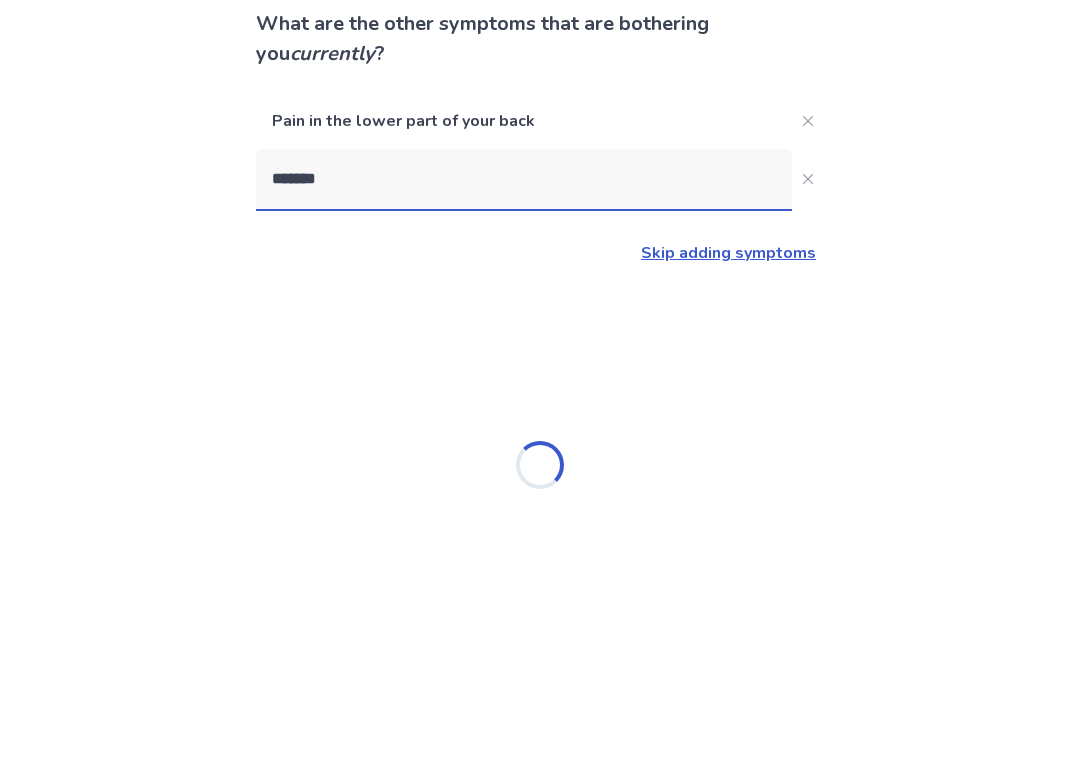 type on "********" 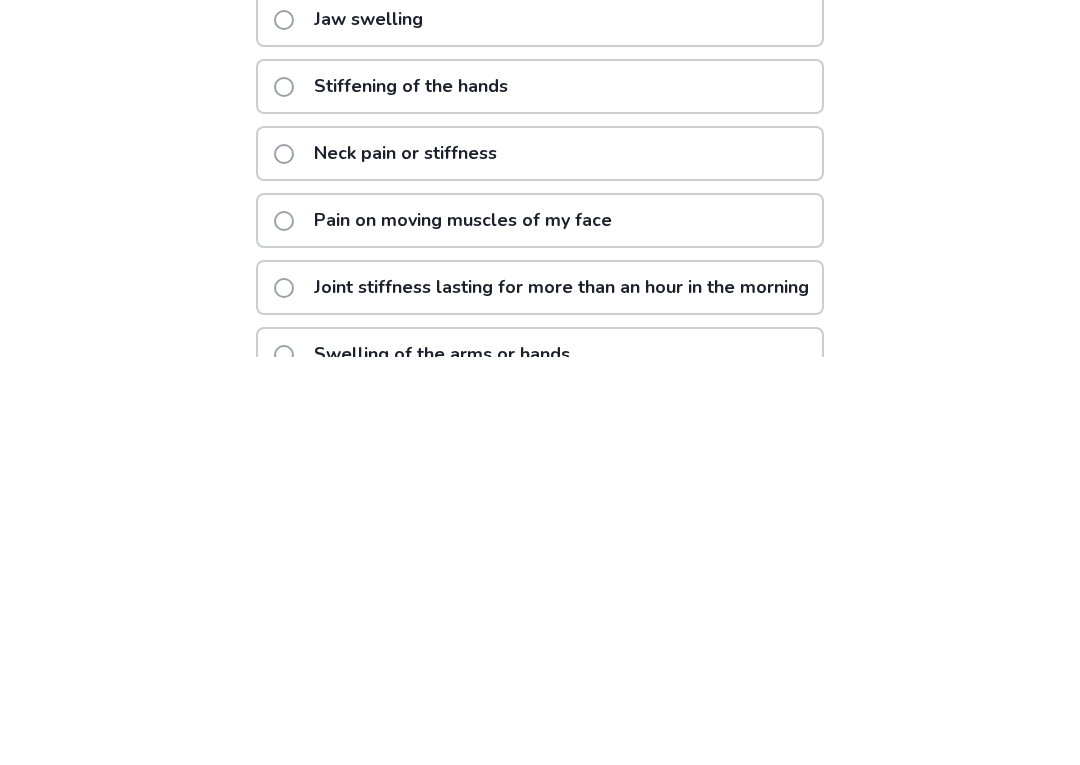 scroll, scrollTop: 192, scrollLeft: 0, axis: vertical 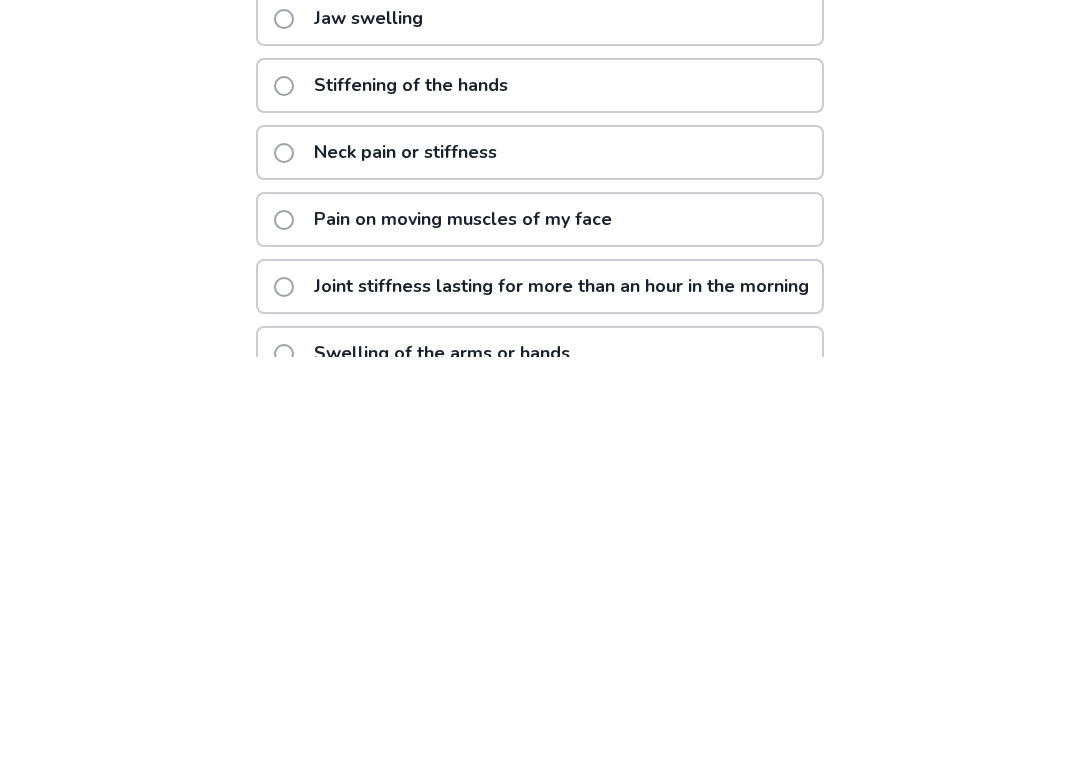 click on "Neck pain or stiffness" 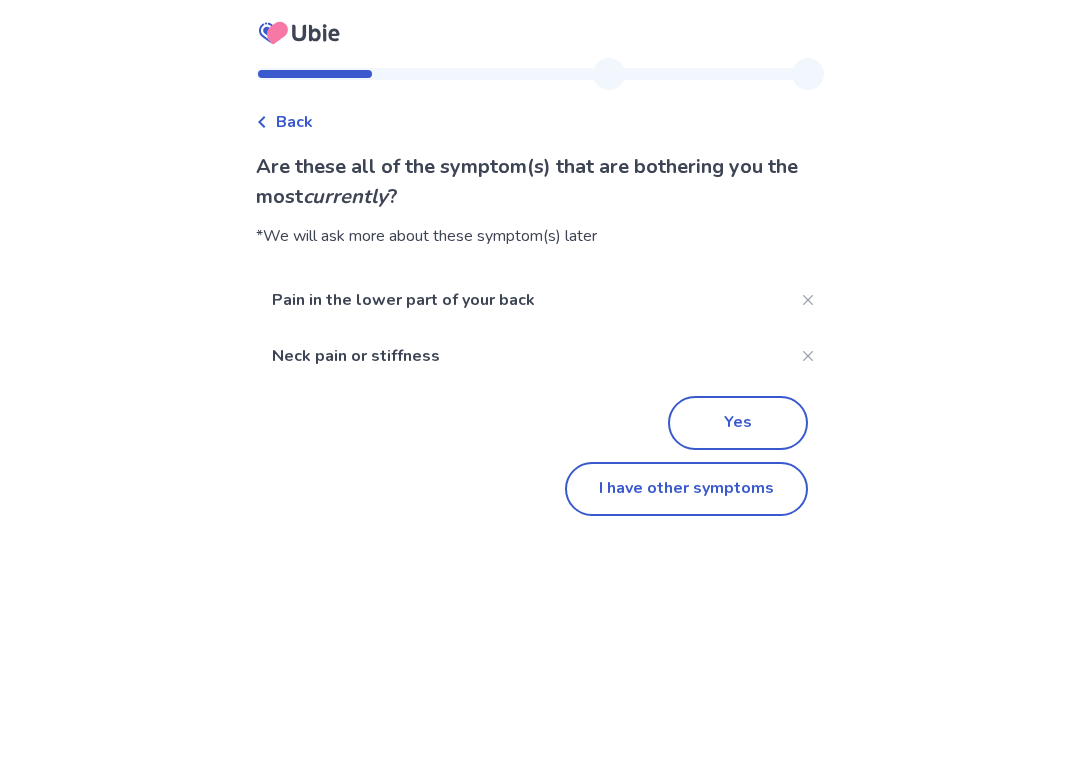 click on "I have other symptoms" 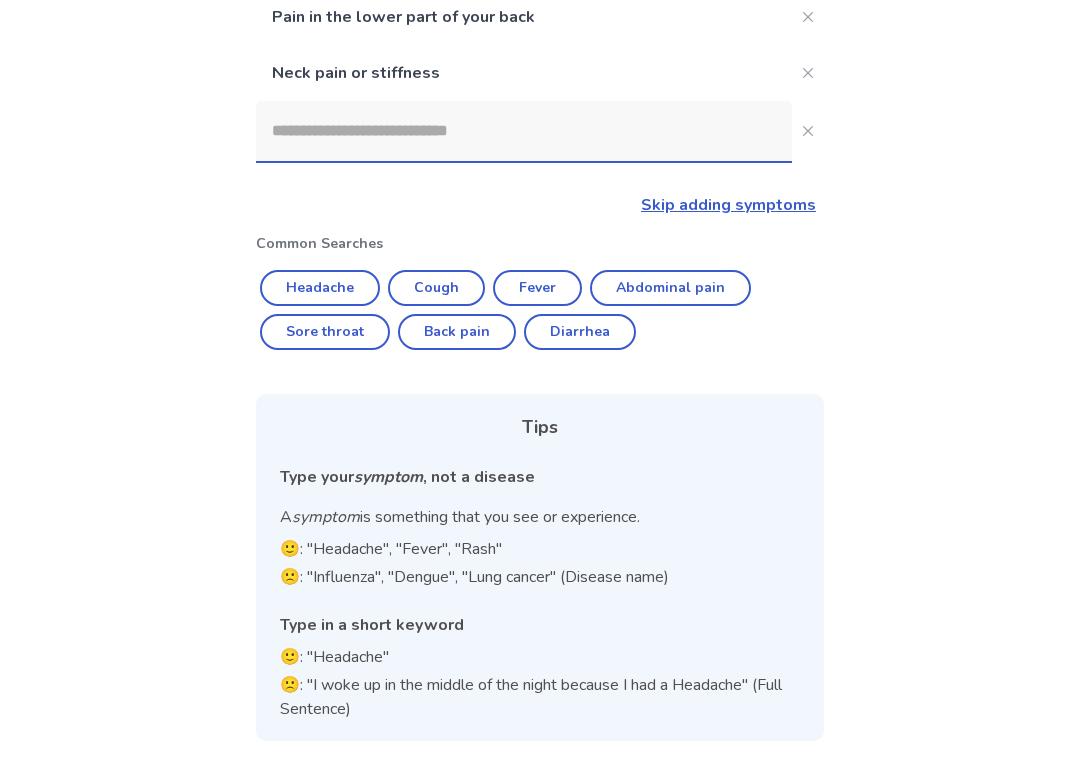 click 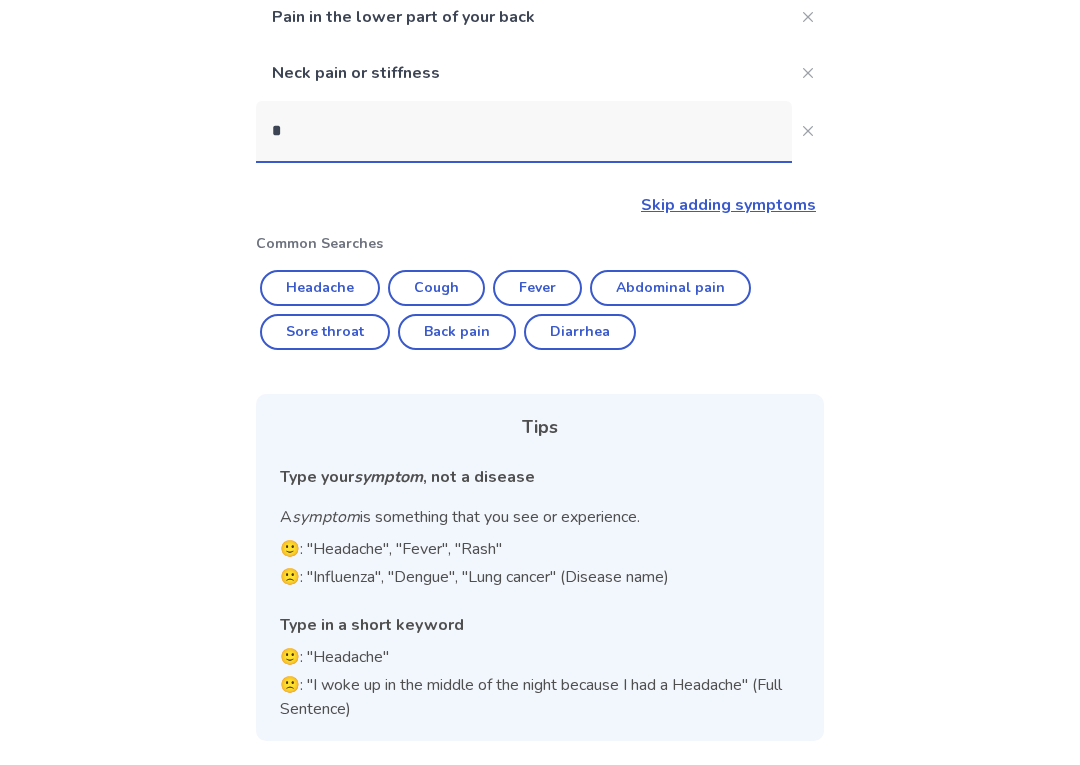 scroll, scrollTop: 123, scrollLeft: 0, axis: vertical 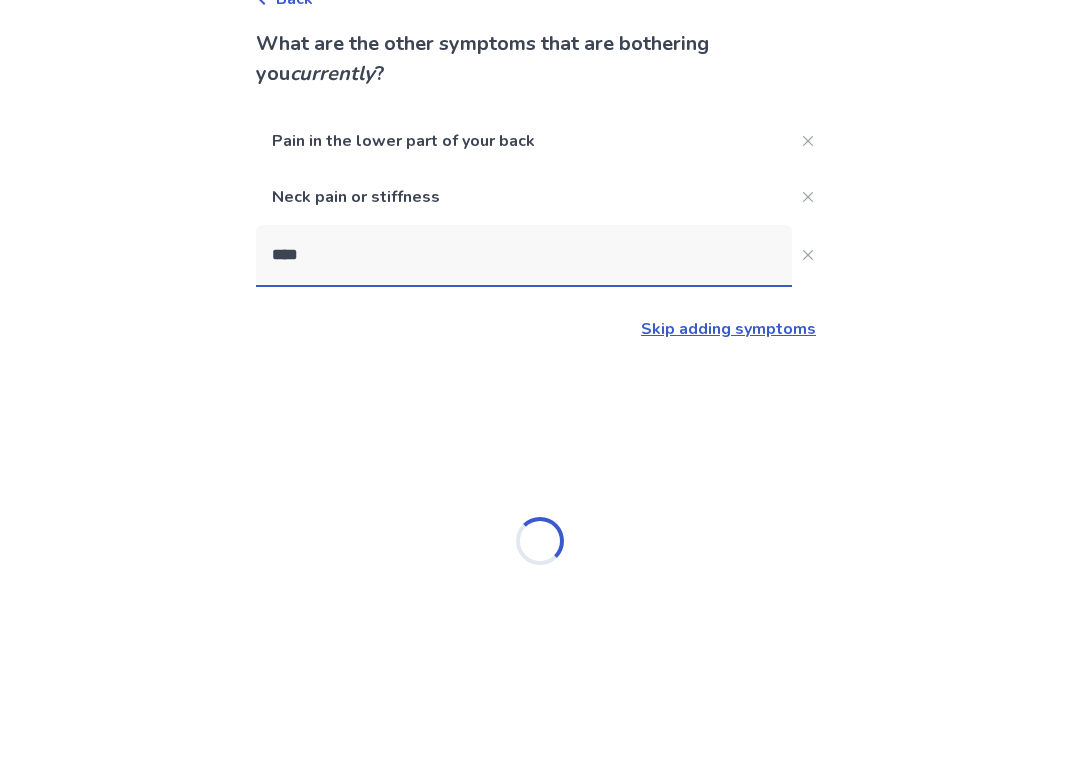 type on "*****" 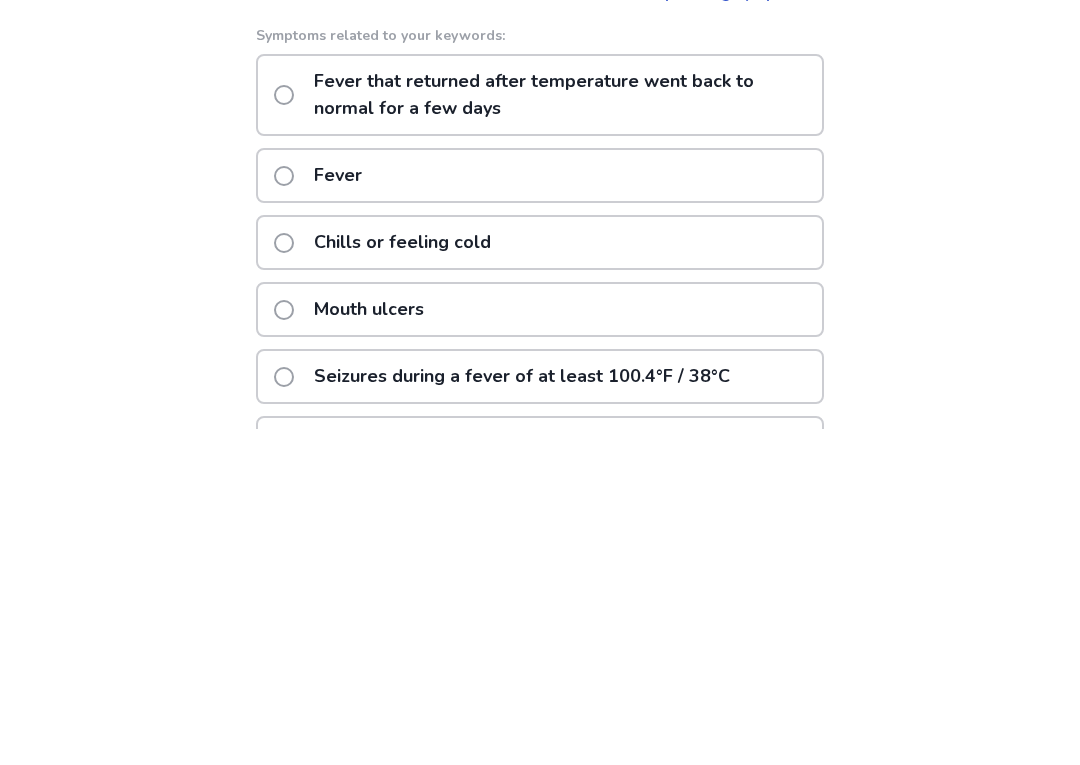click on "Fever" 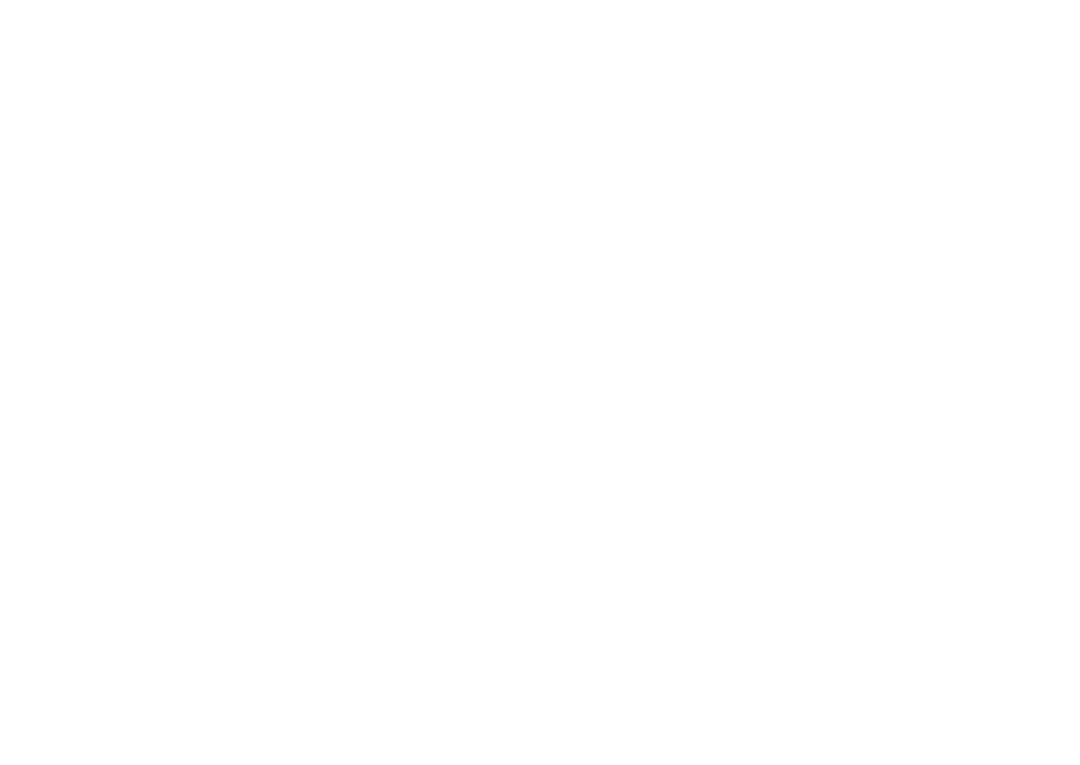 scroll, scrollTop: 0, scrollLeft: 0, axis: both 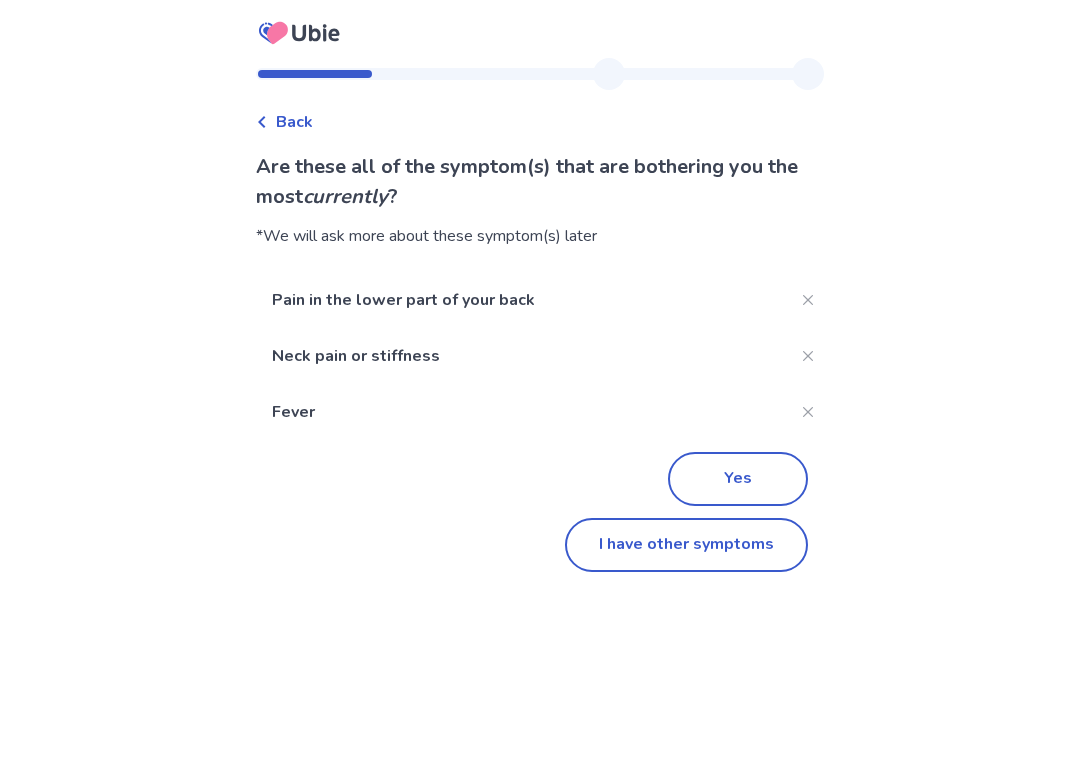 click on "I have other symptoms" 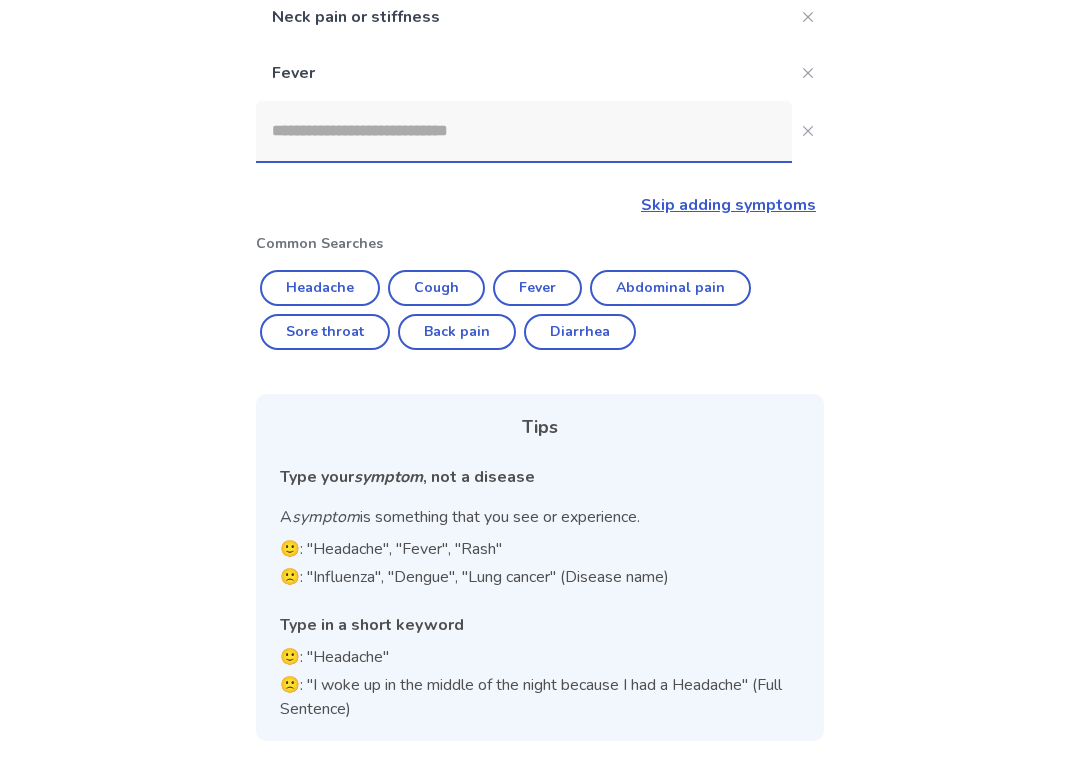 click 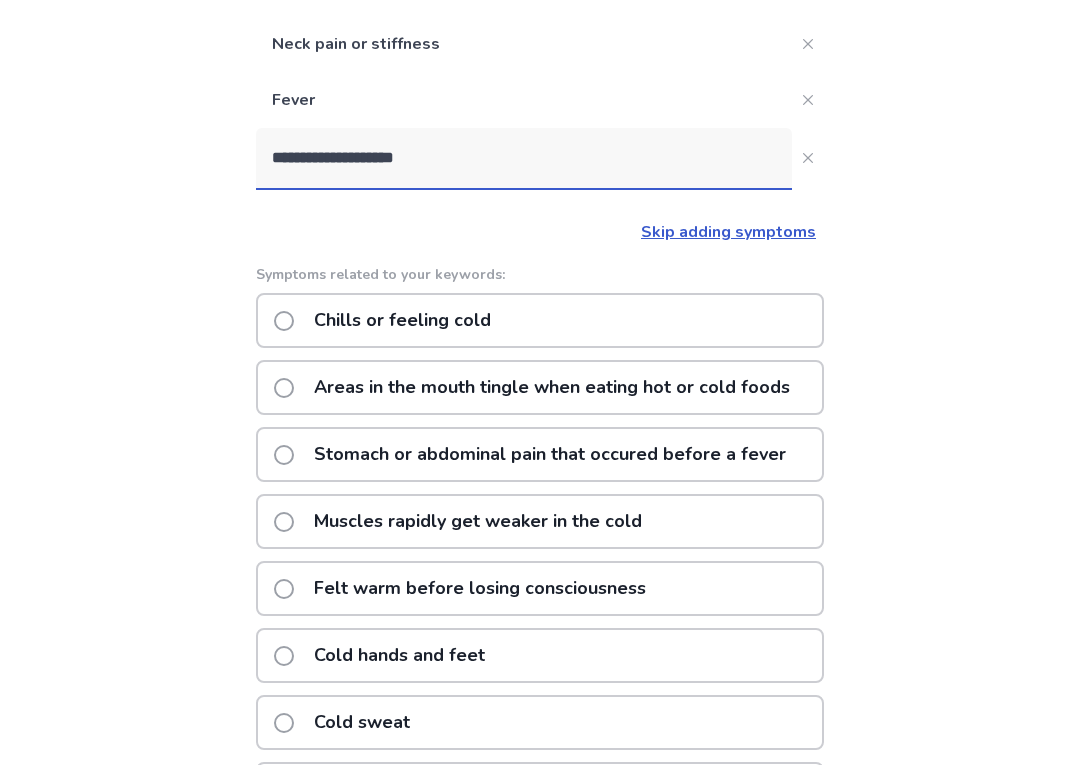 scroll, scrollTop: 179, scrollLeft: 0, axis: vertical 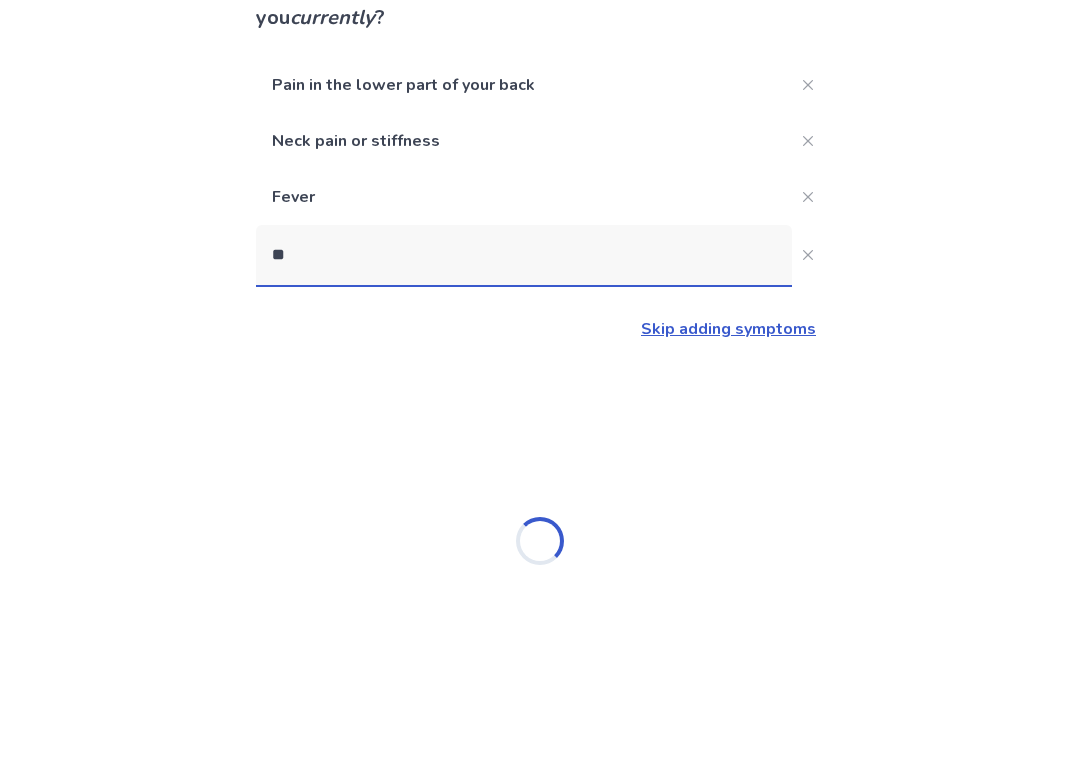 type on "*" 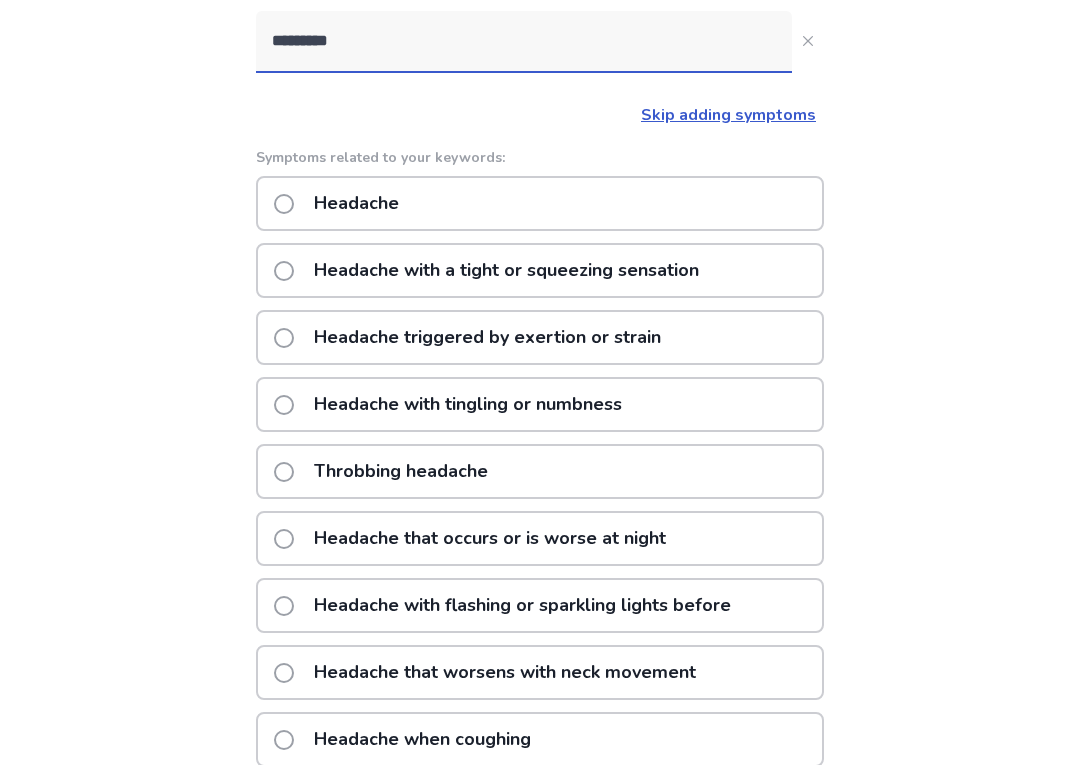 scroll, scrollTop: 387, scrollLeft: 0, axis: vertical 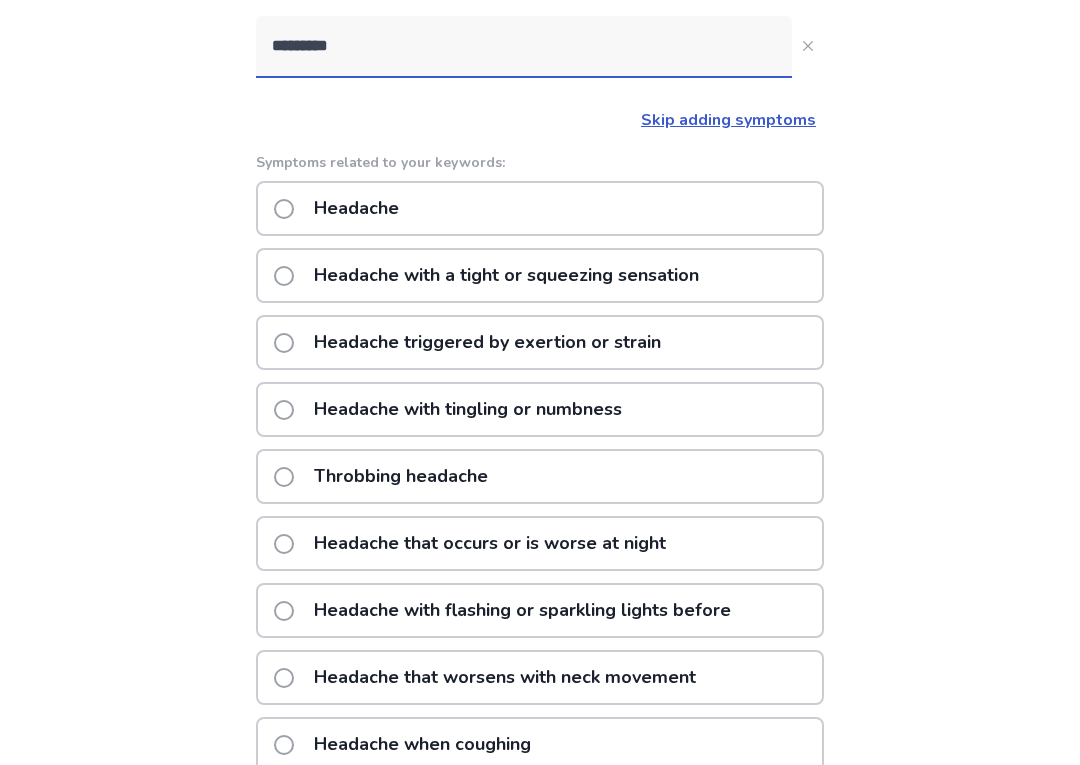 click on "********" 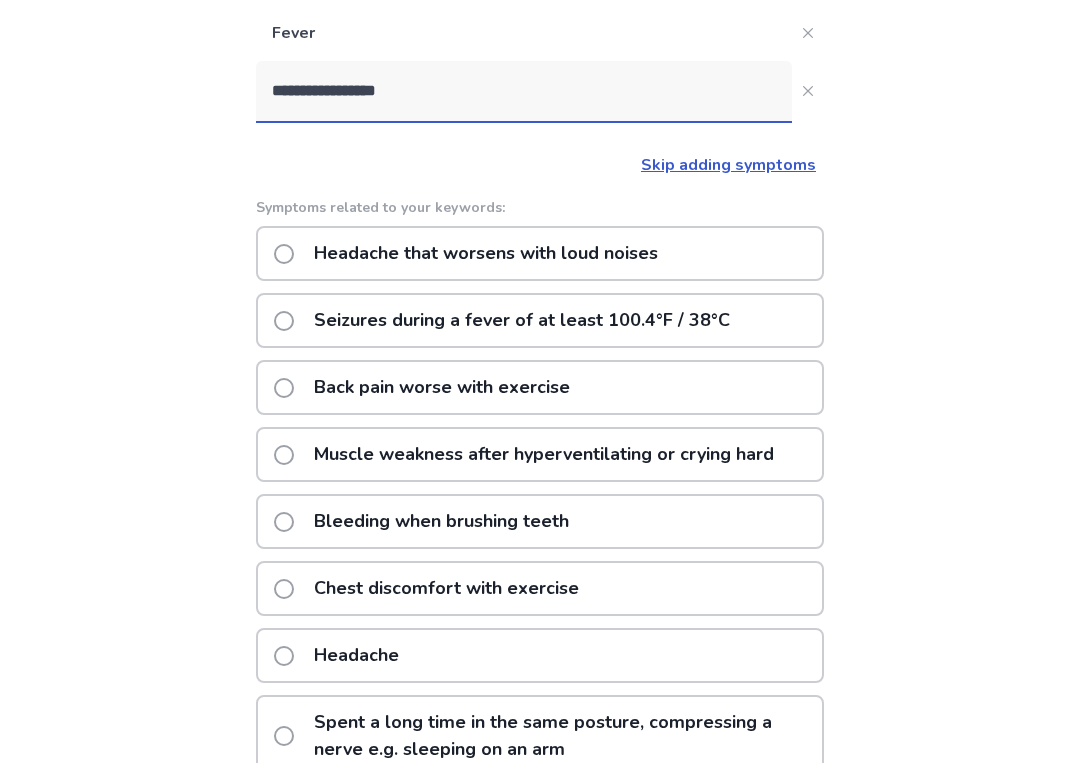 scroll, scrollTop: 179, scrollLeft: 0, axis: vertical 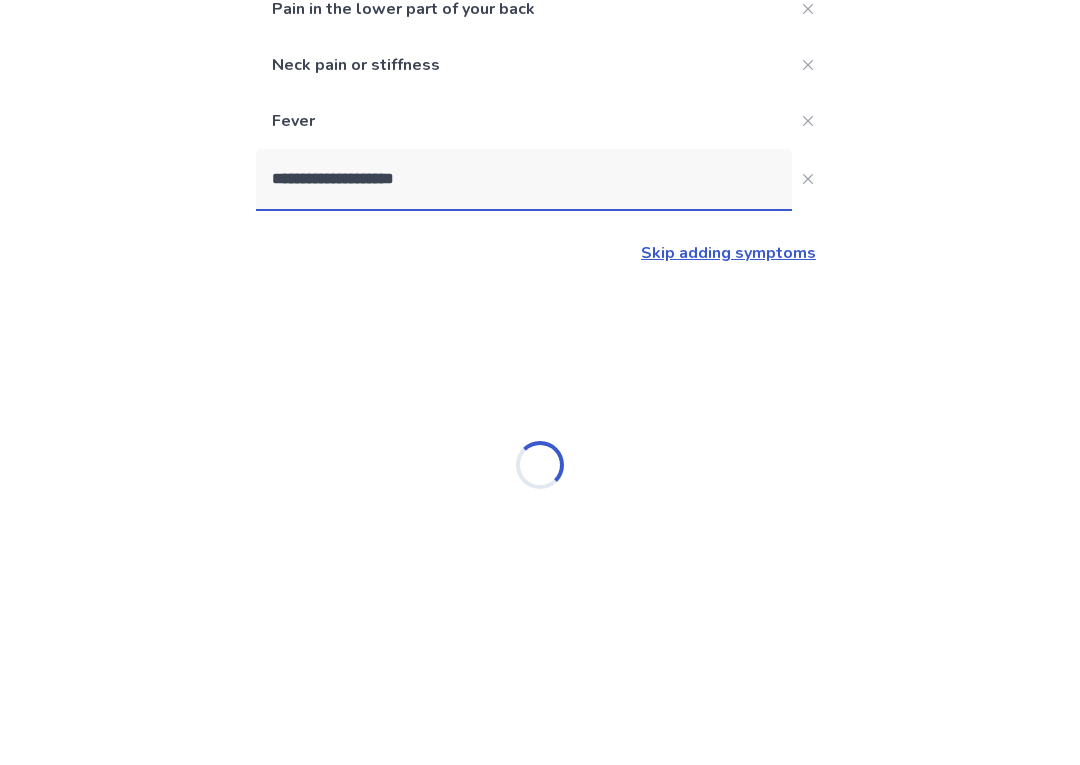 type on "**********" 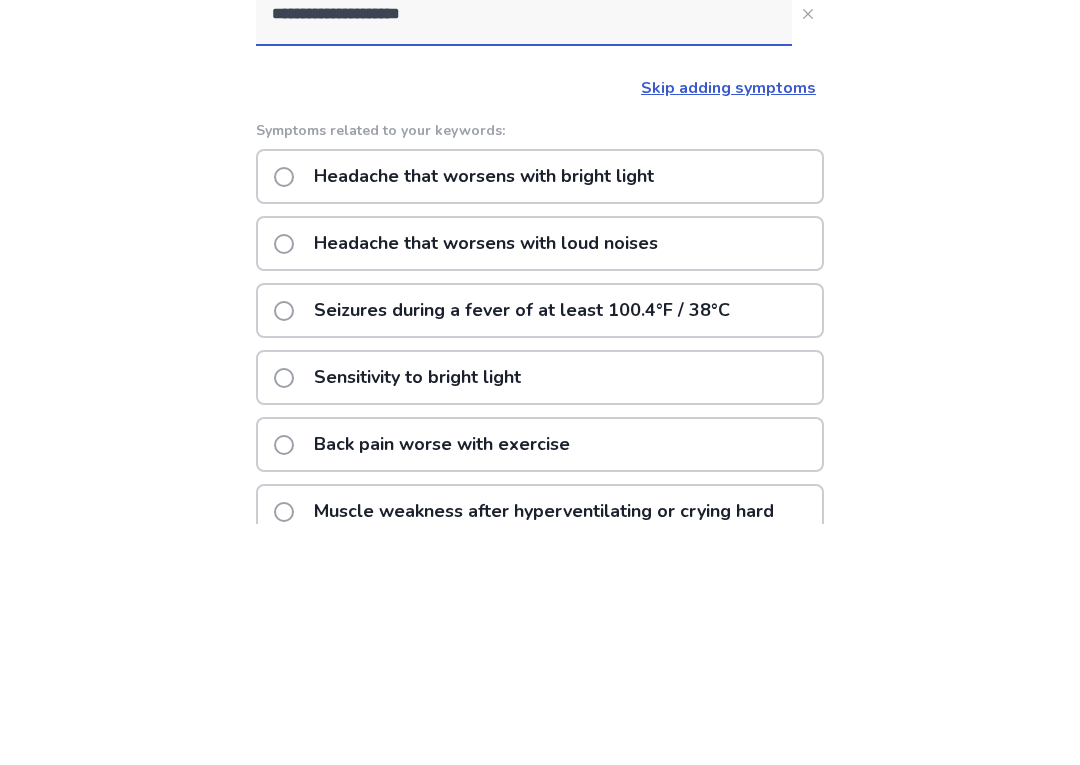 click on "Headache that worsens with bright light" 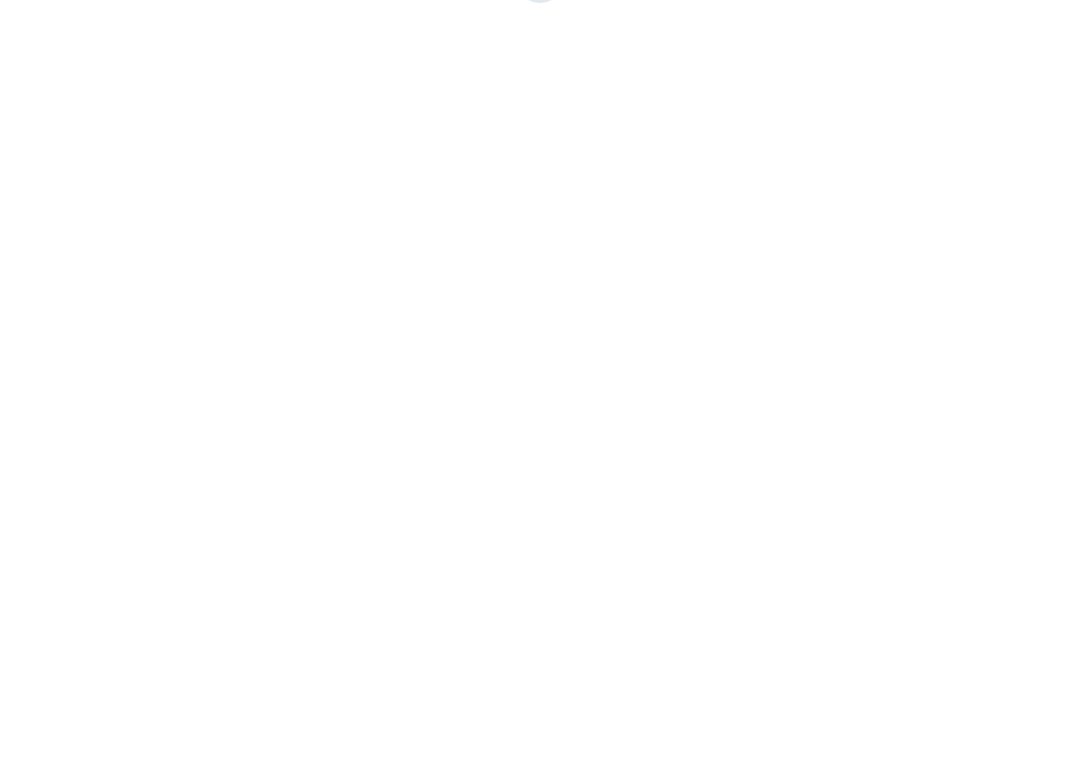 scroll, scrollTop: 0, scrollLeft: 0, axis: both 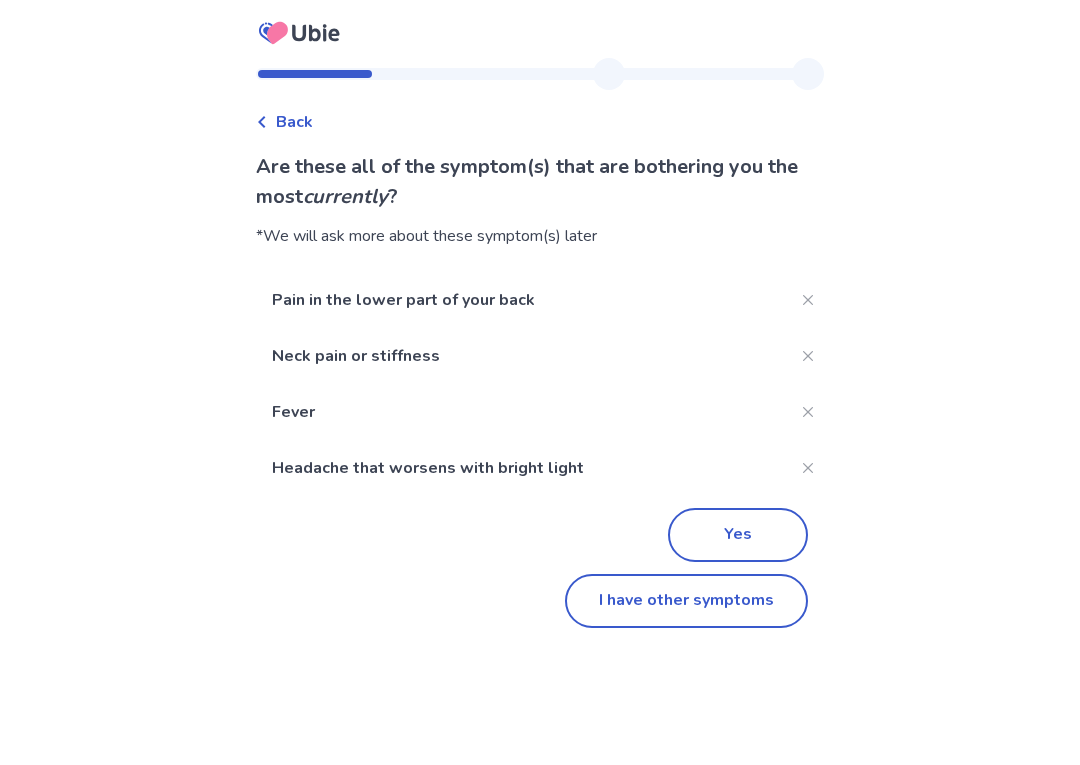 click on "I have other symptoms" 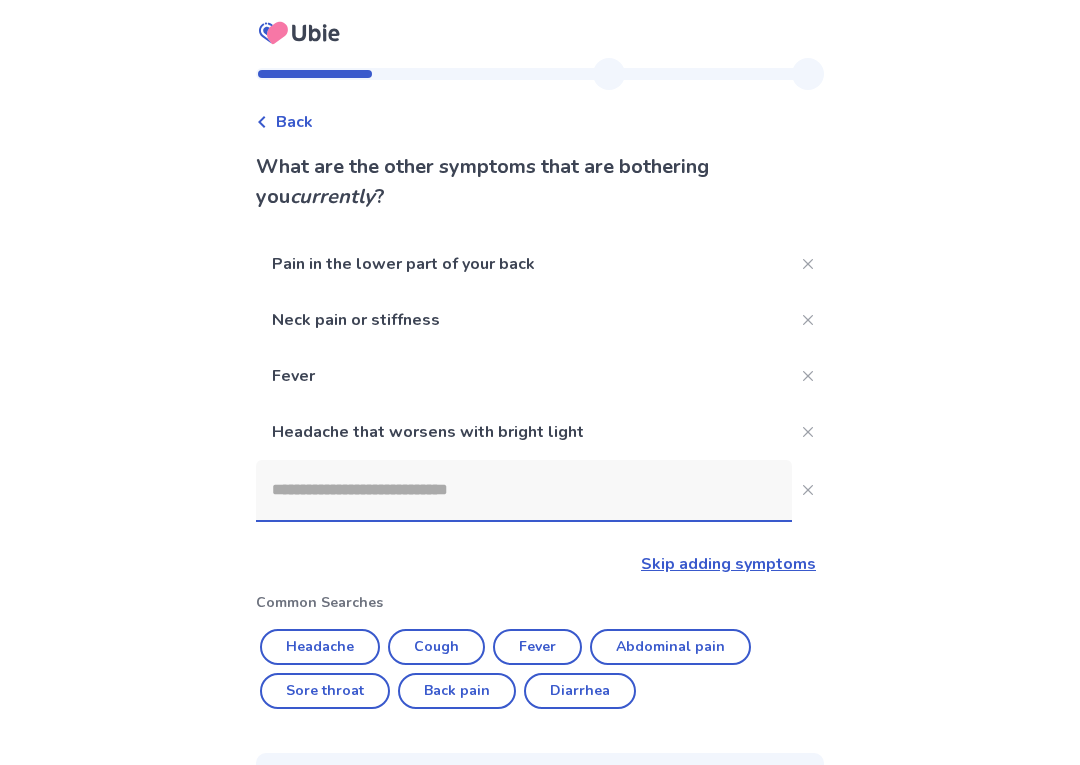 scroll, scrollTop: 359, scrollLeft: 0, axis: vertical 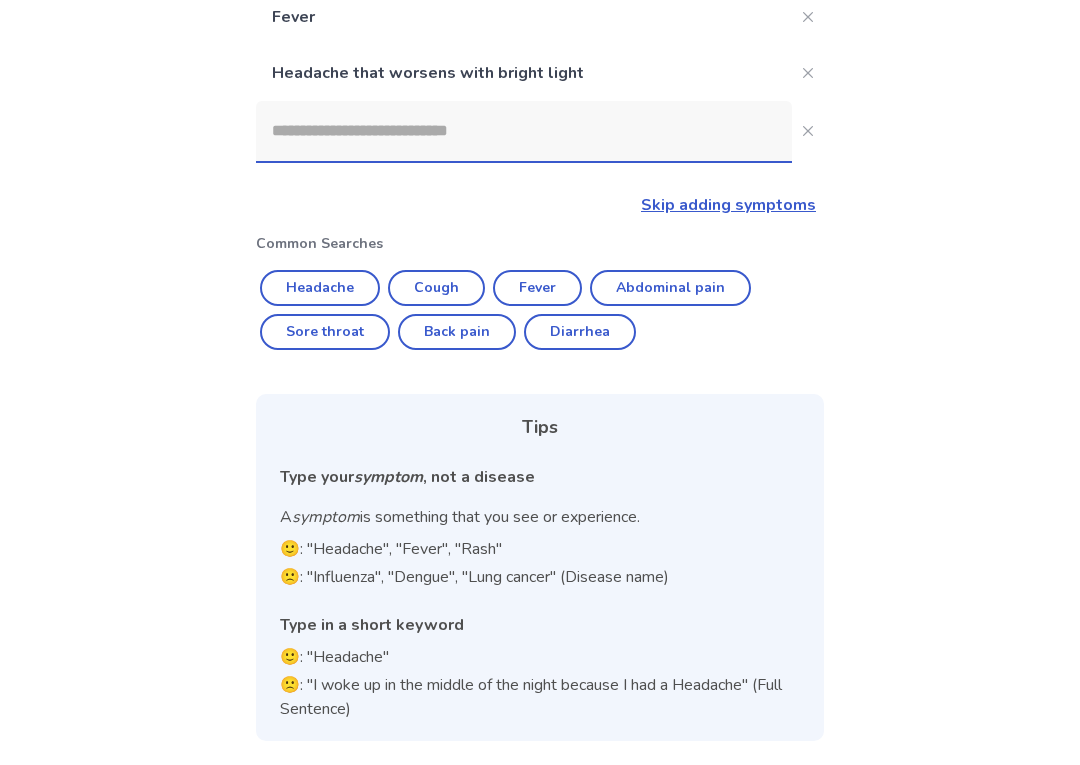 click 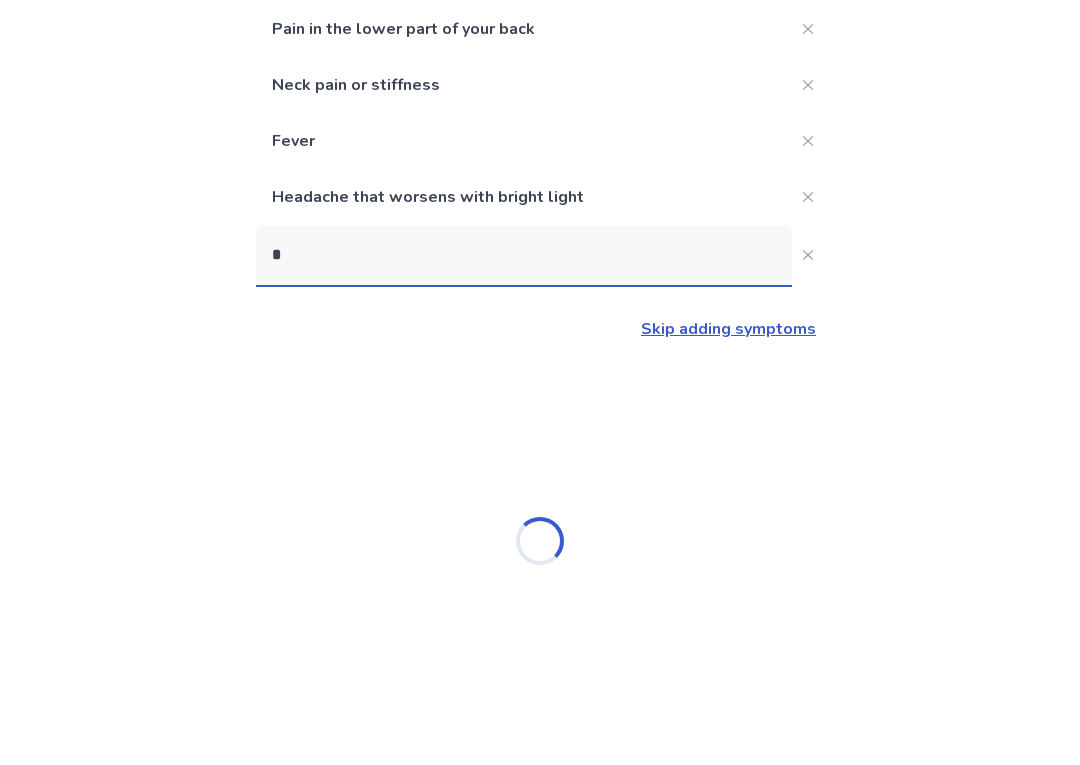 scroll, scrollTop: 235, scrollLeft: 0, axis: vertical 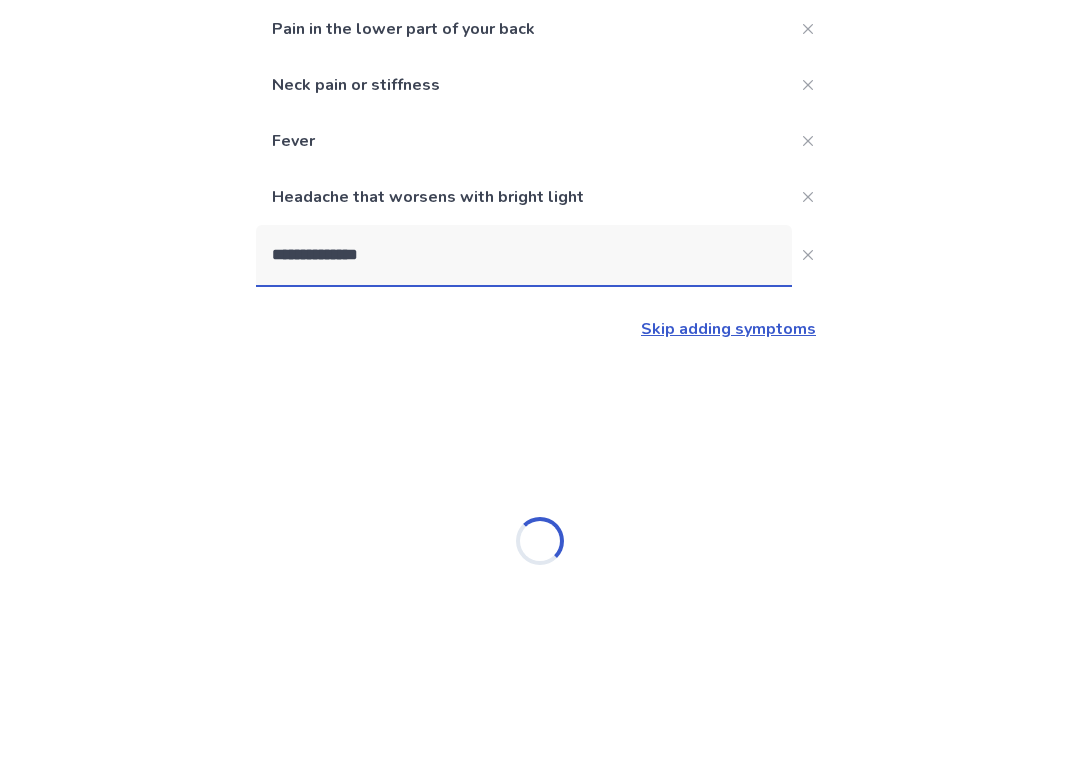 type on "**********" 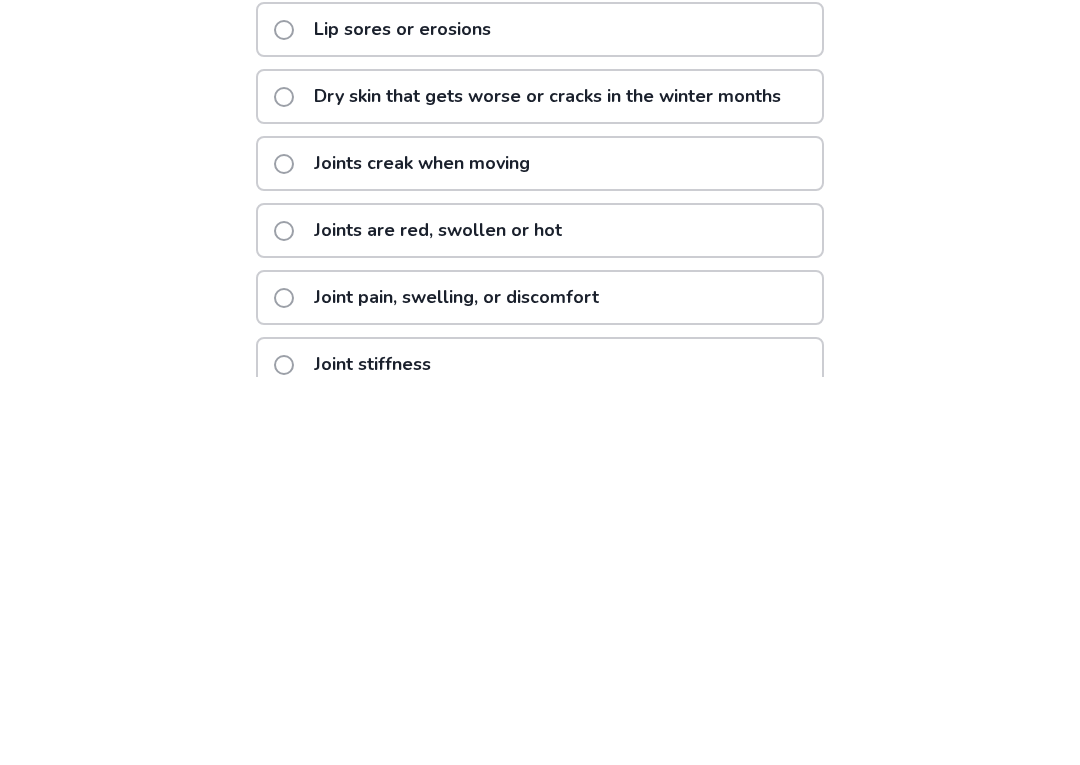 click on "Joints creak when moving" 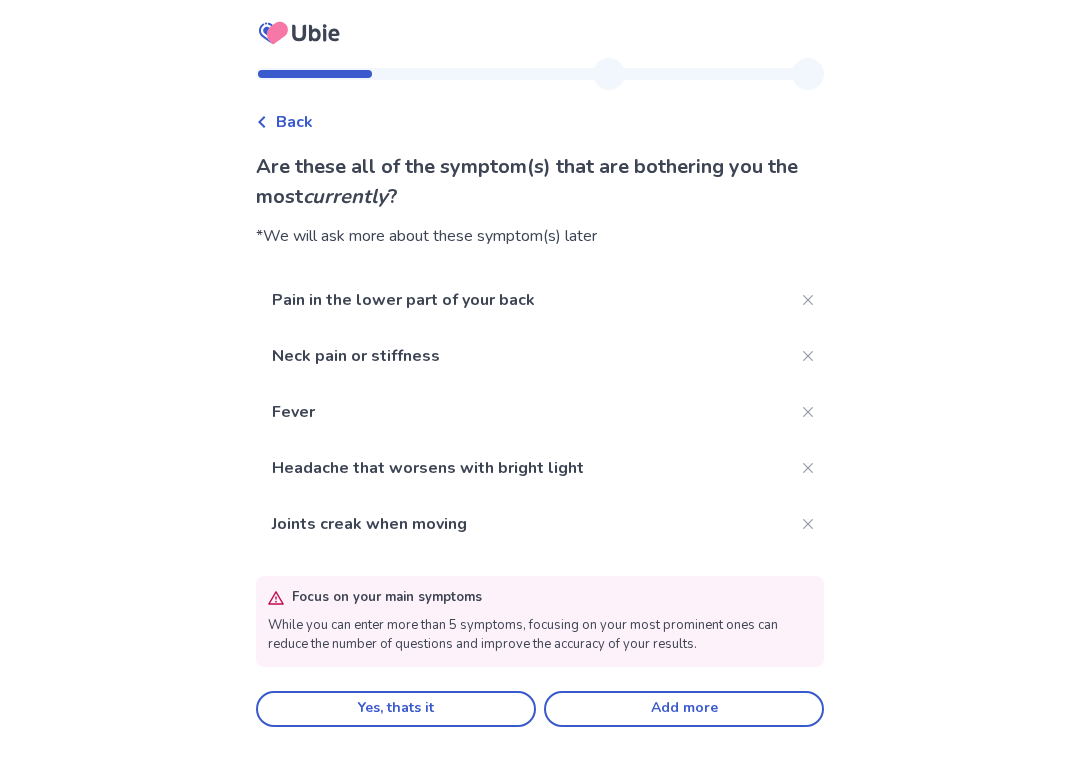 click 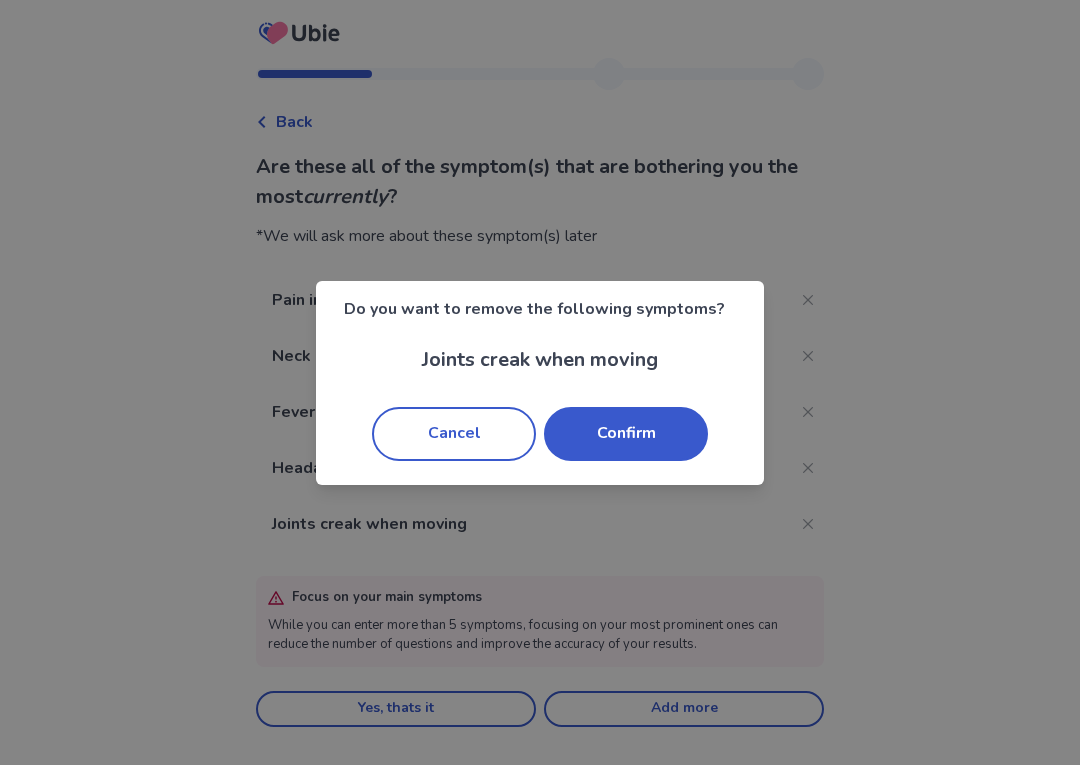 click on "Cancel" at bounding box center (454, 434) 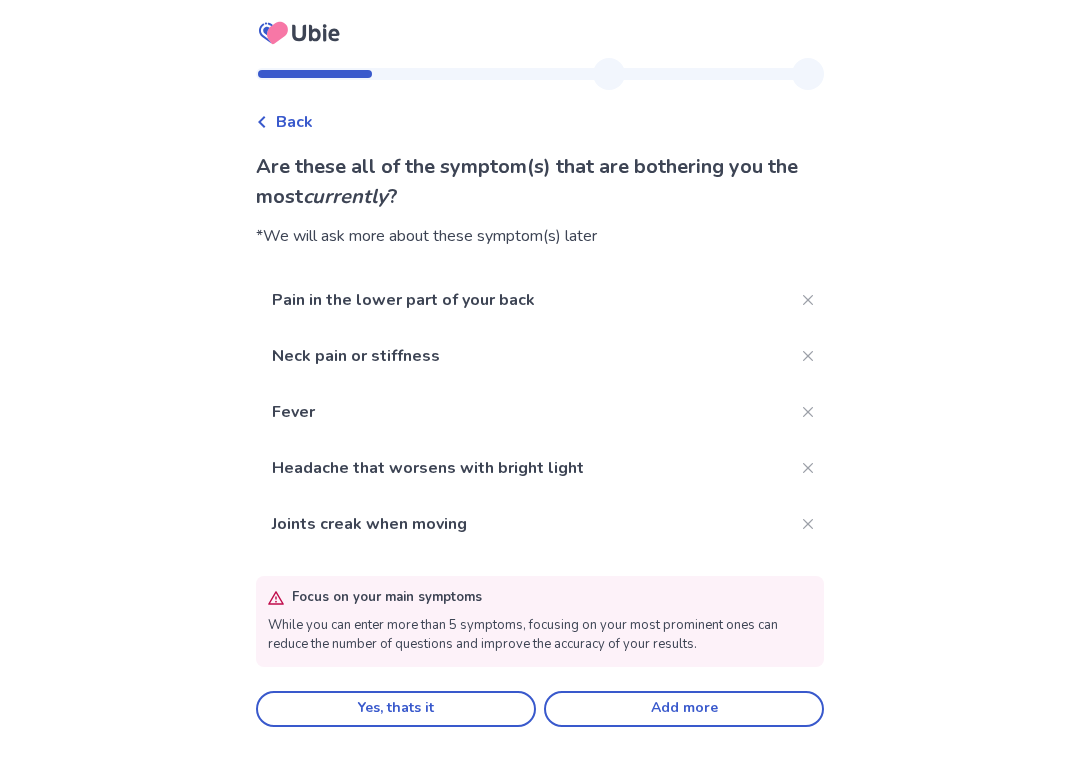 click 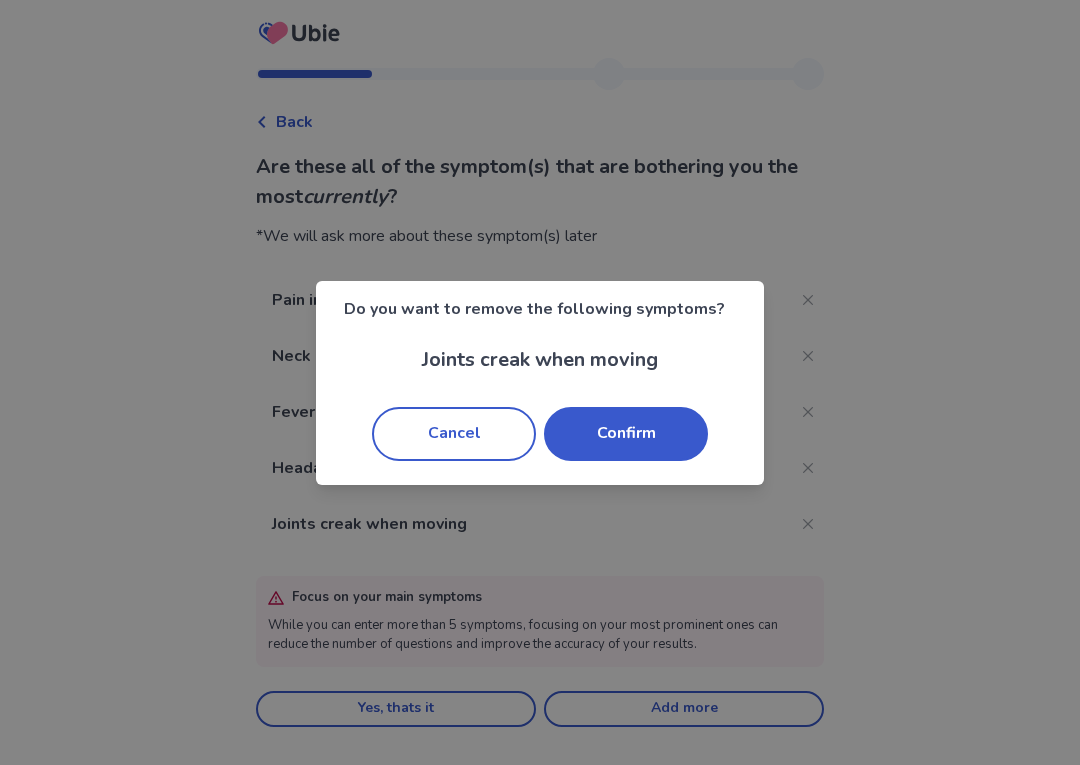 click on "Confirm" at bounding box center (626, 434) 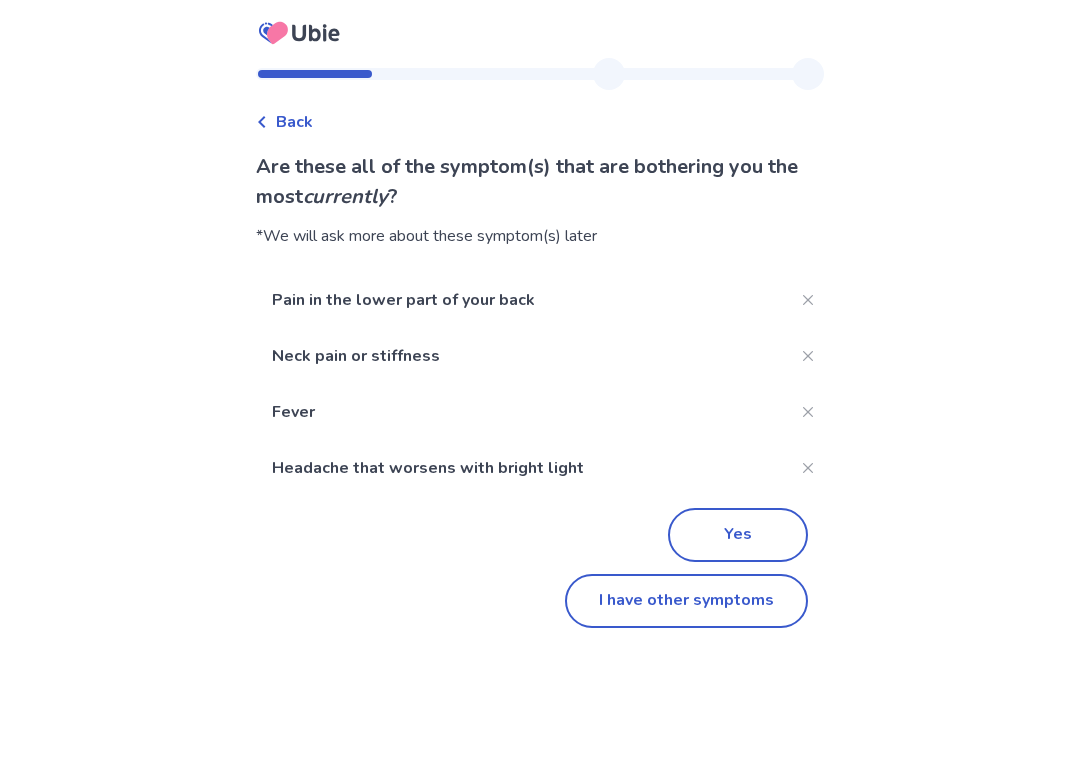 click on "Yes" 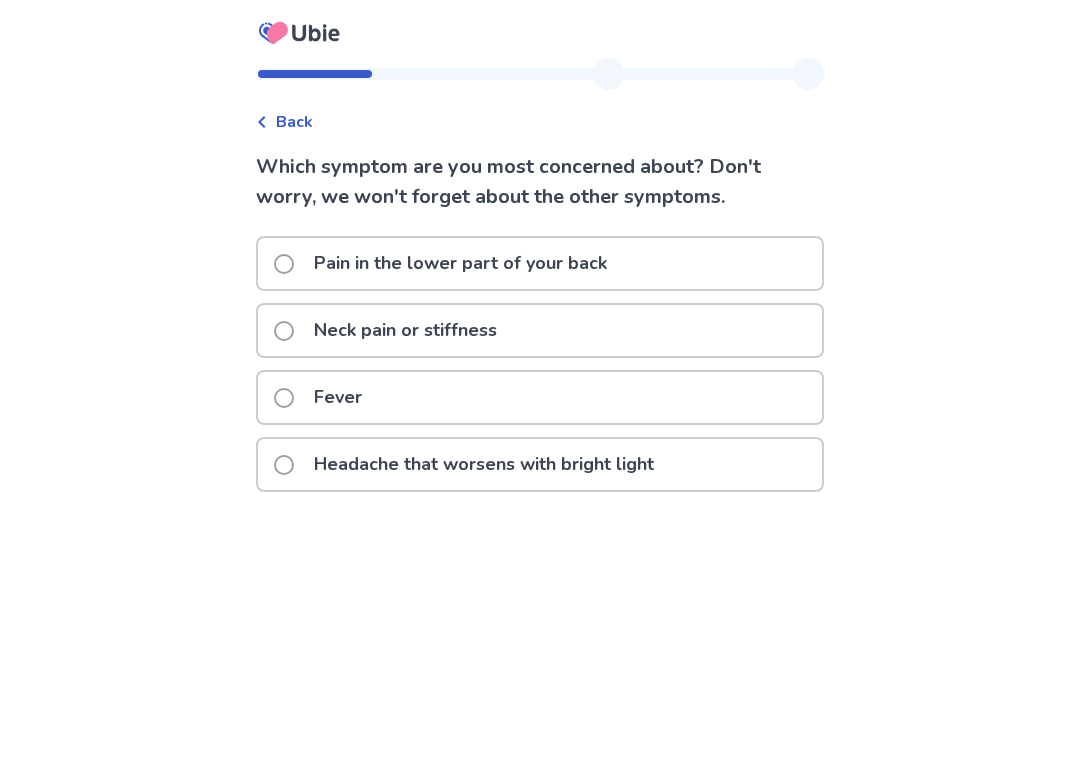 click on "Pain in the lower part of your back" 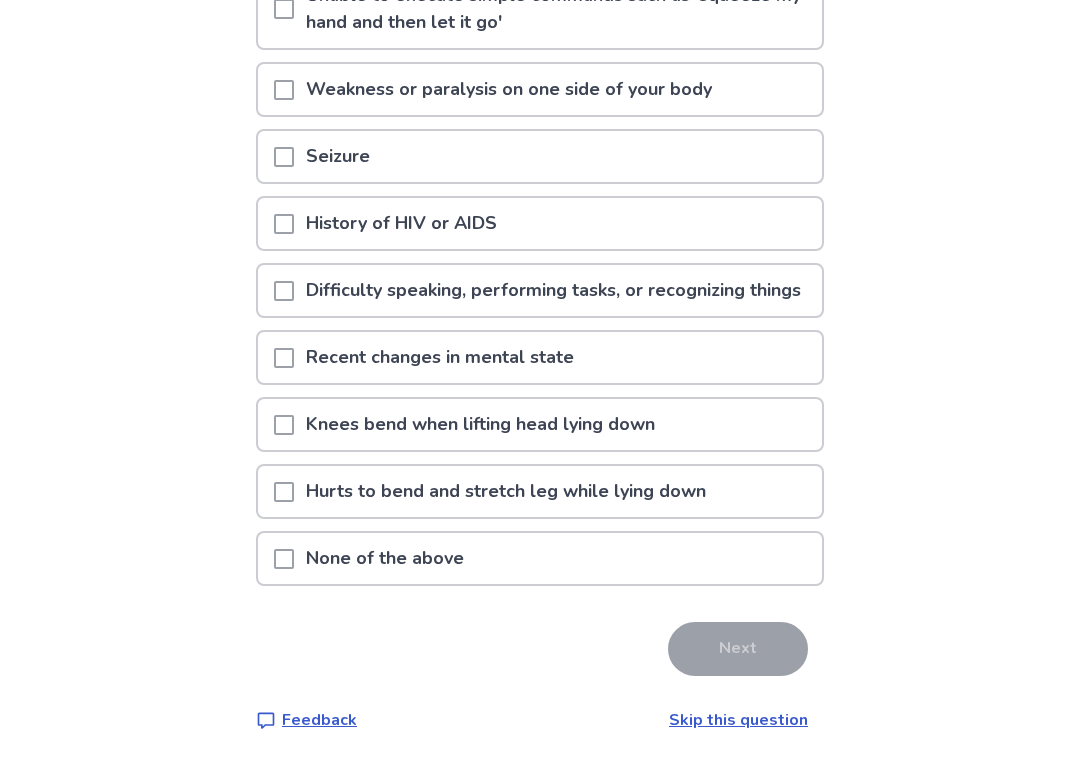 scroll, scrollTop: 317, scrollLeft: 0, axis: vertical 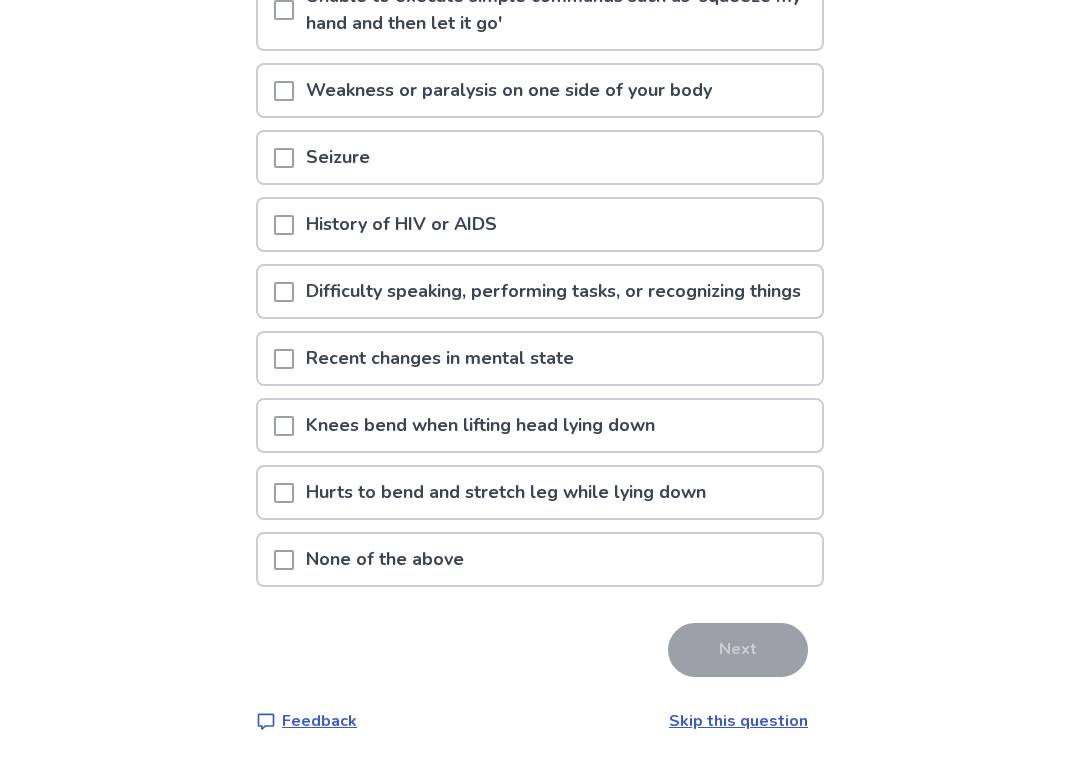 click on "Recent changes in mental state" at bounding box center (540, 358) 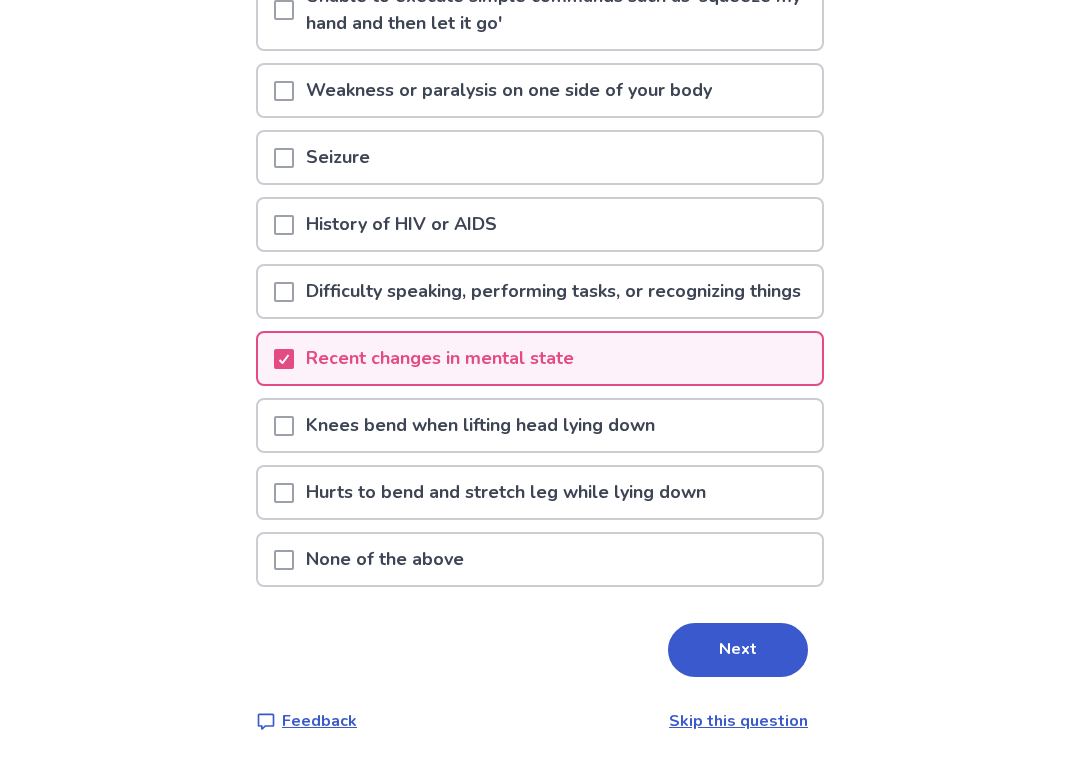 click on "Hurts to bend and stretch leg while lying down" at bounding box center [540, 492] 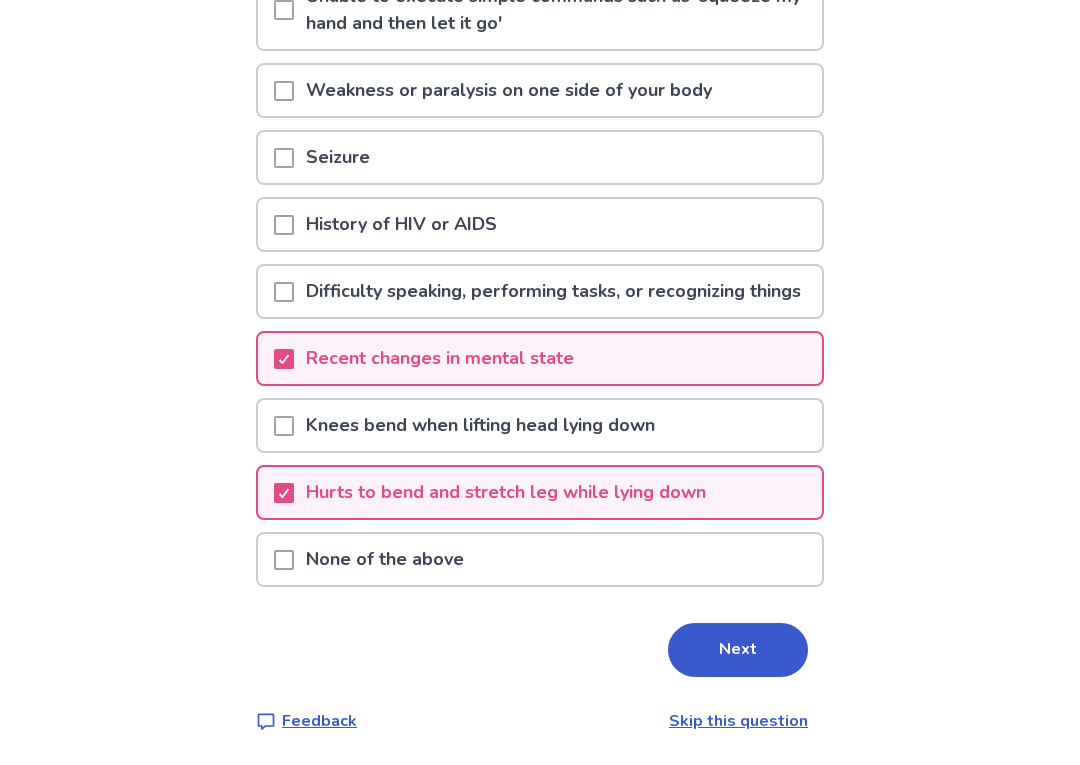 click on "Knees bend when lifting head lying down" at bounding box center [540, 425] 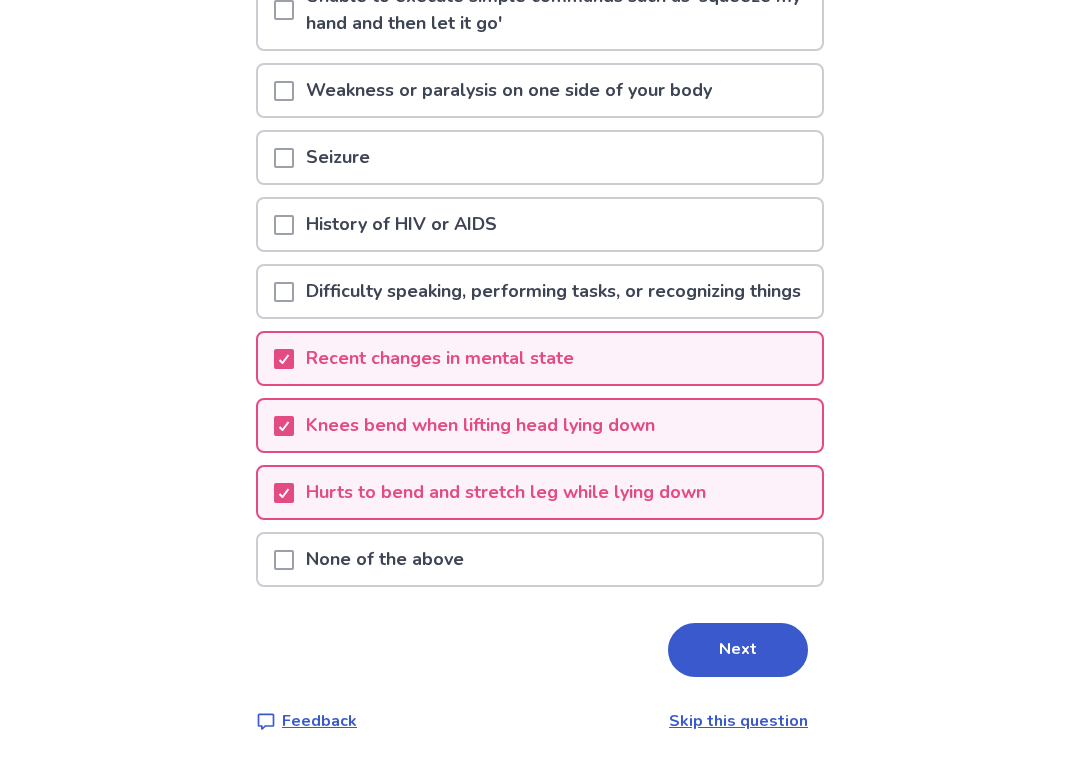 click on "Next" at bounding box center (738, 650) 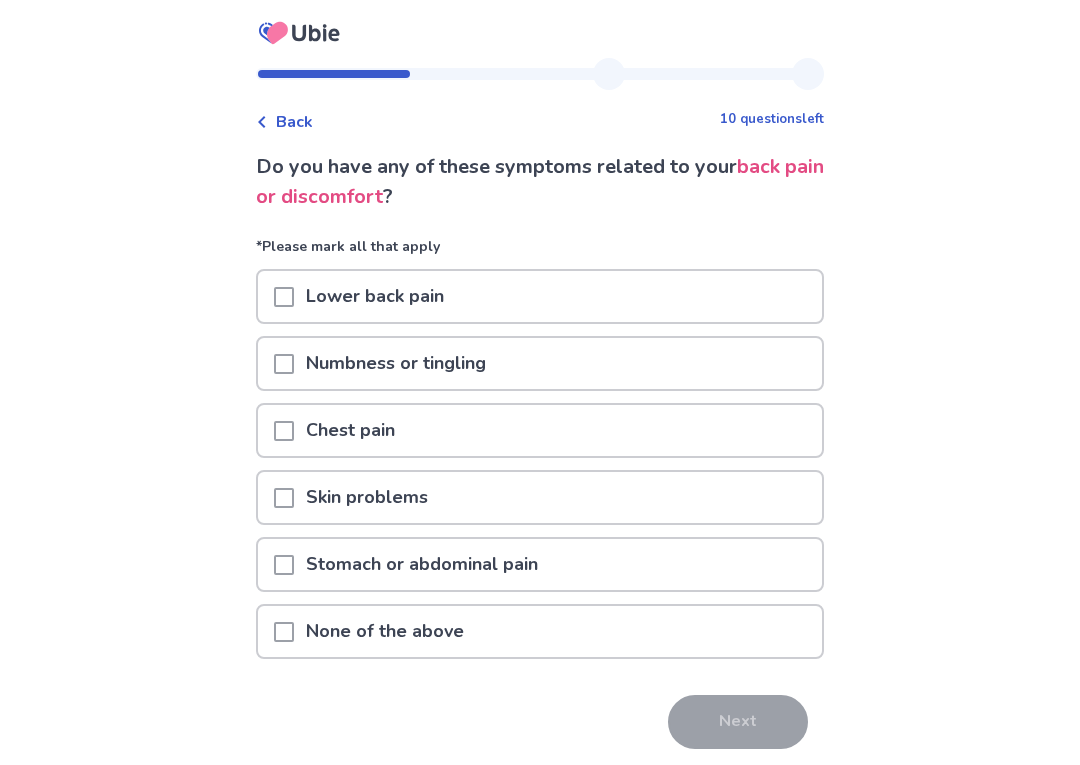 click on "Lower back pain" at bounding box center [540, 296] 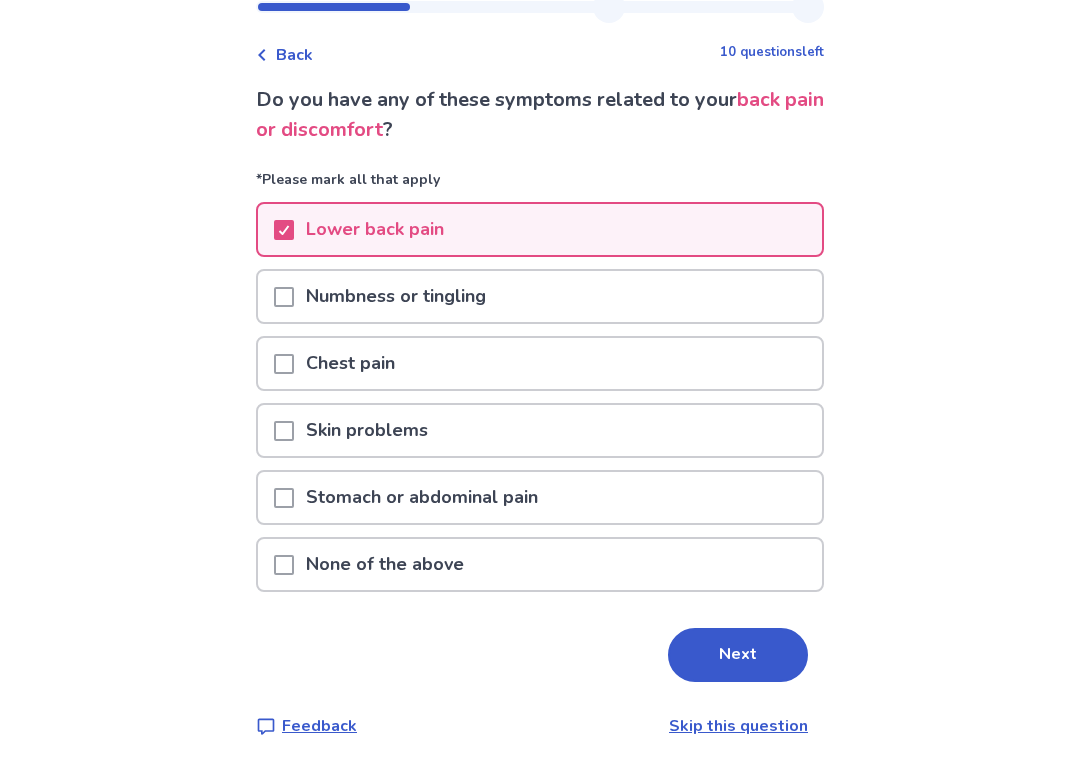scroll, scrollTop: 72, scrollLeft: 0, axis: vertical 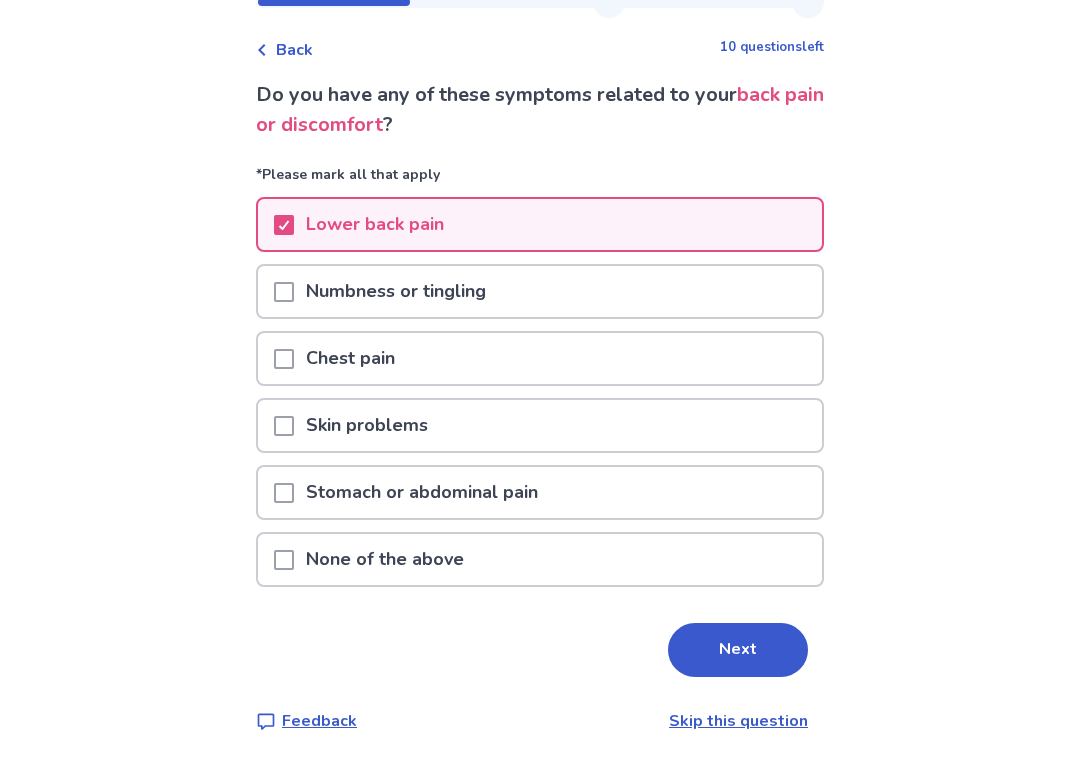 click on "Next" at bounding box center [738, 650] 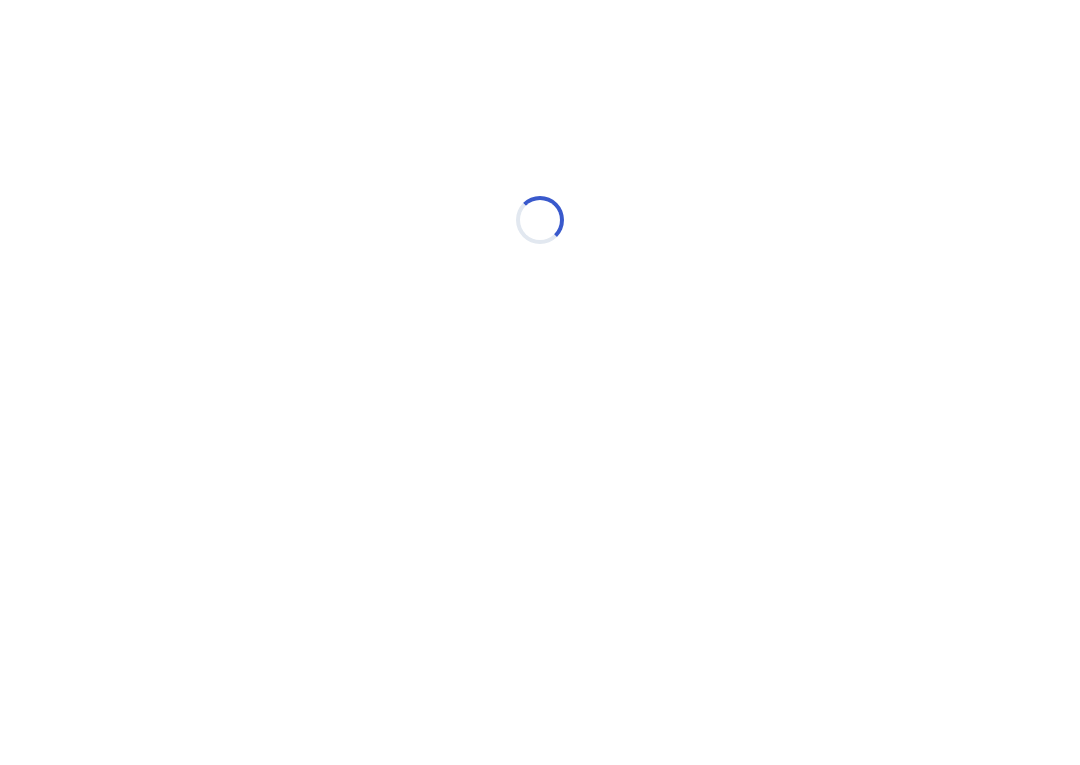 select on "*" 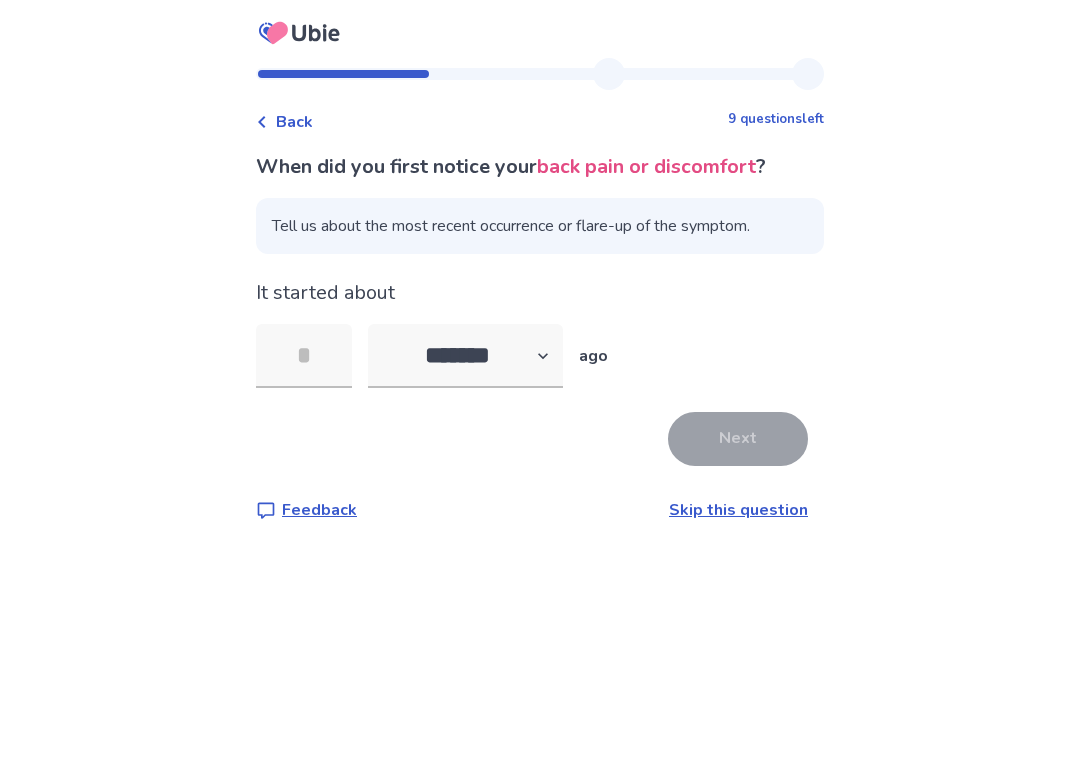 click at bounding box center [304, 356] 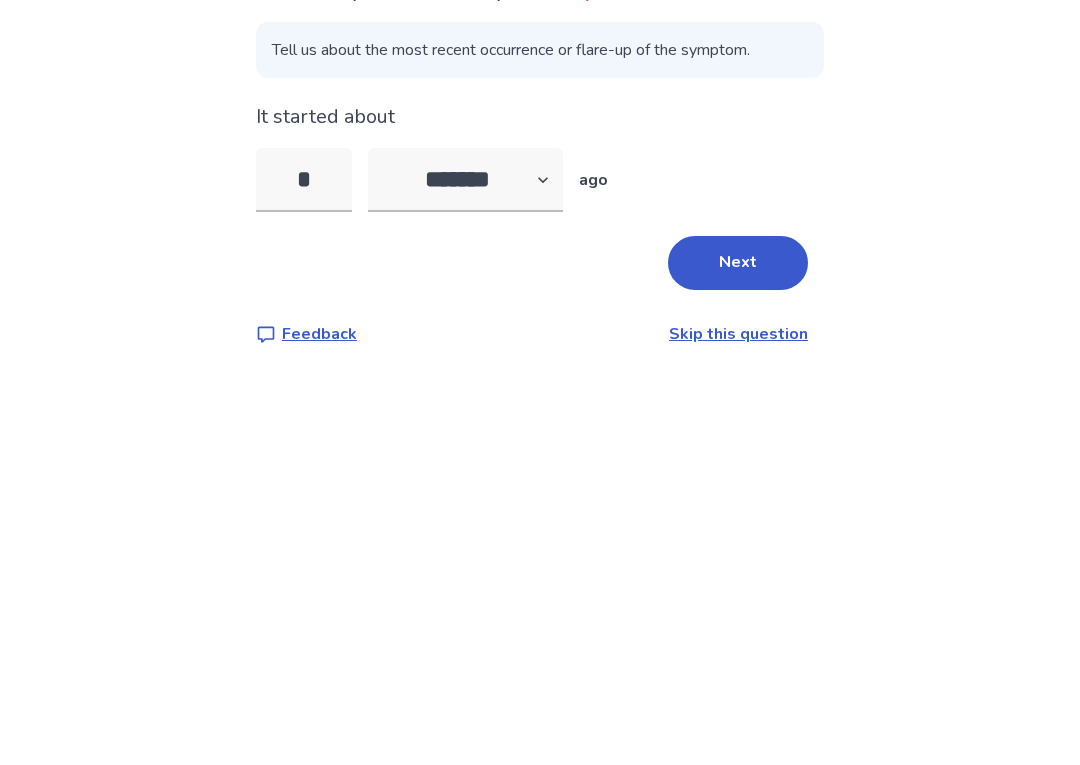 type on "*" 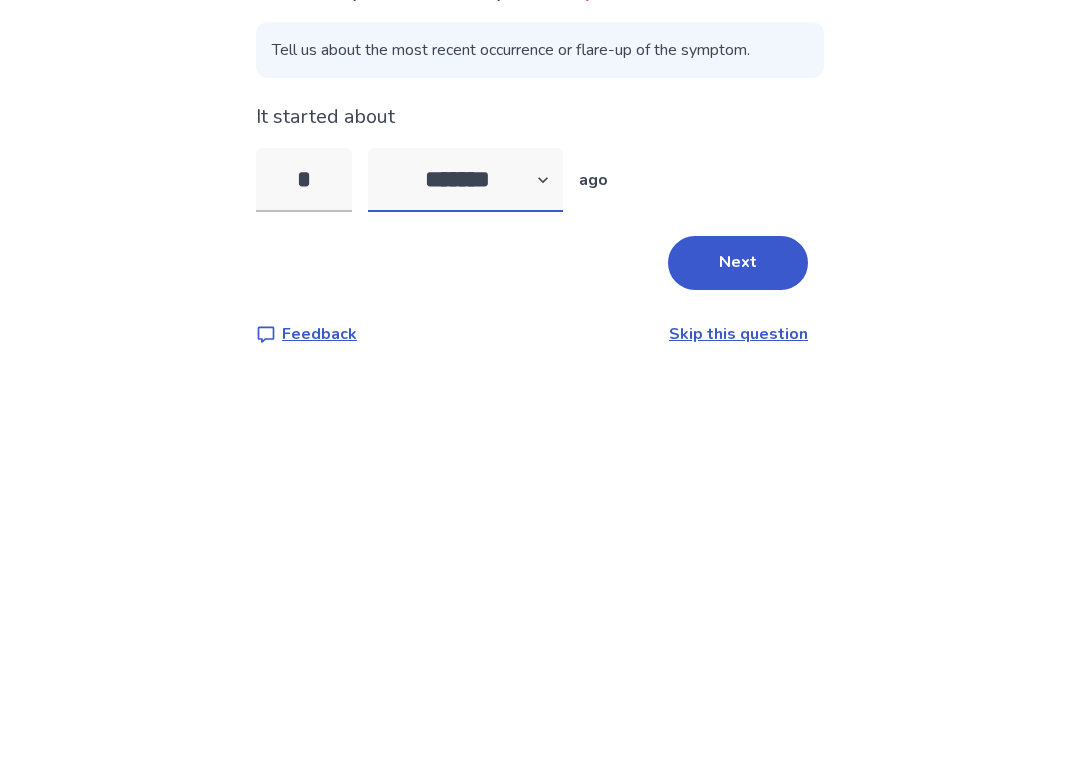 click on "******* ****** ******* ******** *******" at bounding box center [465, 356] 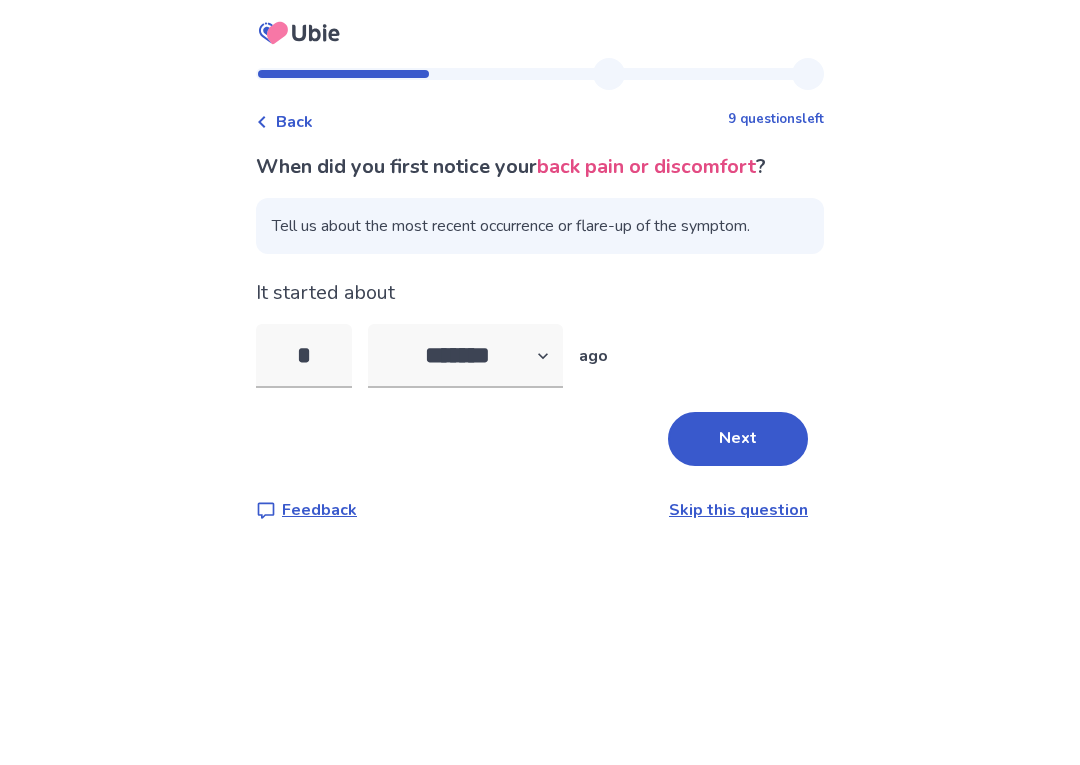 click on "Next" at bounding box center (738, 439) 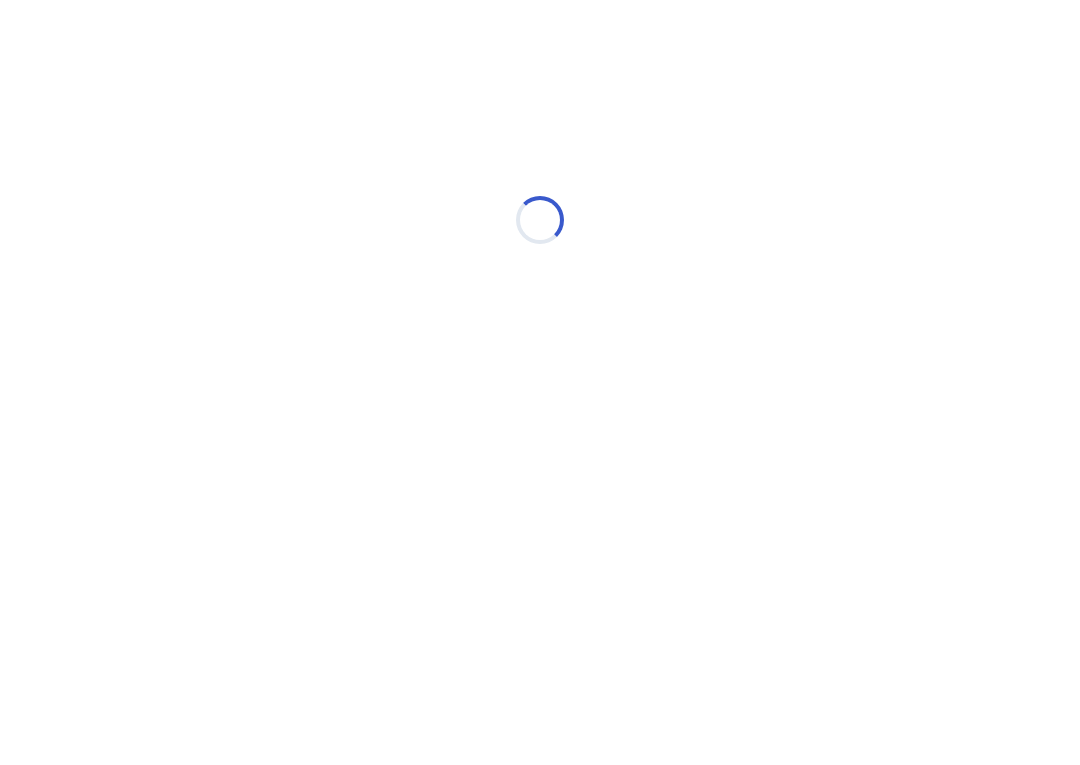 select on "*" 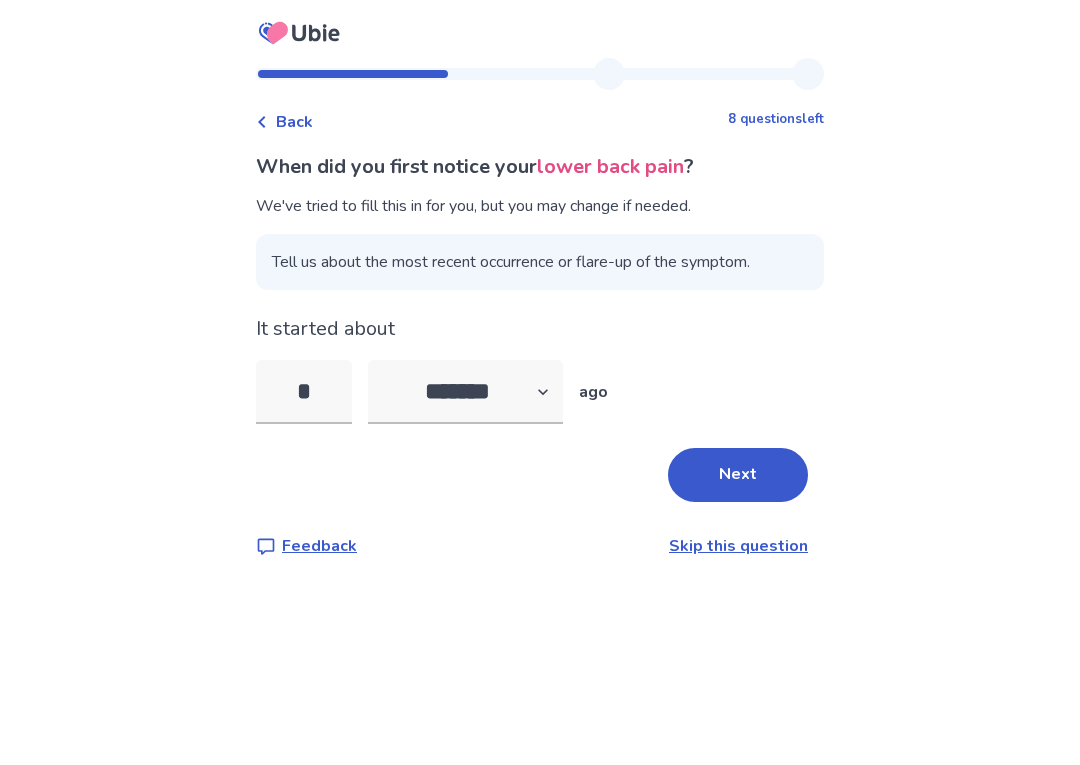 click on "Back" at bounding box center (284, 122) 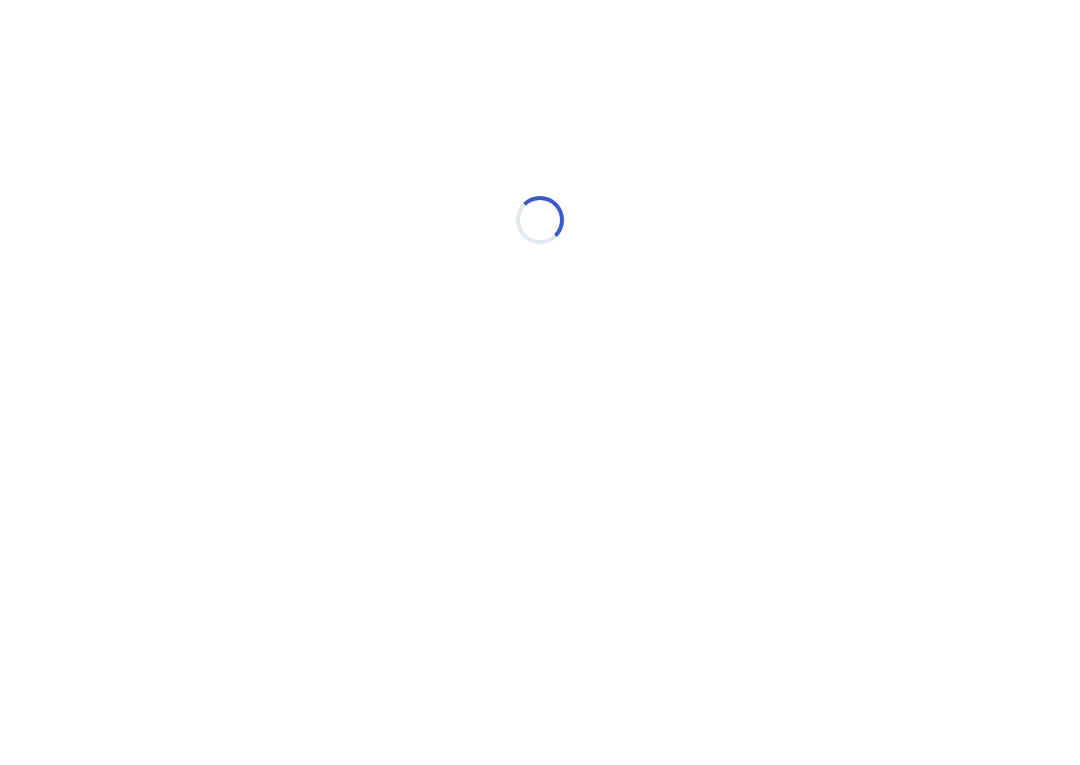 select on "*" 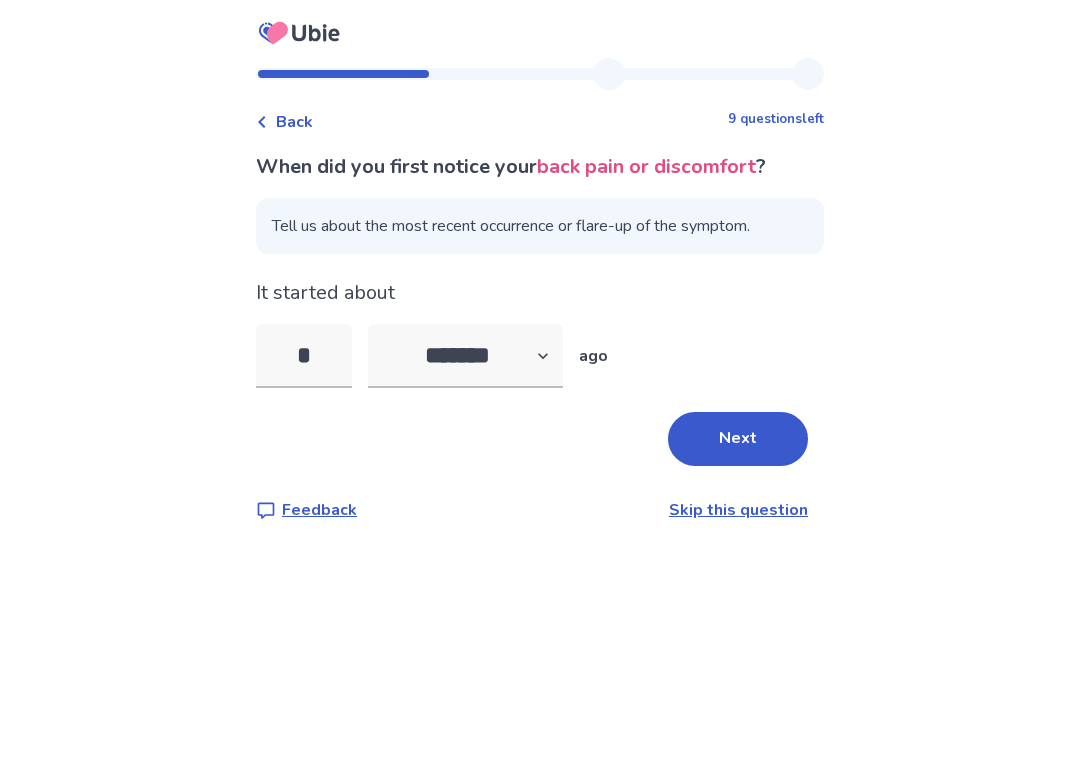 click on "Next" at bounding box center (738, 439) 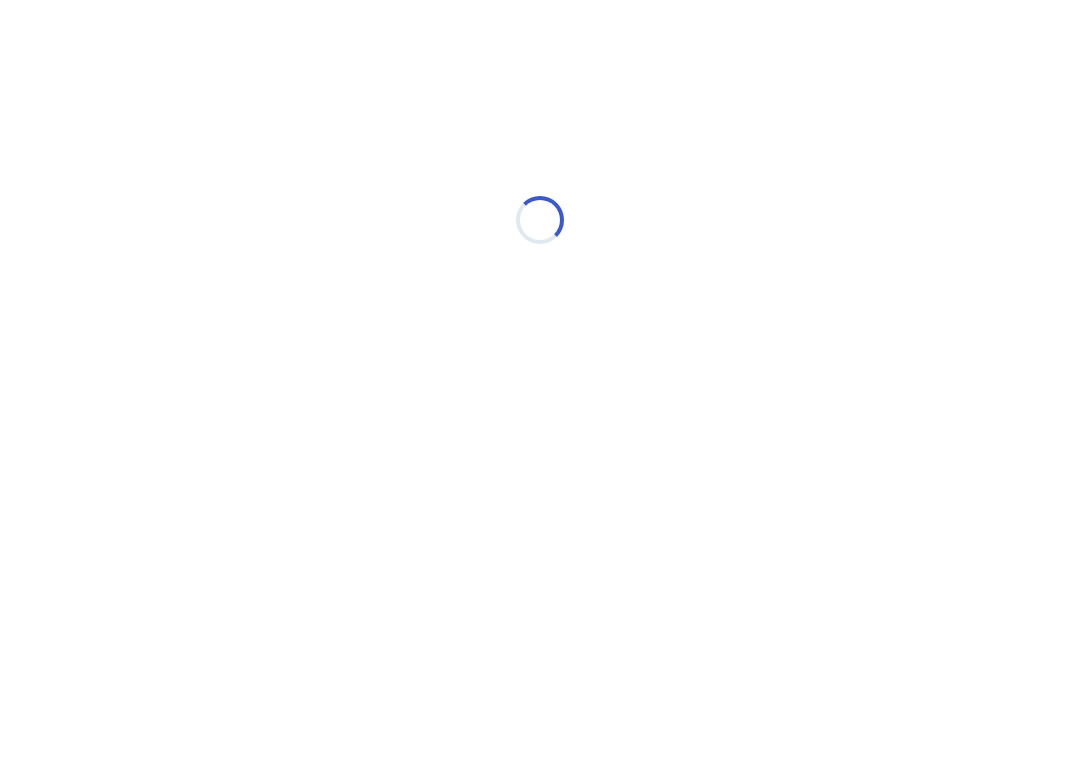 select on "*" 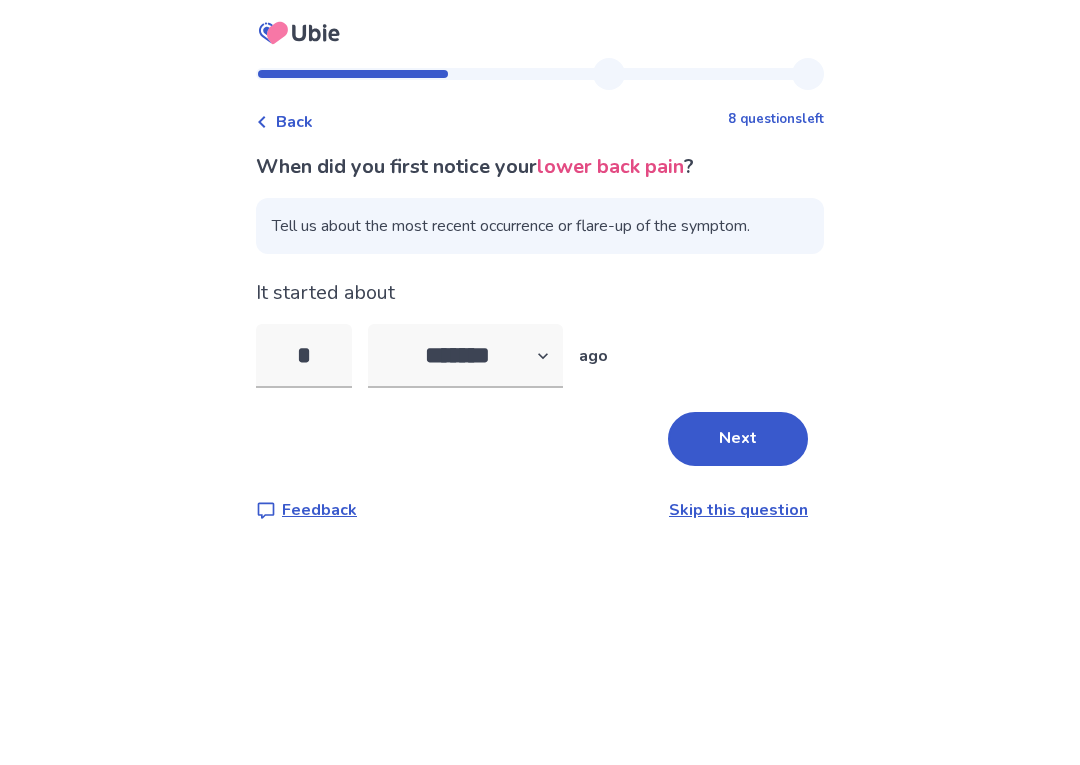 click on "Next" at bounding box center [738, 439] 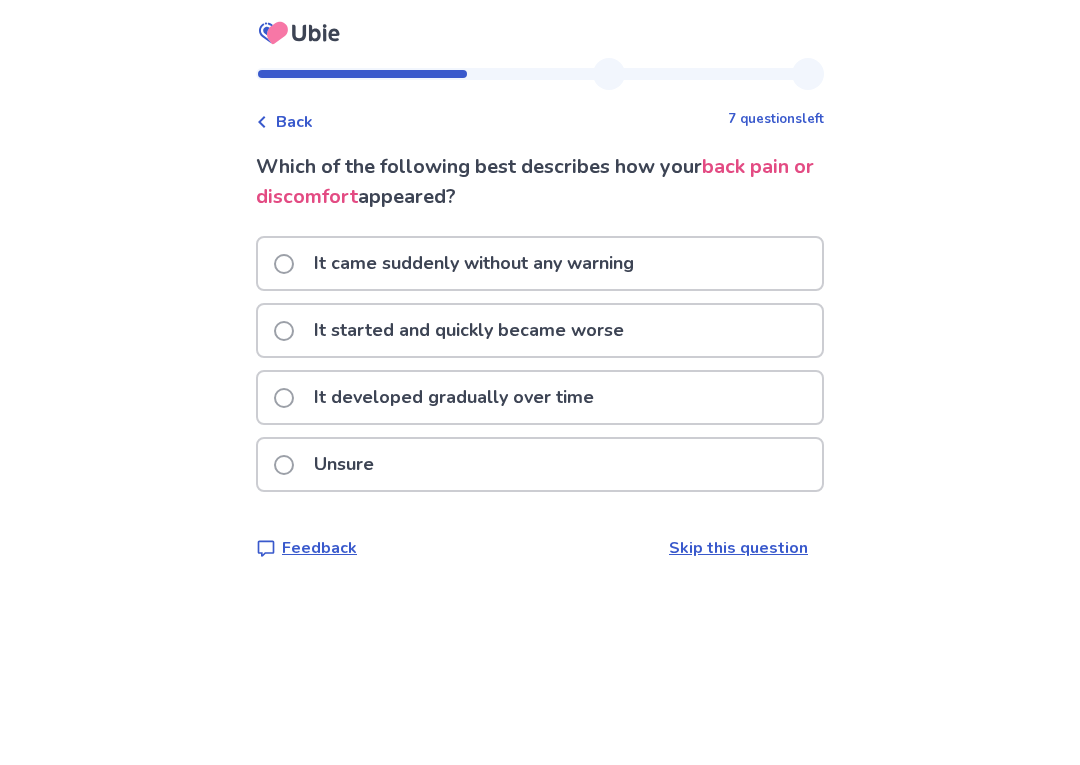 click on "It came suddenly without any warning" at bounding box center (460, 263) 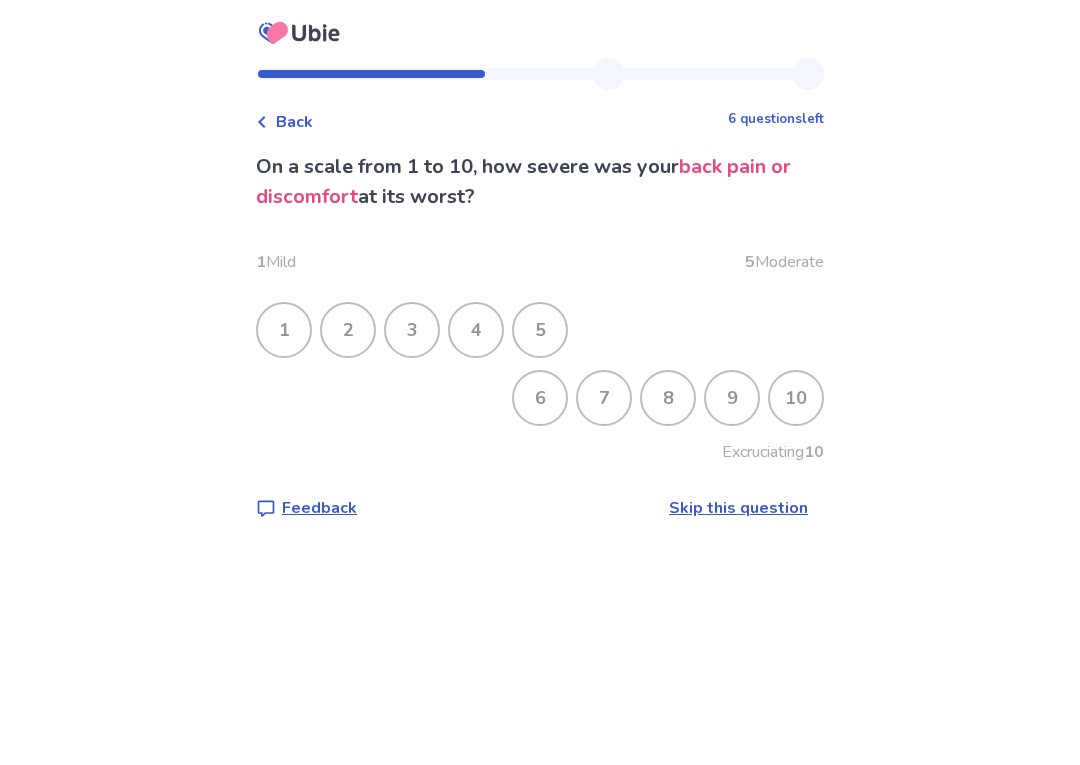 click on "9" at bounding box center [732, 398] 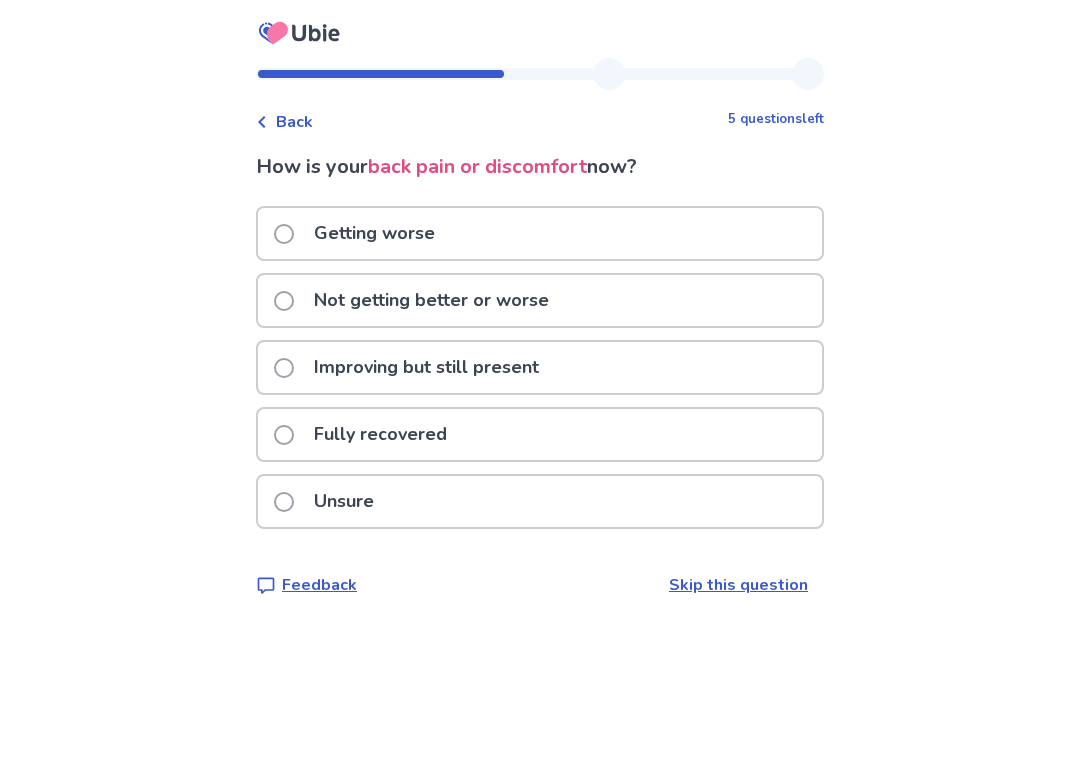 click on "Back" at bounding box center (284, 122) 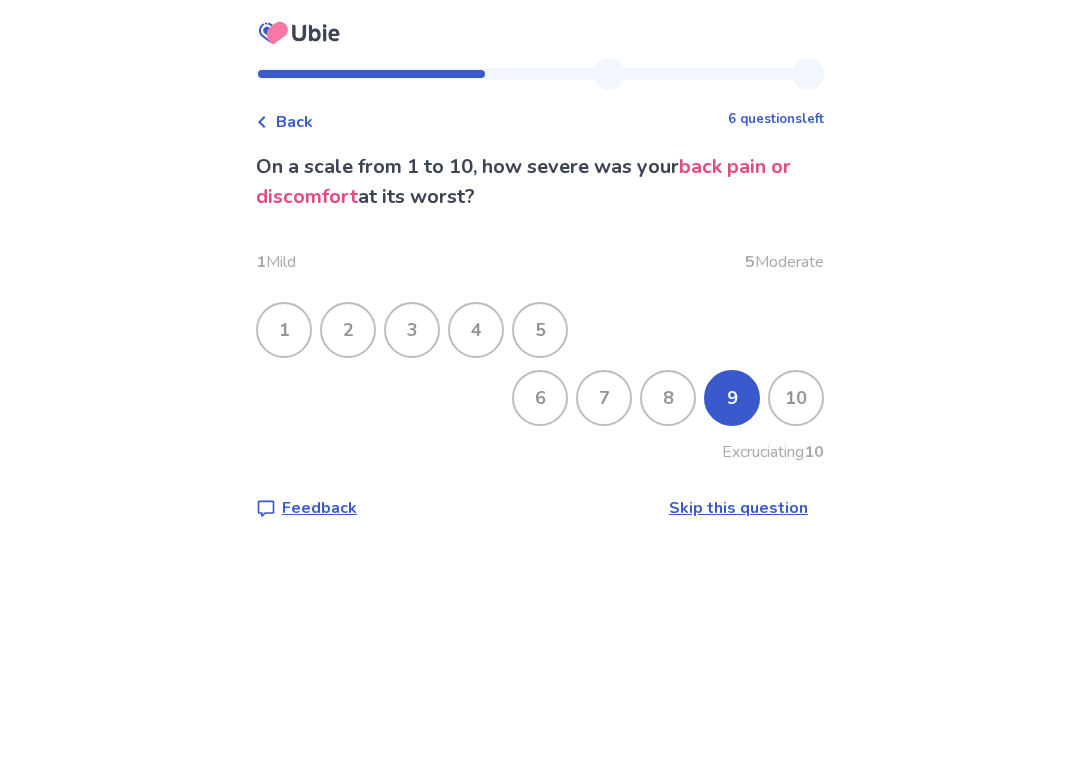 click on "8" at bounding box center [668, 398] 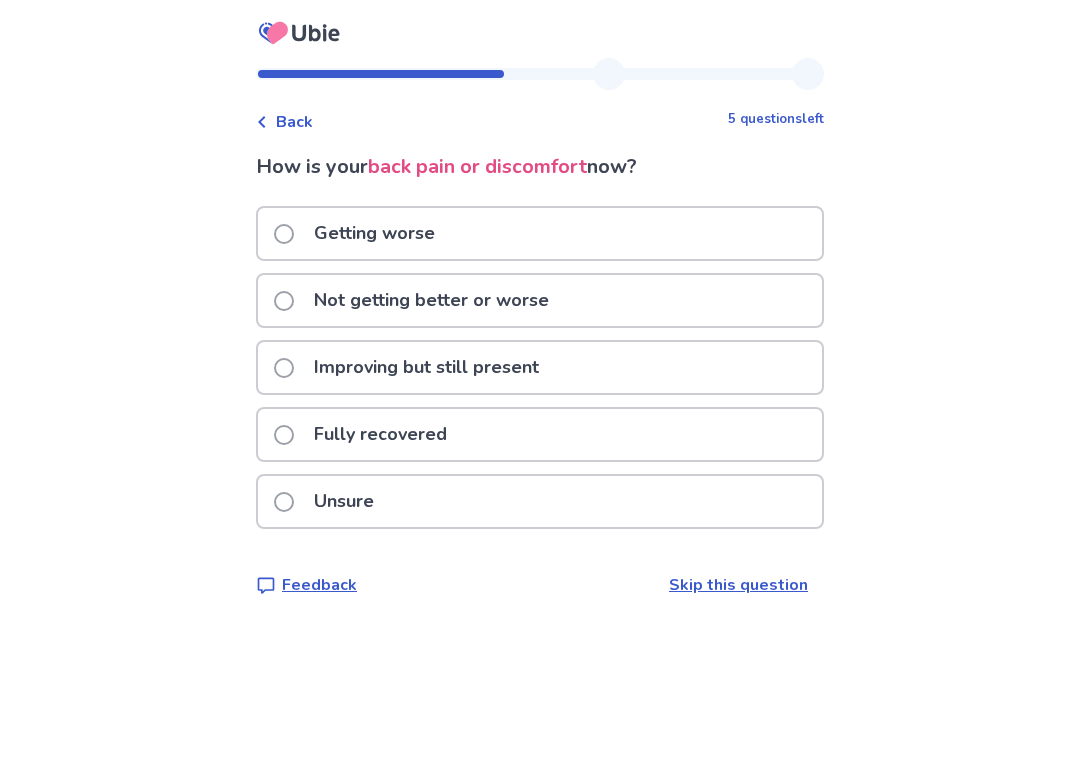 click on "Getting worse" at bounding box center (540, 233) 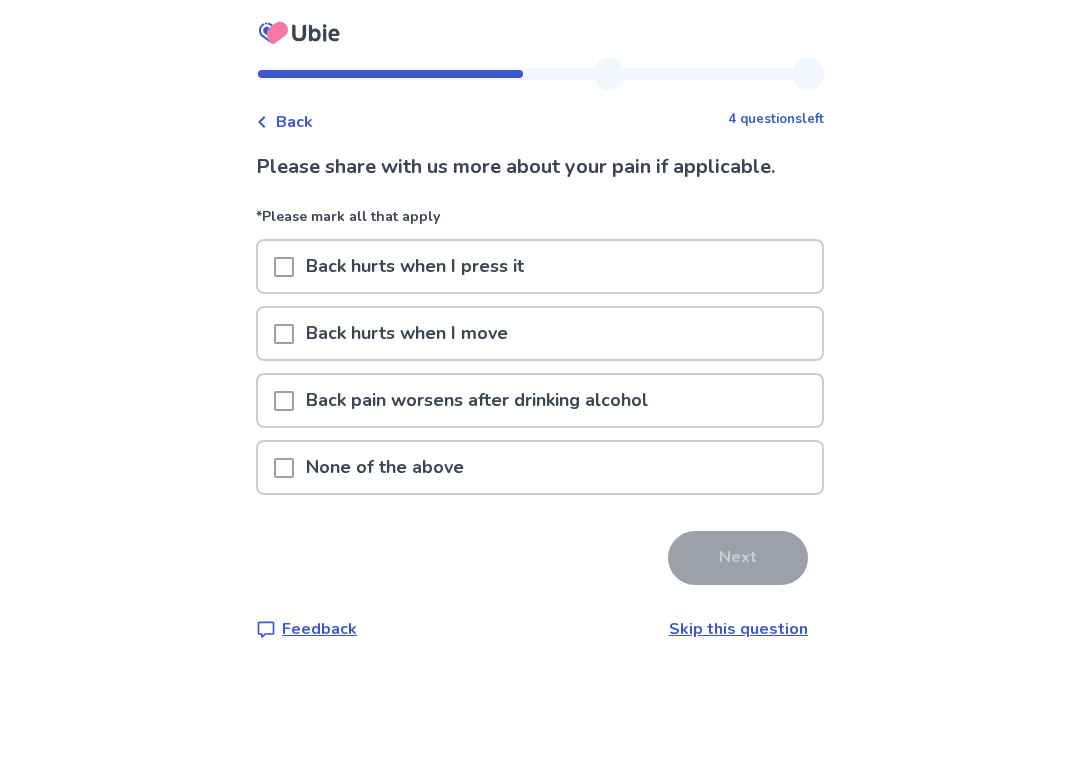 click on "Back hurts when I move" at bounding box center [540, 333] 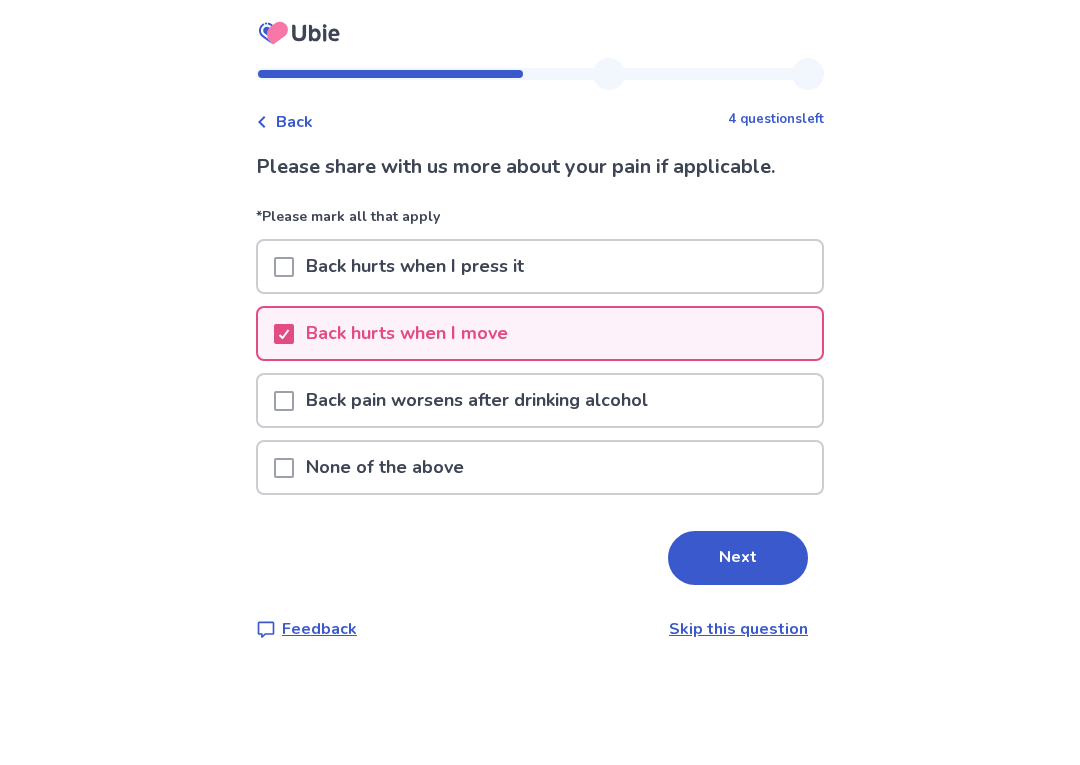 click on "*Please mark all that apply" at bounding box center [540, 222] 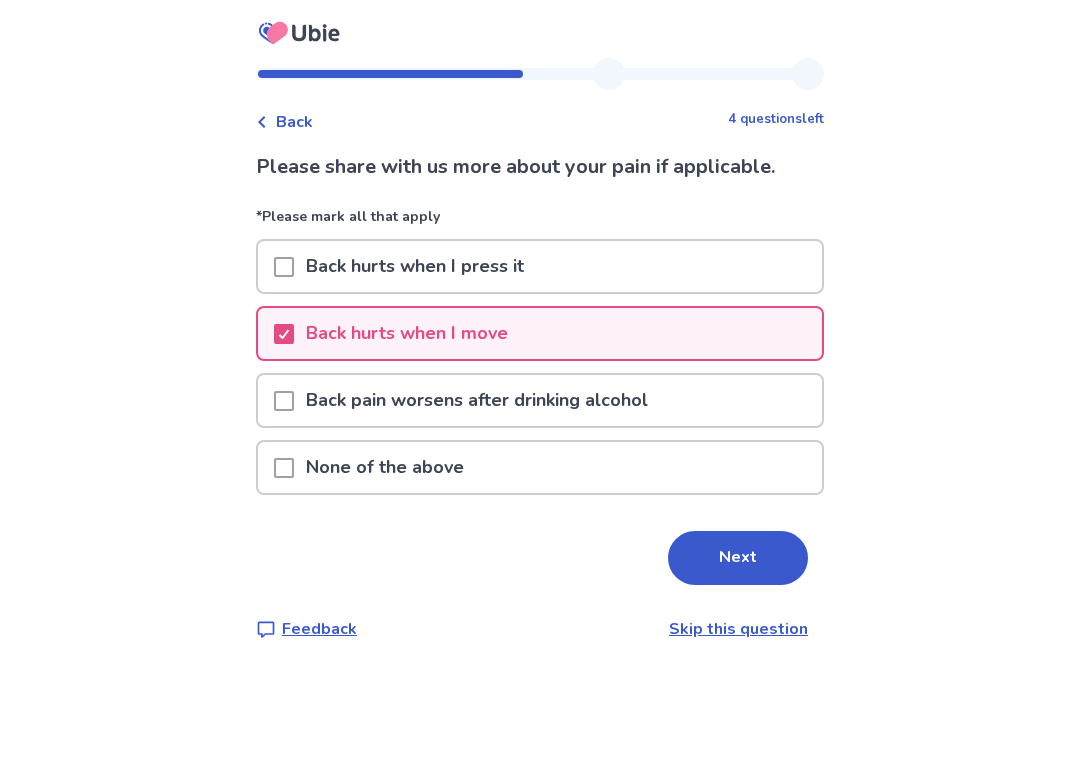 click on "Back hurts when I press it" at bounding box center (540, 266) 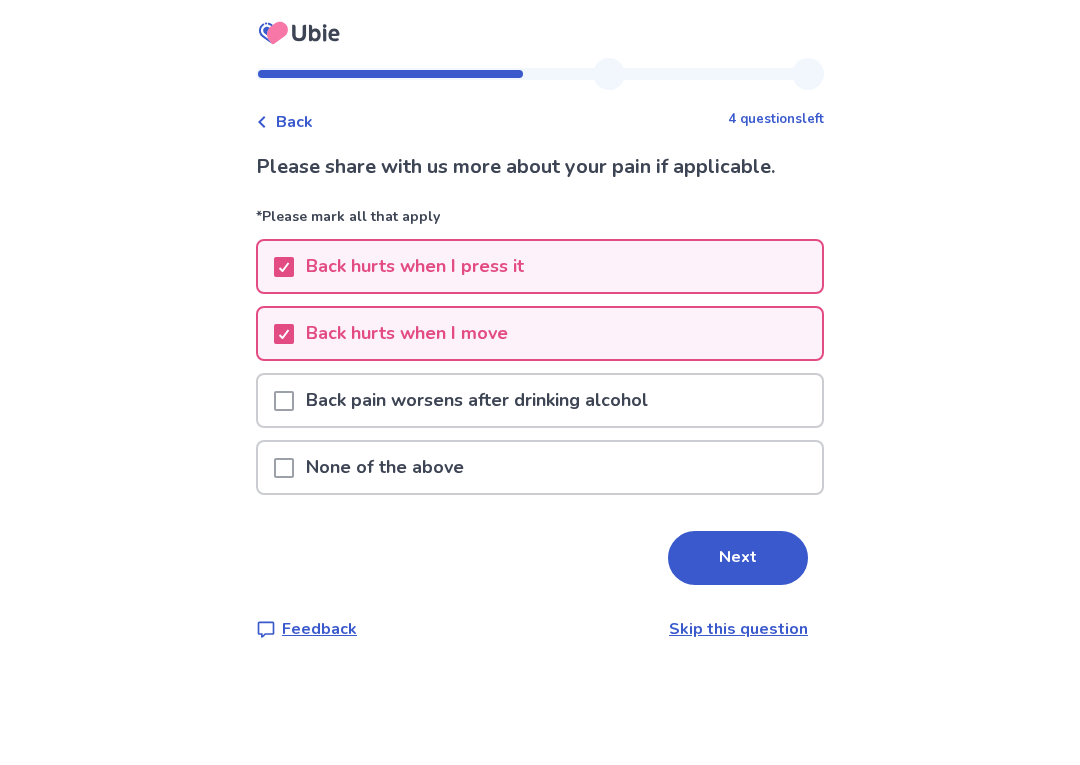 click on "Next" at bounding box center (738, 558) 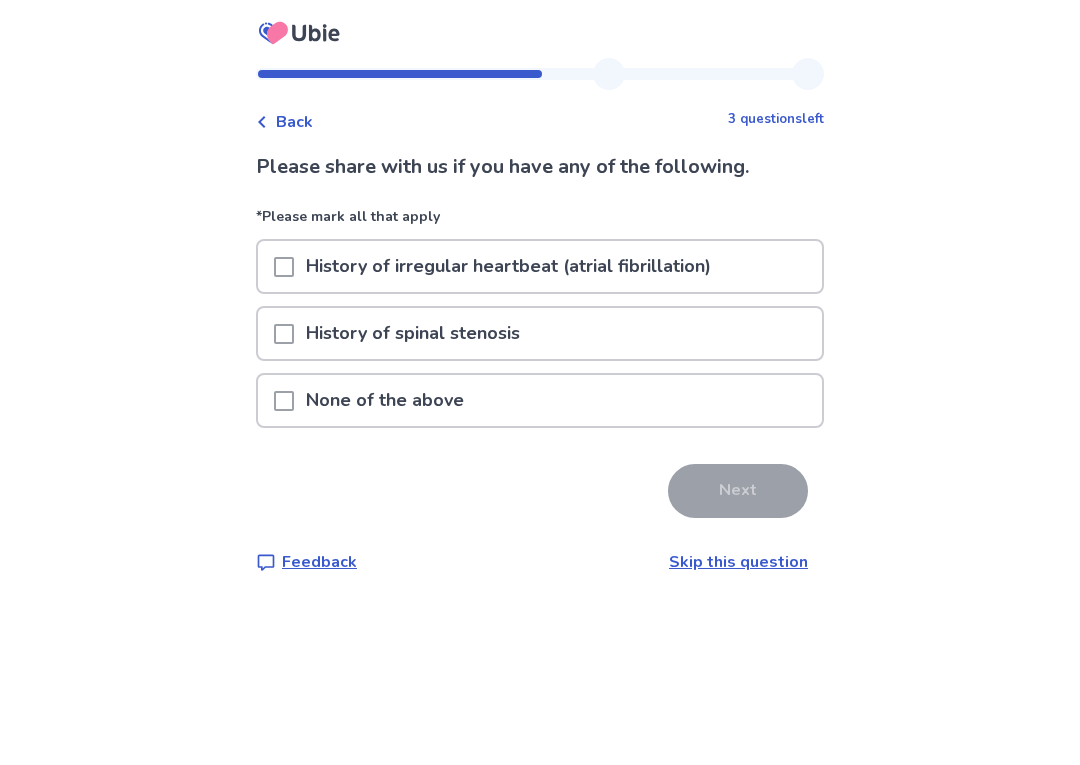 click on "None of the above" at bounding box center (540, 400) 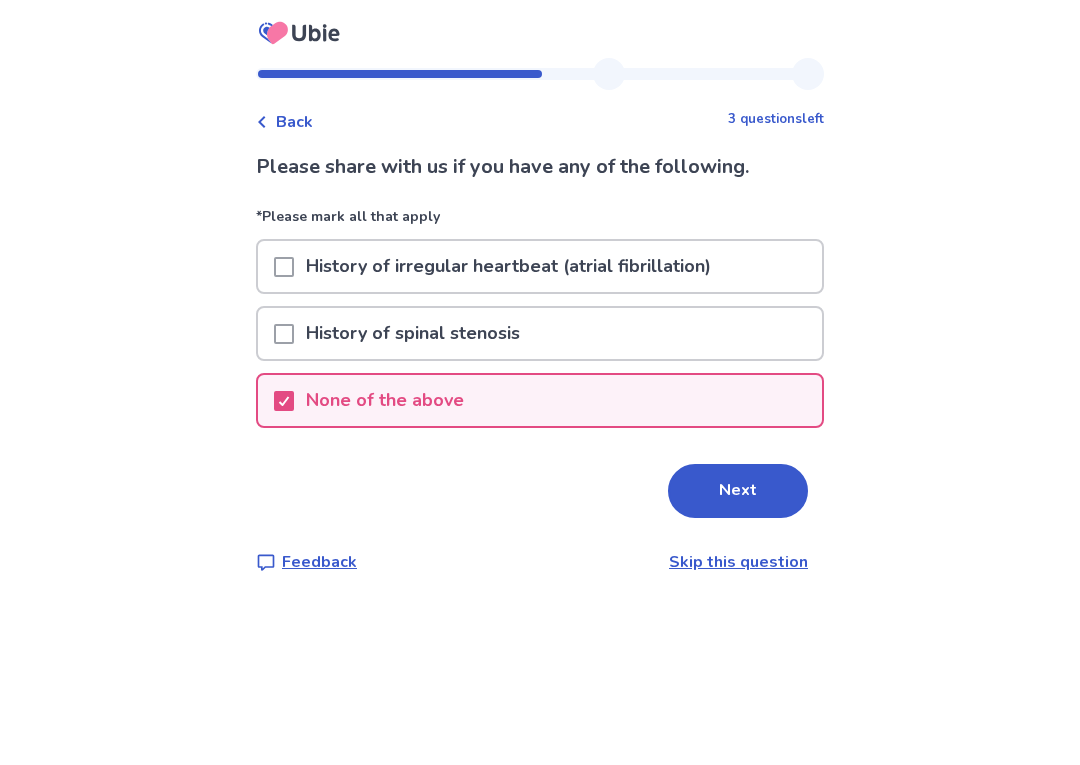 click on "Next" at bounding box center [738, 491] 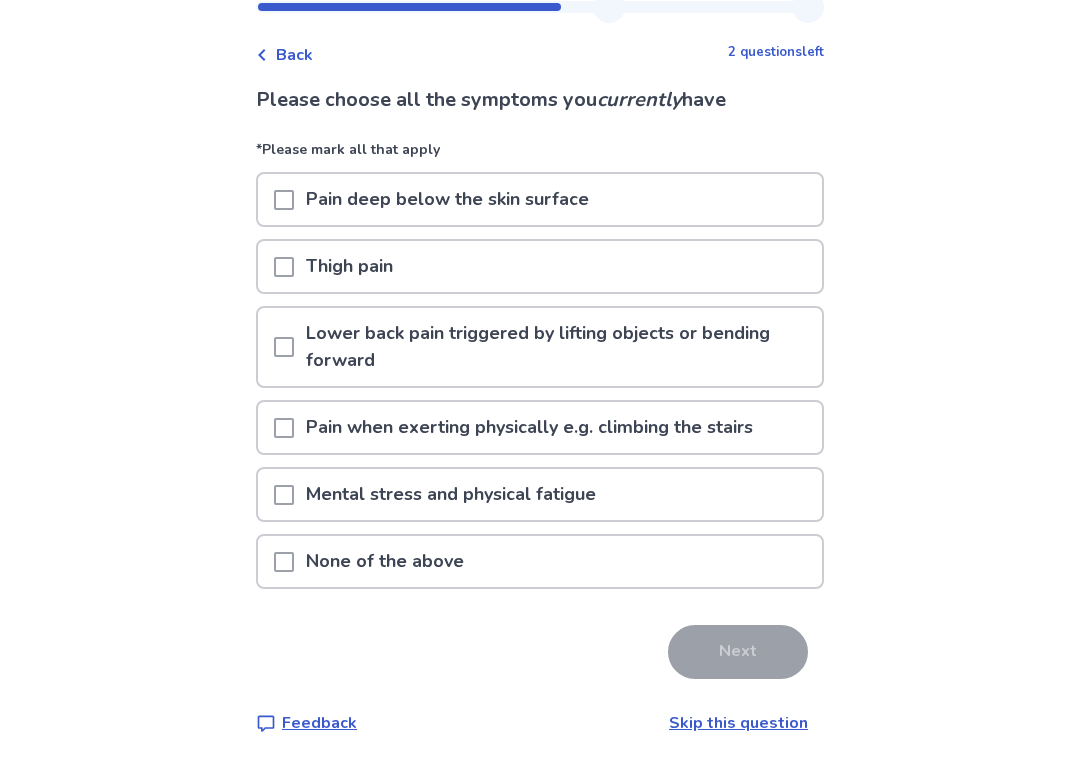 scroll, scrollTop: 67, scrollLeft: 0, axis: vertical 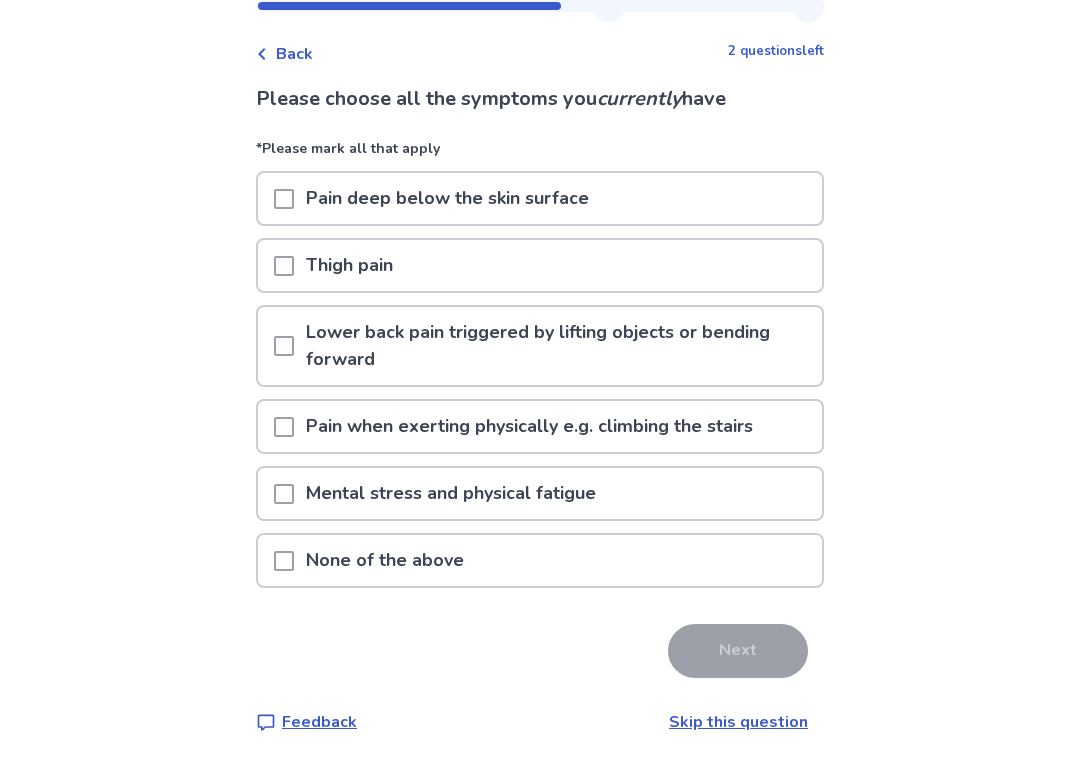 click on "Pain deep below the skin surface" at bounding box center (540, 199) 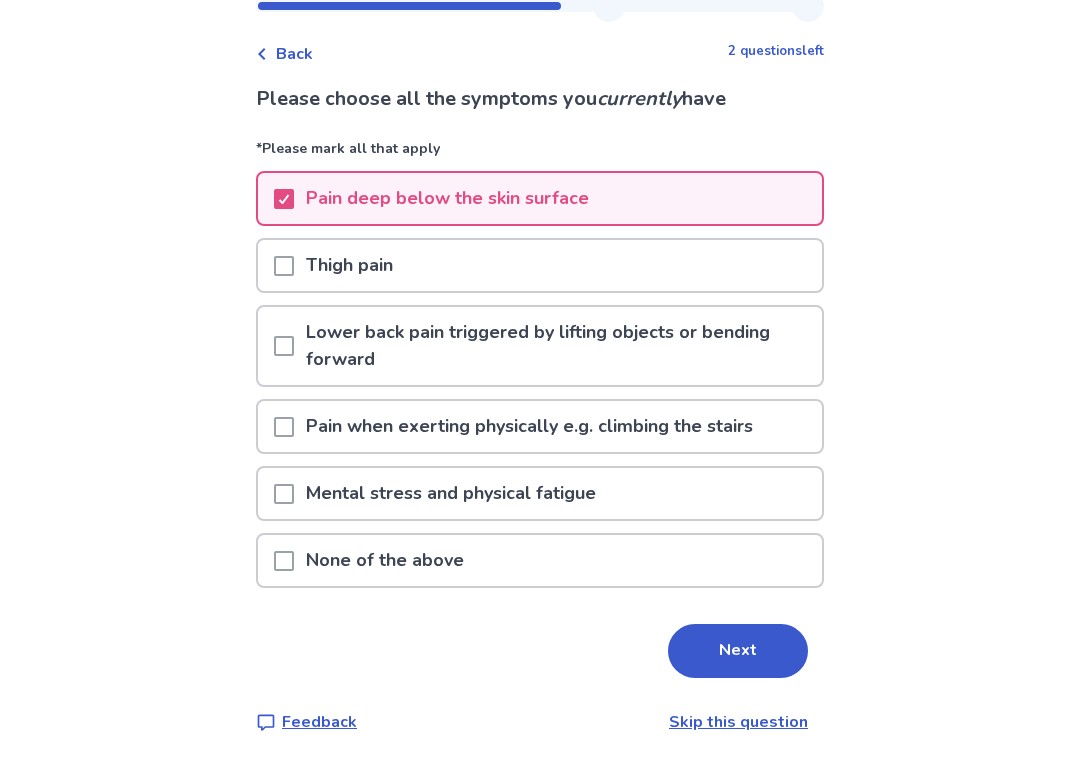 scroll, scrollTop: 68, scrollLeft: 0, axis: vertical 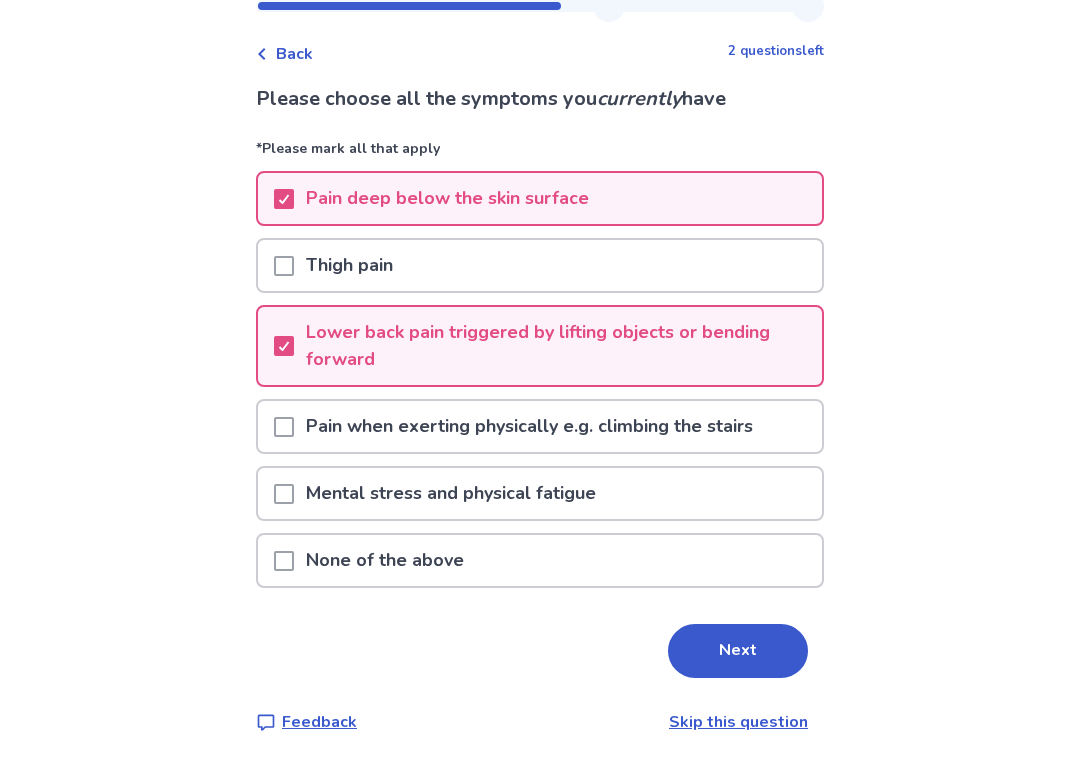click on "Mental stress and physical fatigue" at bounding box center (540, 493) 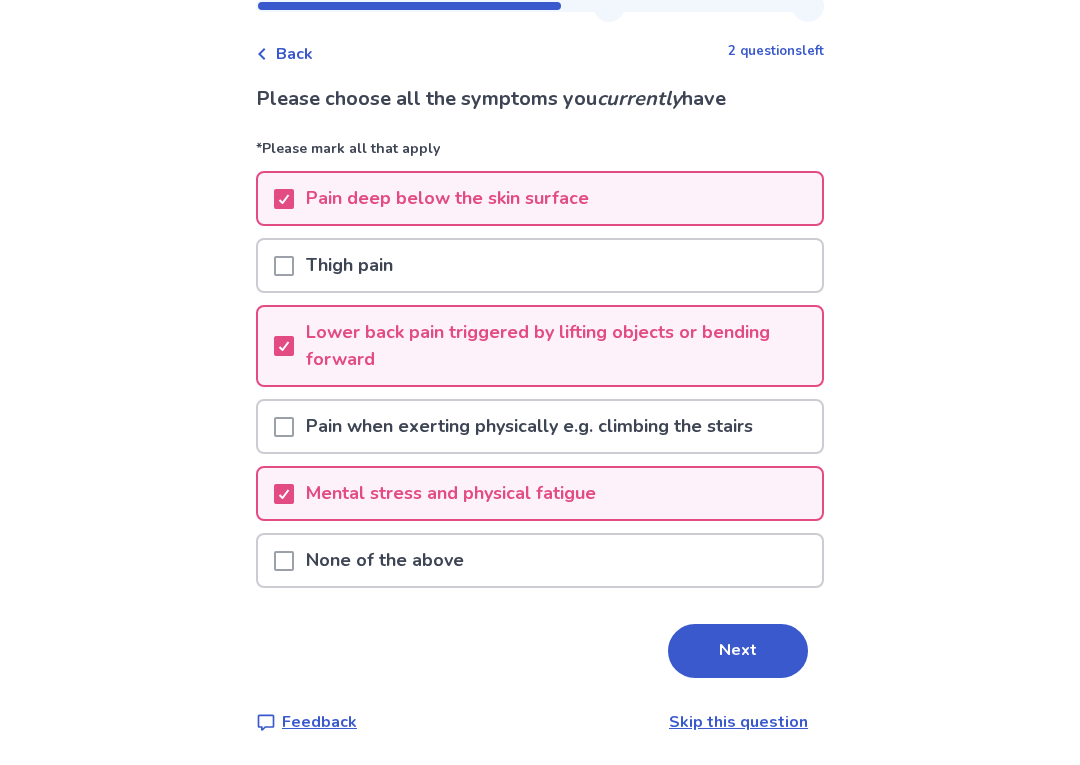 click on "Pain when exerting physically e.g. climbing the stairs" at bounding box center (529, 426) 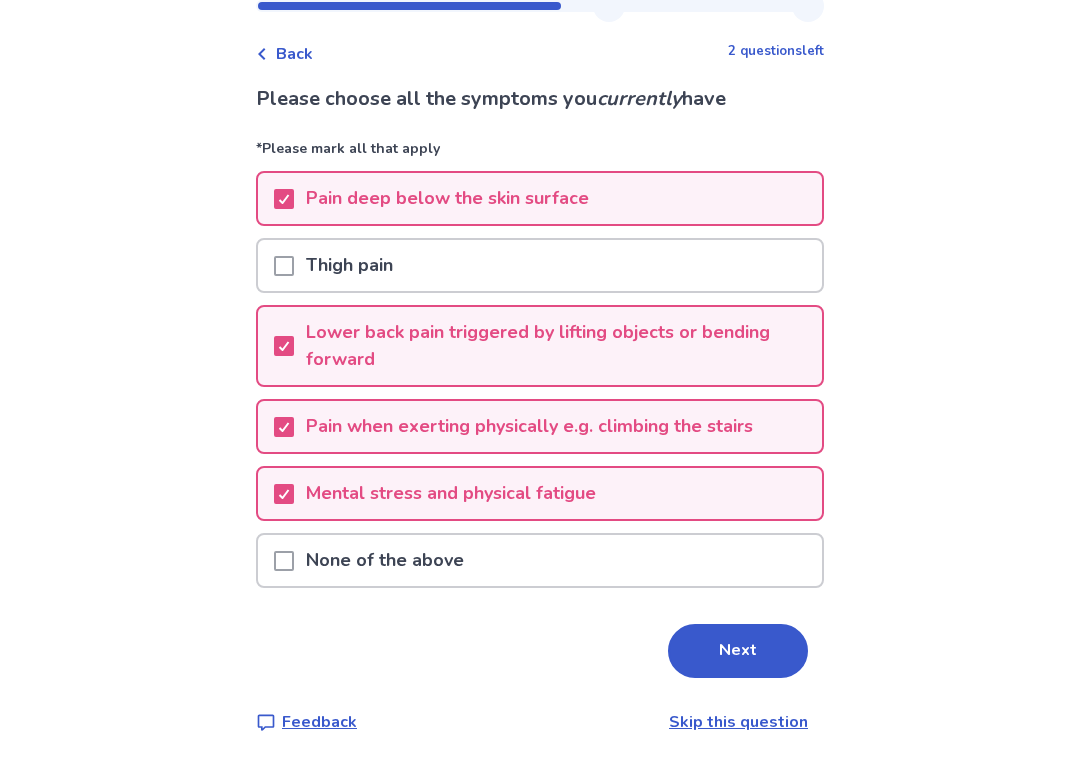 click on "Next" at bounding box center [738, 651] 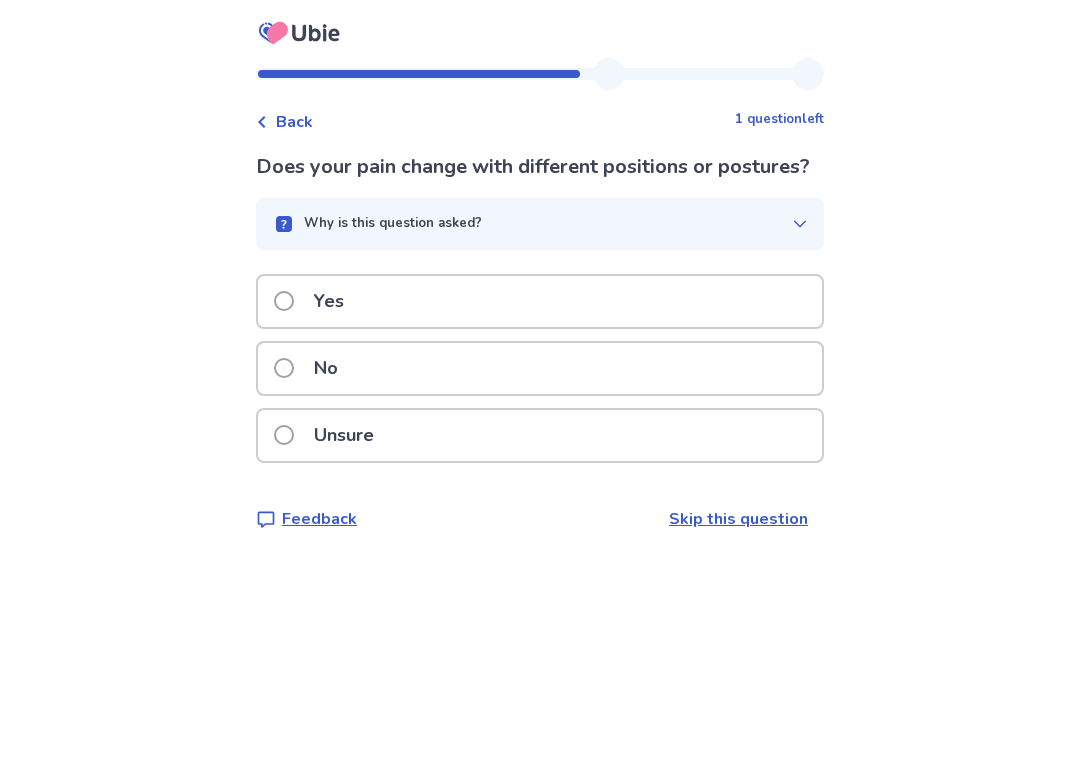 click on "Yes" at bounding box center [540, 301] 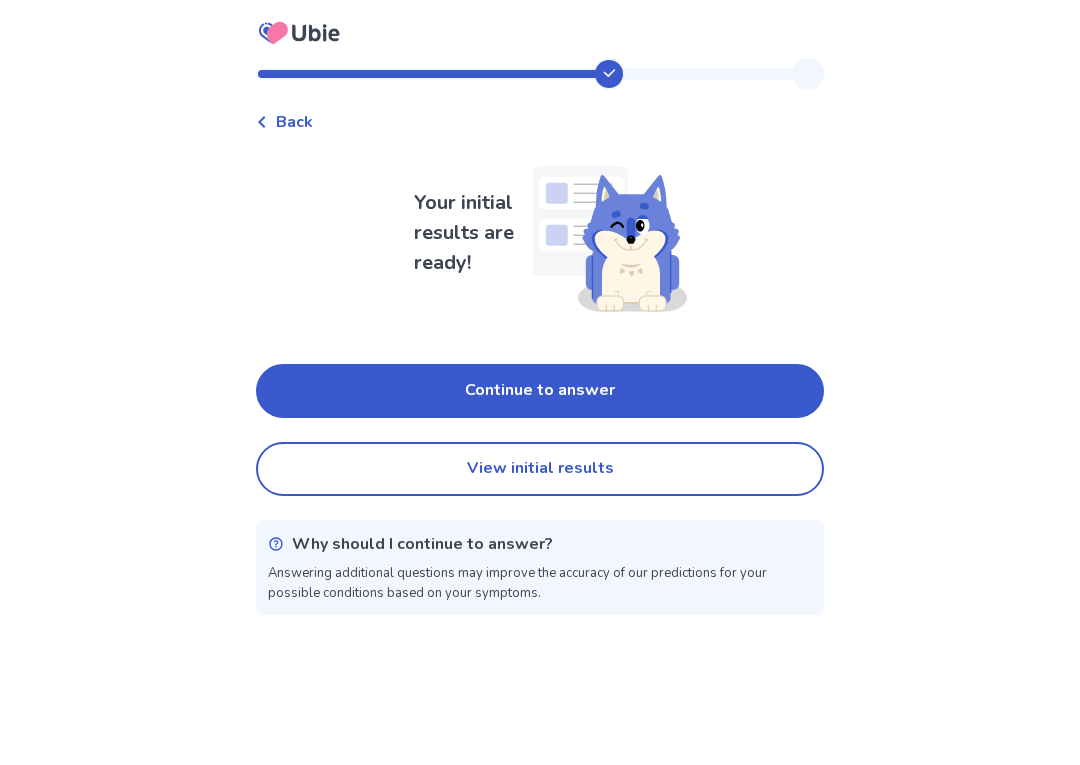 click on "Continue to answer" at bounding box center [540, 391] 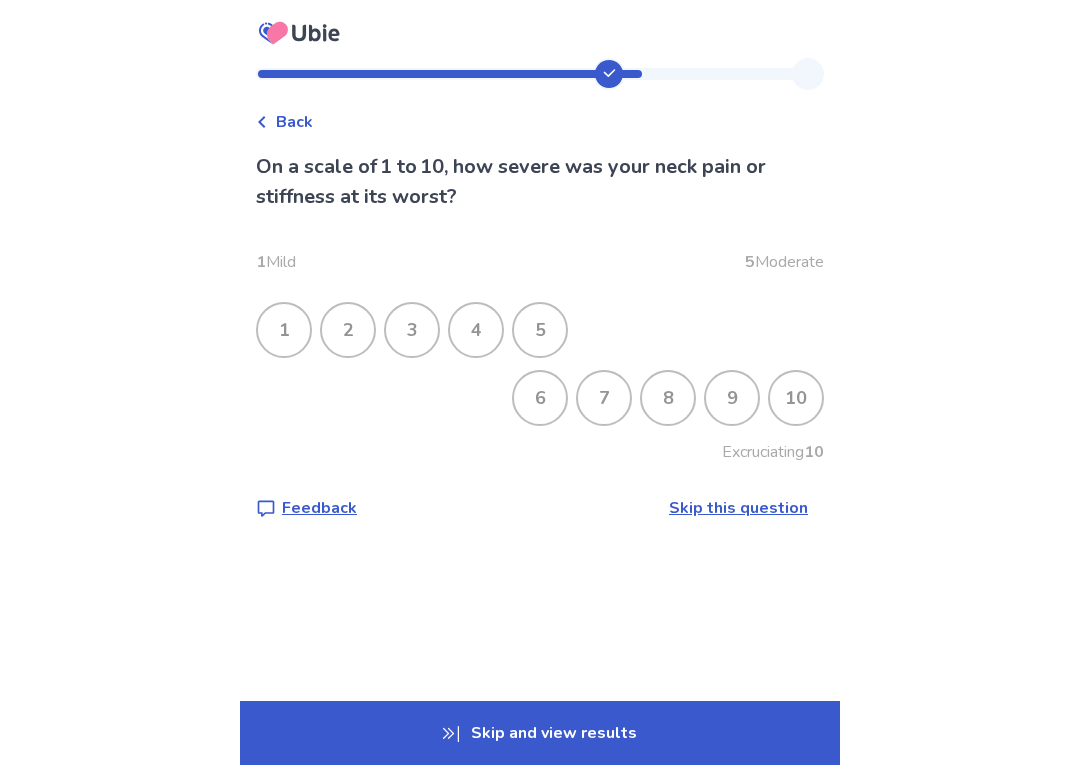 click on "5" at bounding box center [540, 330] 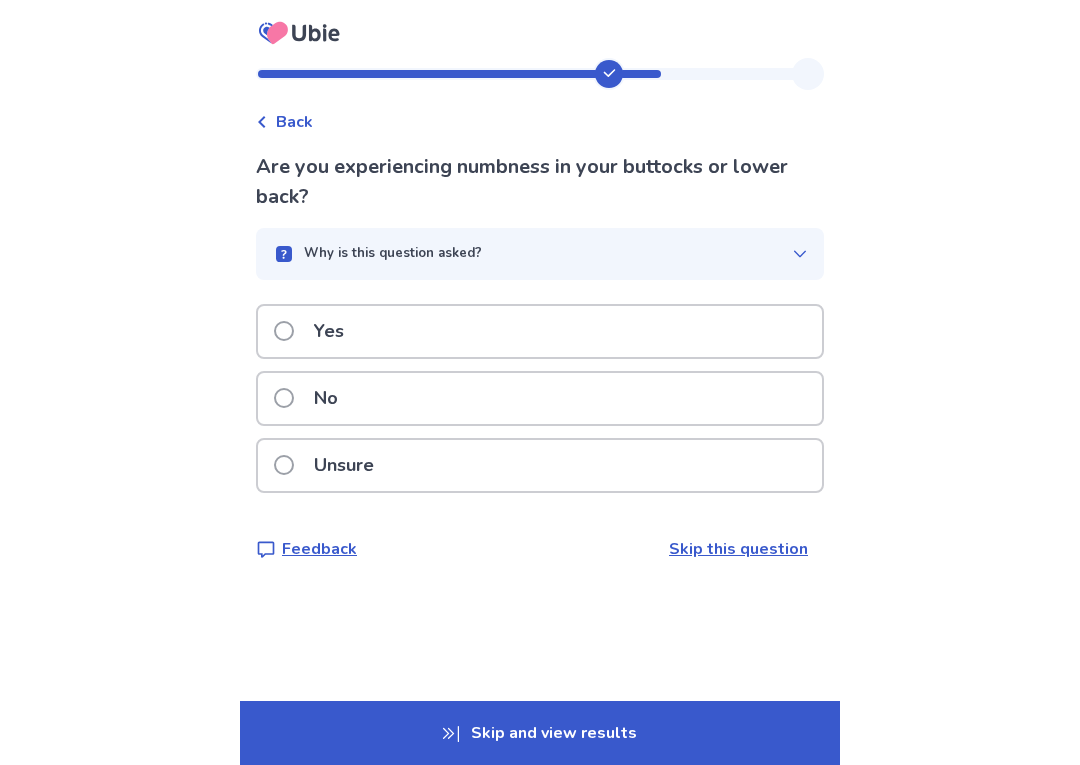 click on "Yes" at bounding box center (540, 331) 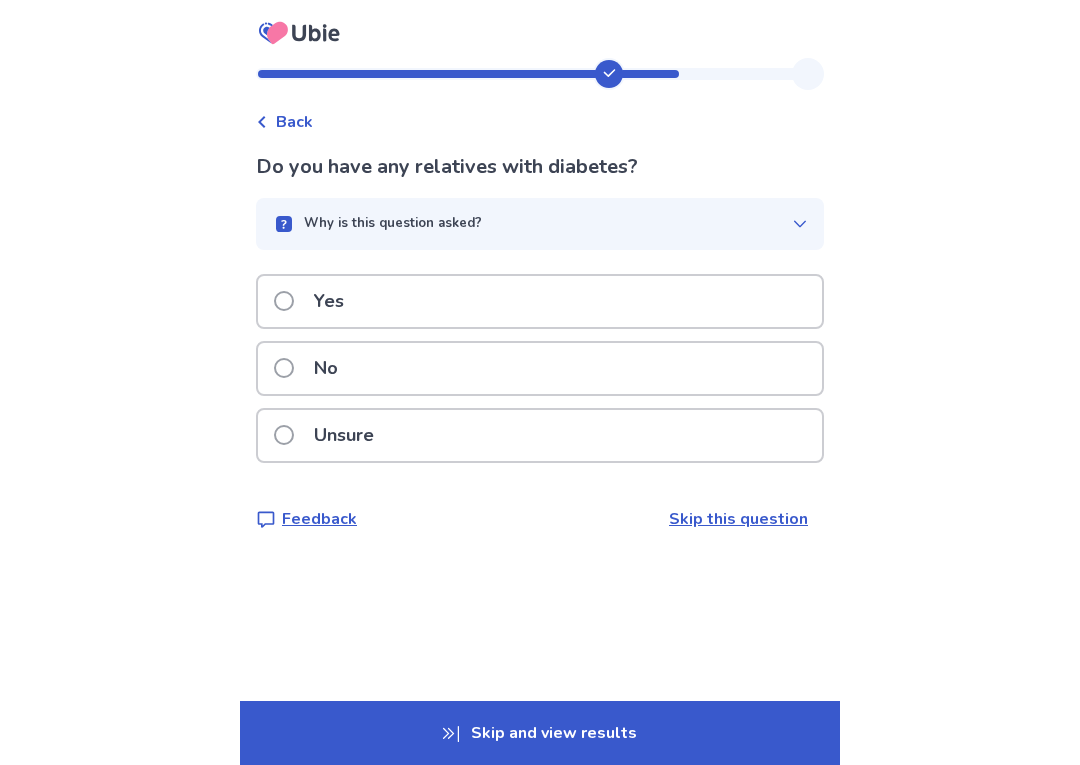 click on "Yes" at bounding box center (540, 301) 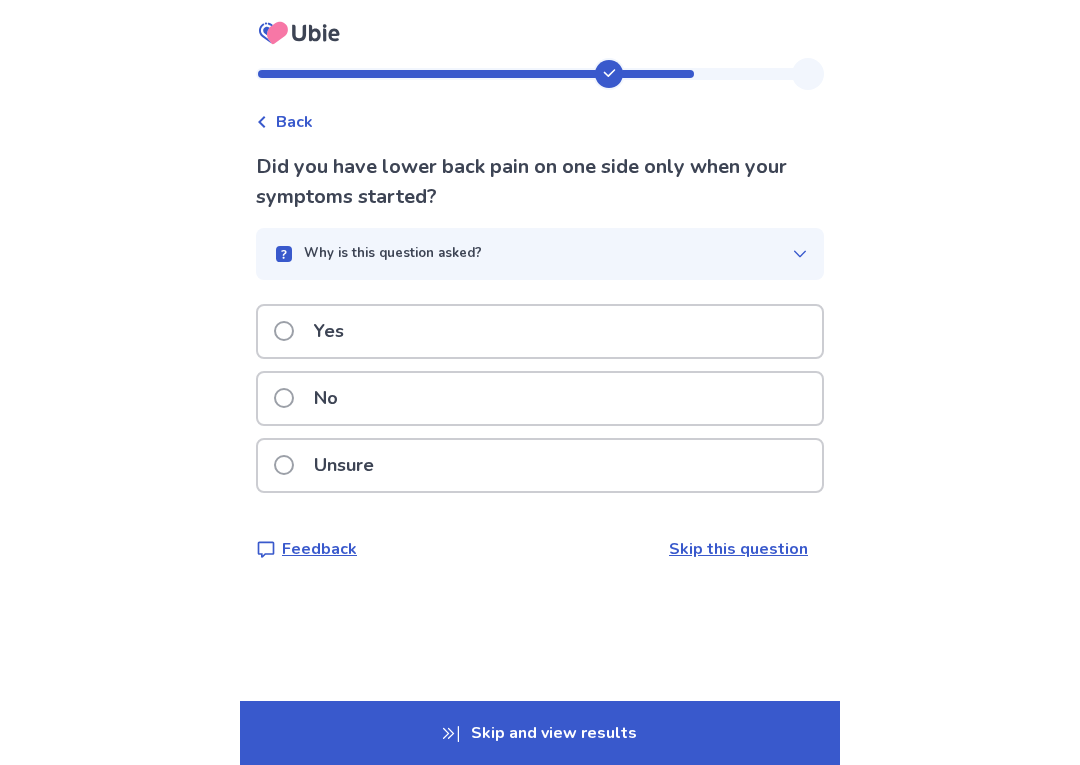 click on "Yes" at bounding box center [540, 331] 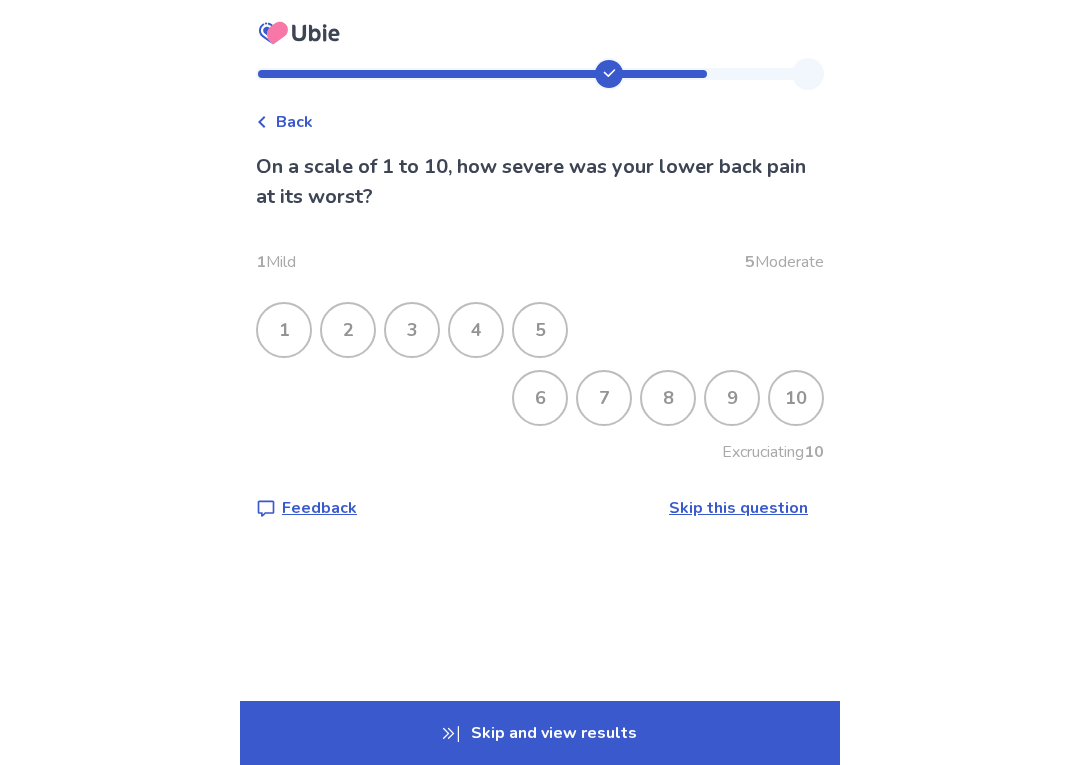 click on "8" at bounding box center [668, 398] 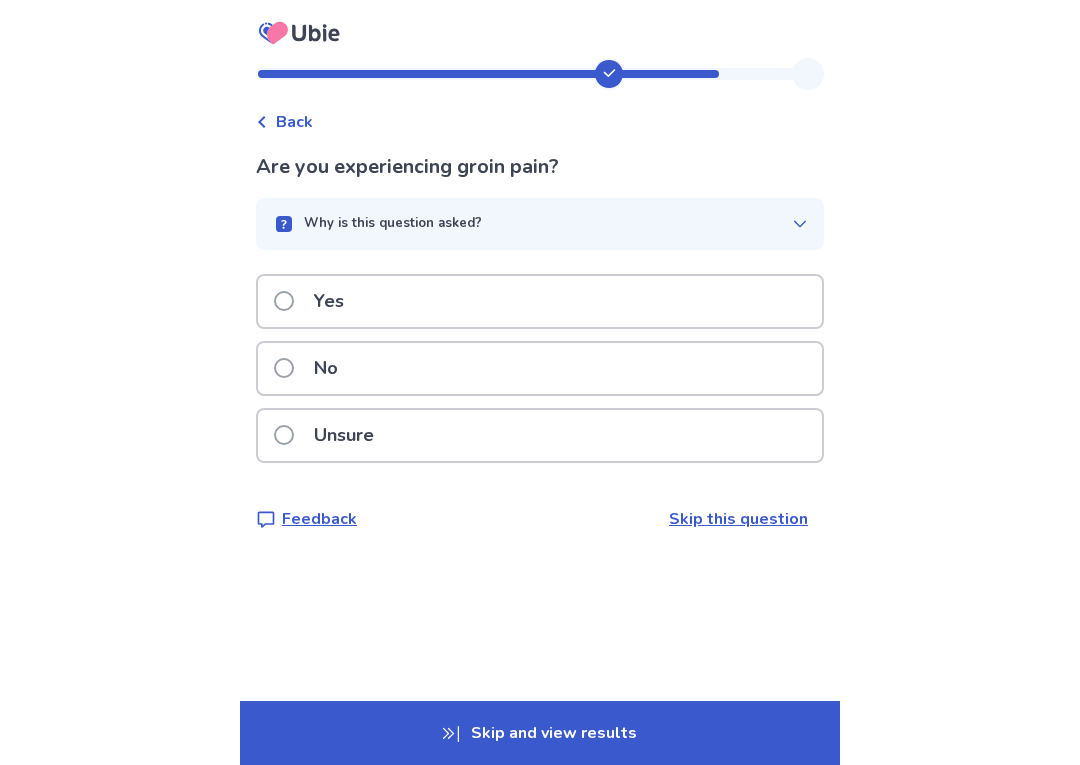 click on "Why is this question asked?" at bounding box center (532, 224) 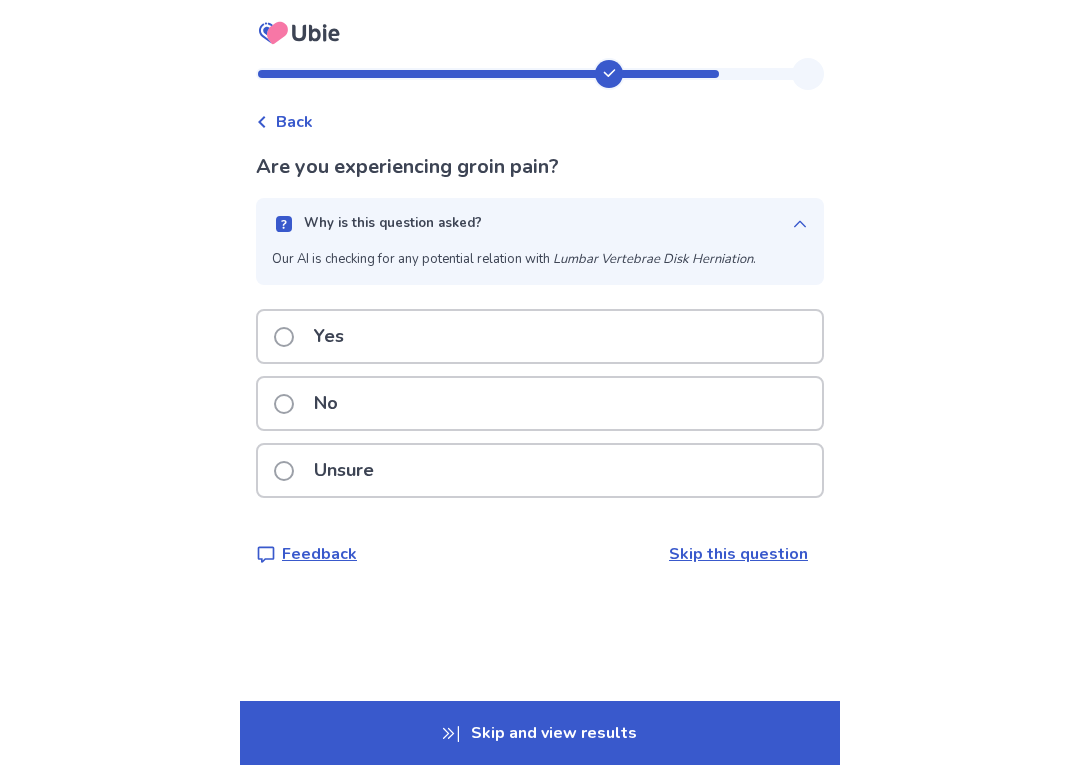 click on "No" at bounding box center [540, 403] 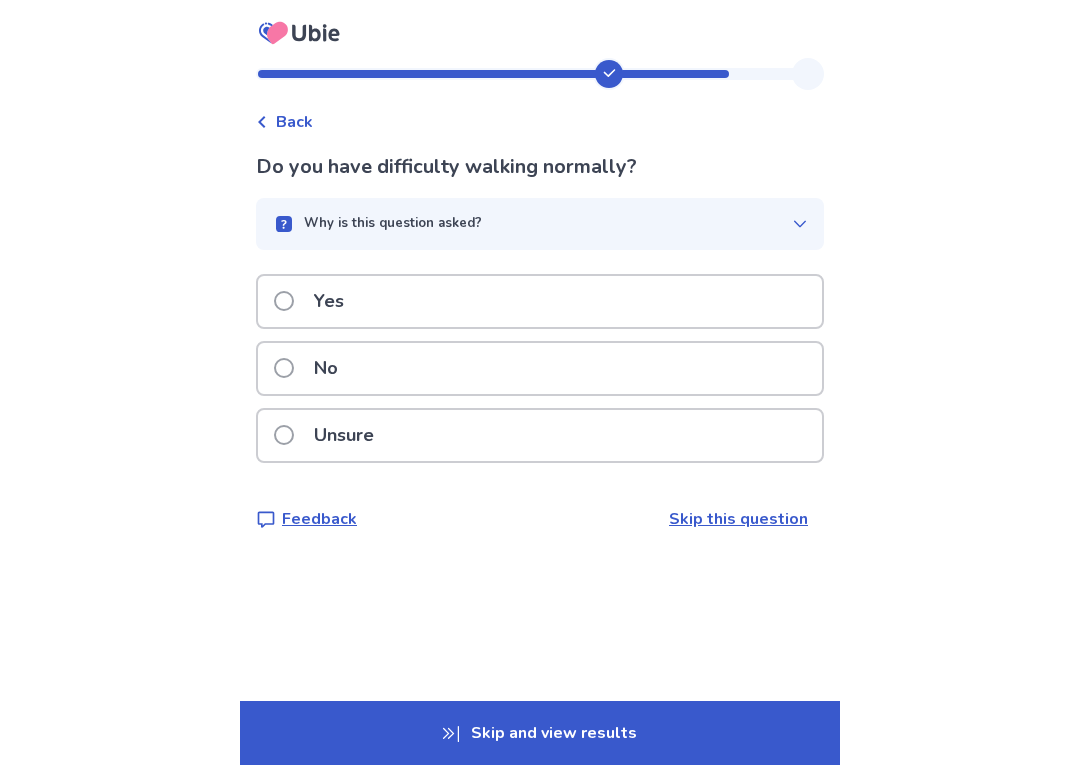 click on "Yes" at bounding box center (540, 301) 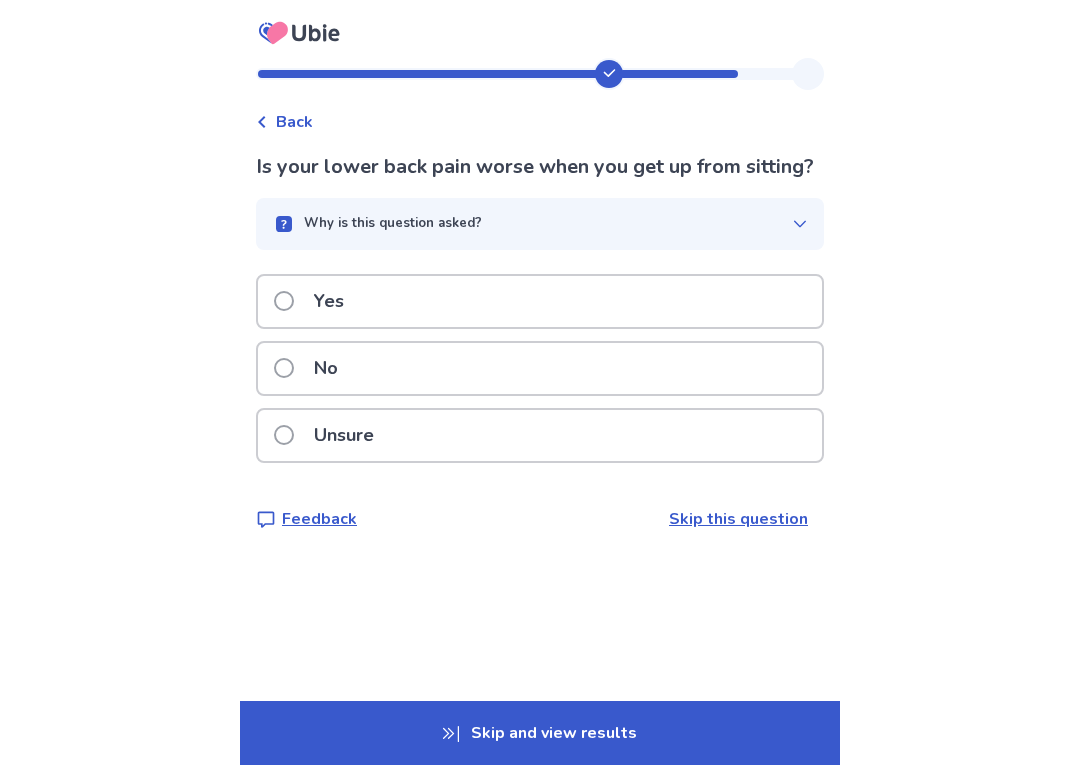click on "Yes" at bounding box center [540, 301] 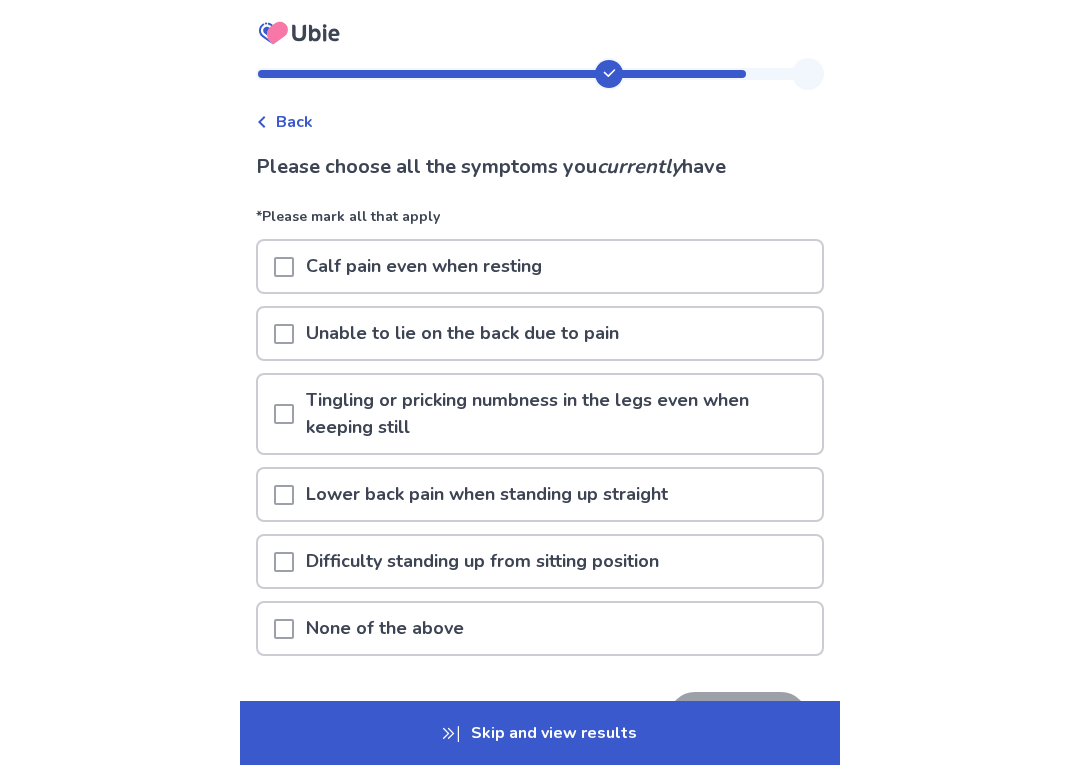 click on "Lower back pain when standing up straight" at bounding box center (540, 494) 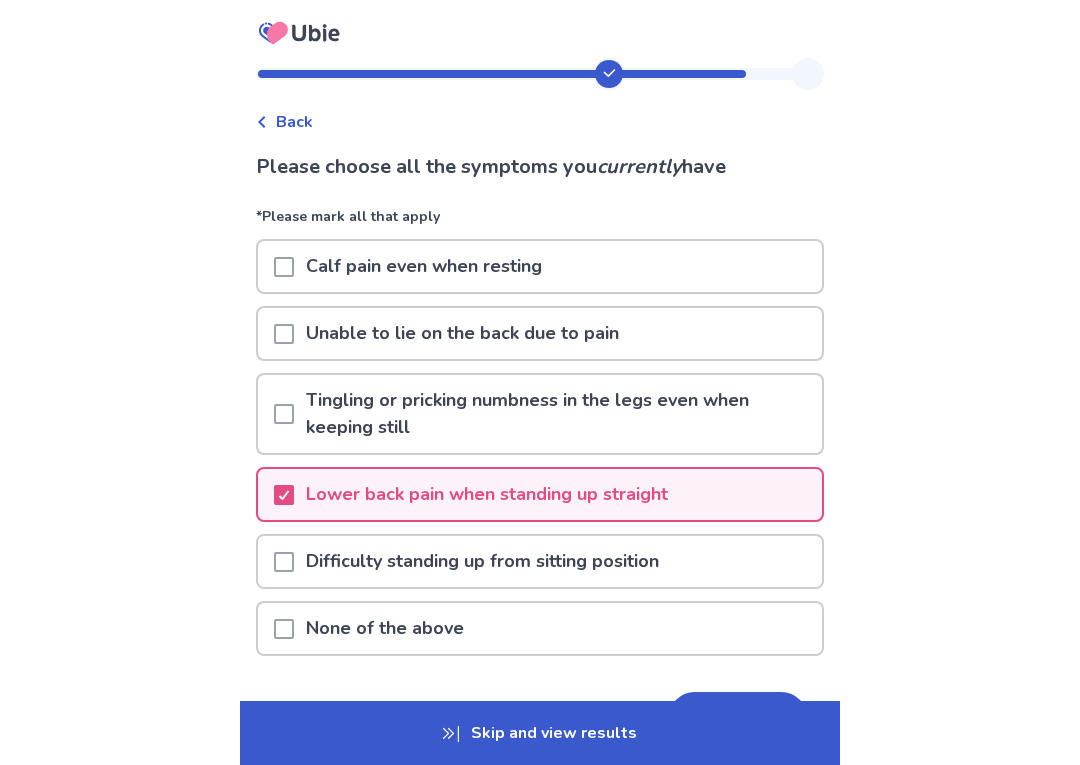 click on "Difficulty standing up from sitting position" at bounding box center (540, 561) 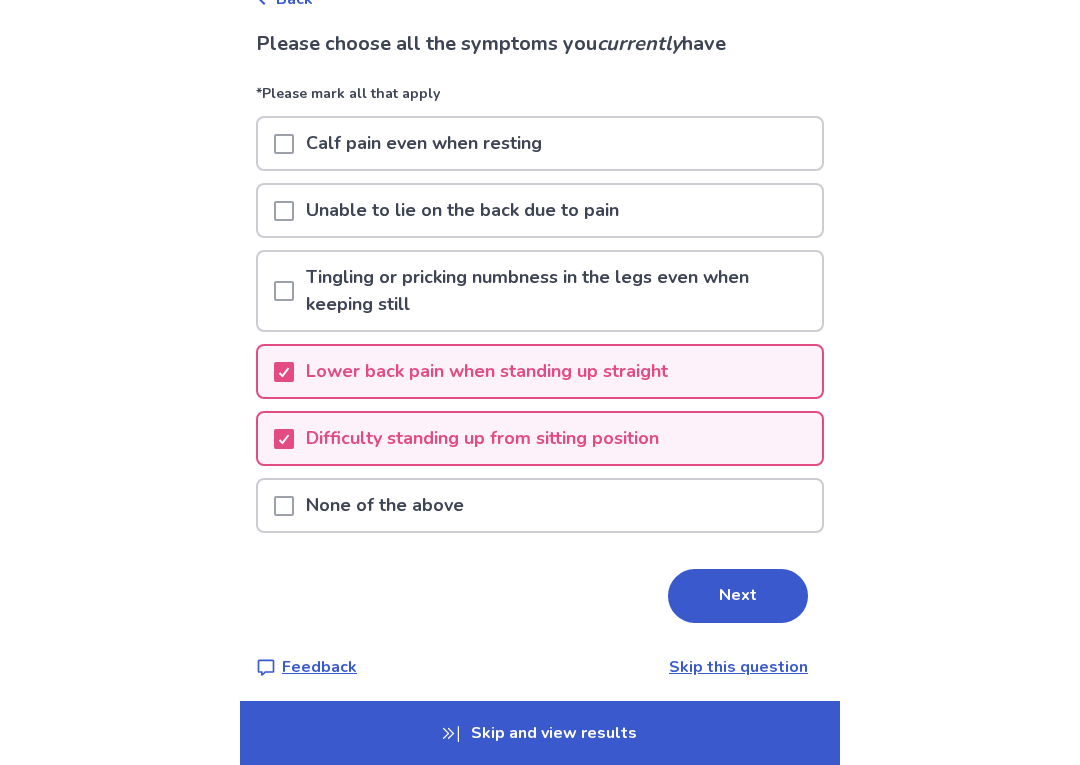 scroll, scrollTop: 133, scrollLeft: 0, axis: vertical 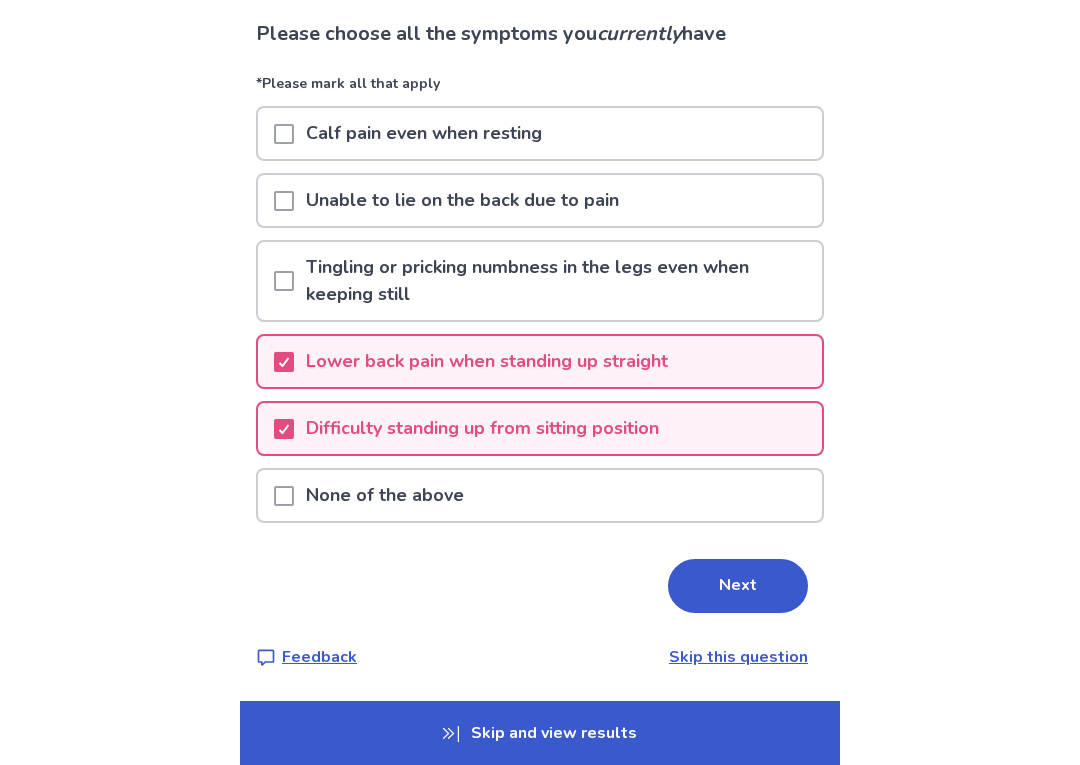 click on "Next" at bounding box center (738, 586) 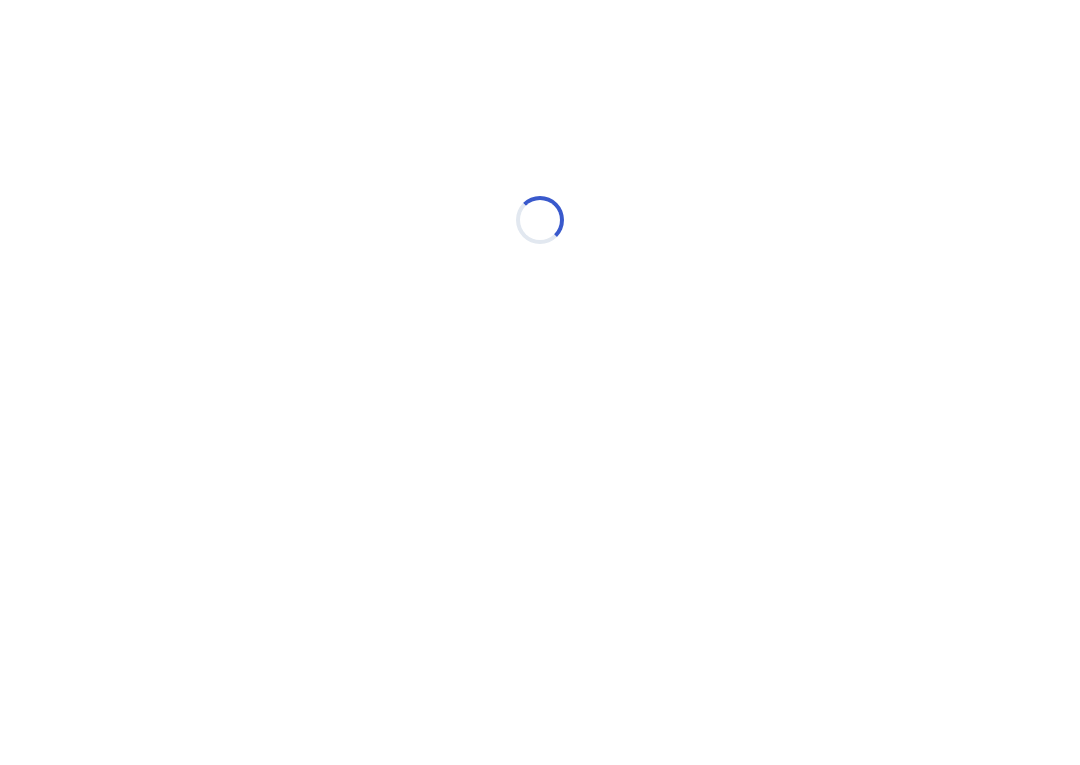 scroll, scrollTop: 0, scrollLeft: 0, axis: both 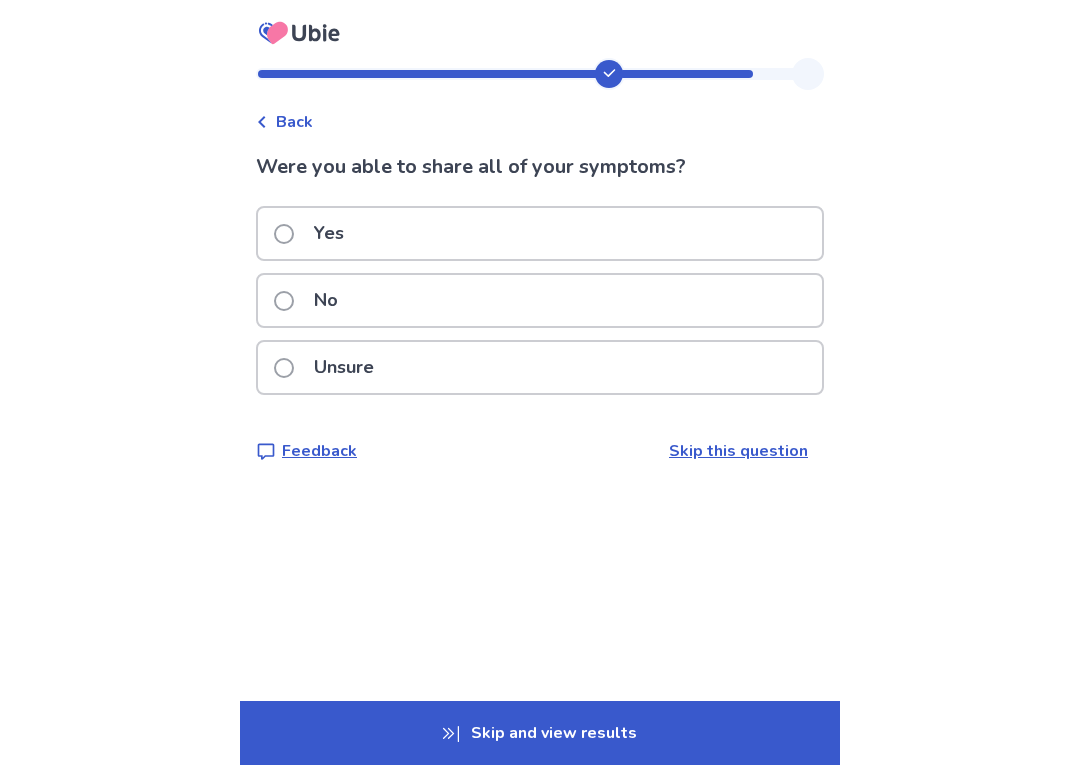 click on "Yes" at bounding box center [540, 233] 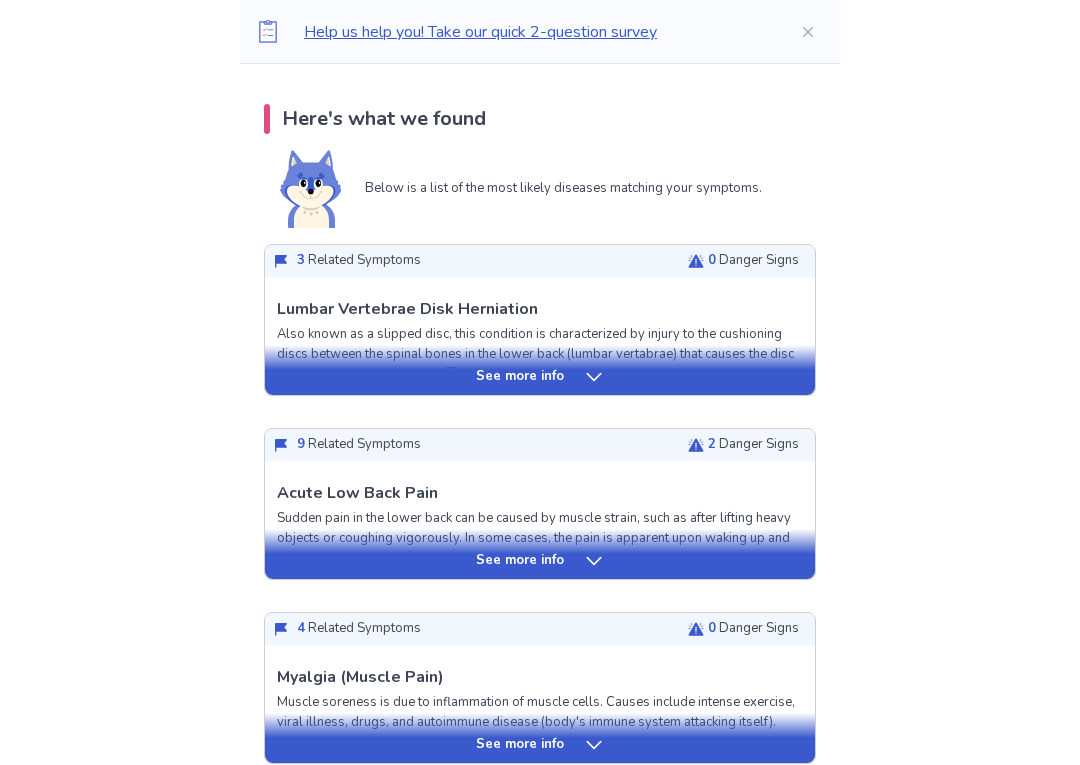 scroll, scrollTop: 413, scrollLeft: 0, axis: vertical 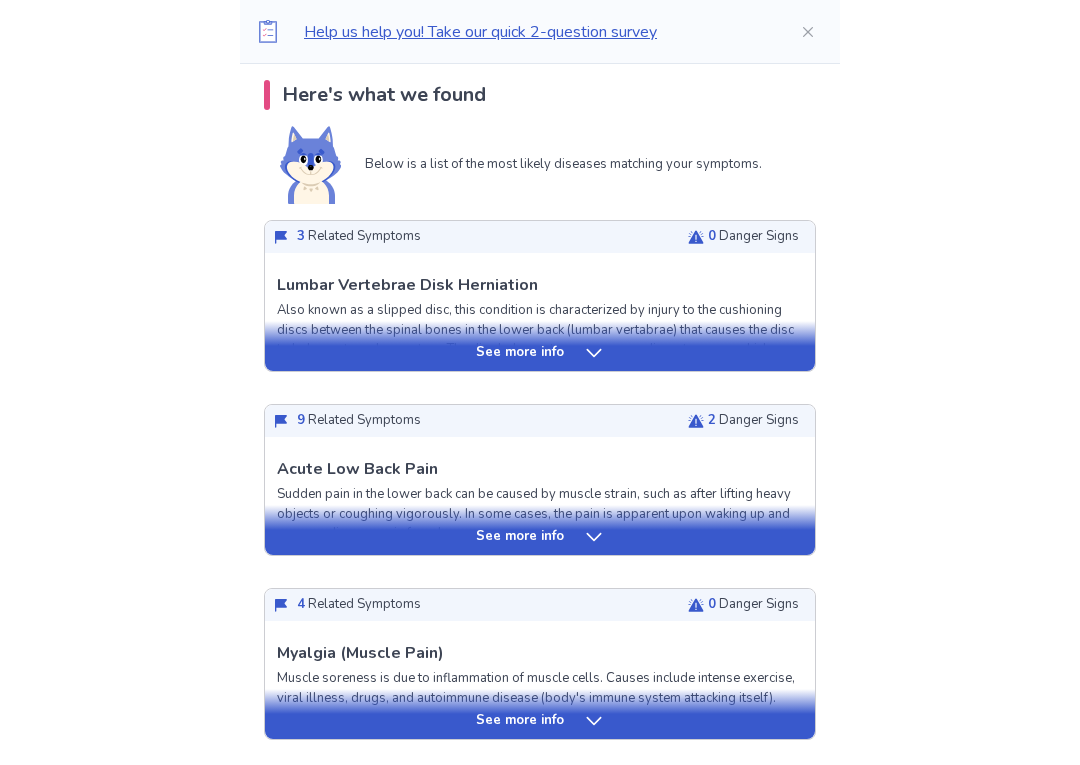 click on "See more info" at bounding box center (540, 354) 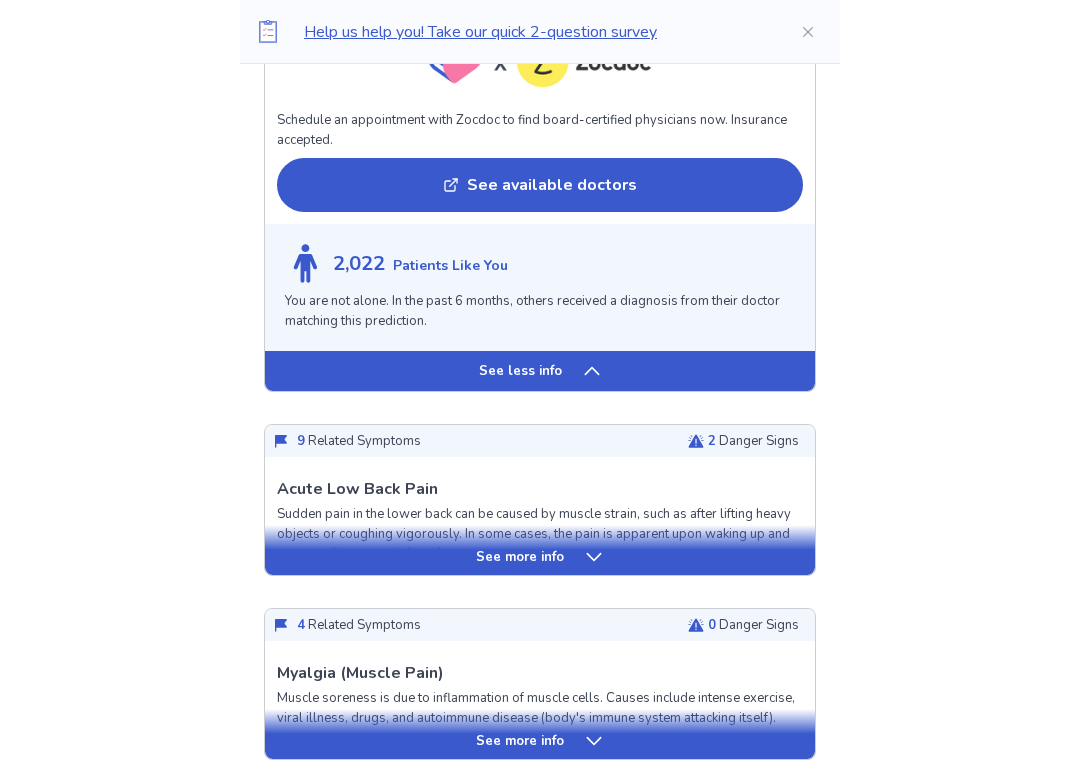 scroll, scrollTop: 1950, scrollLeft: 0, axis: vertical 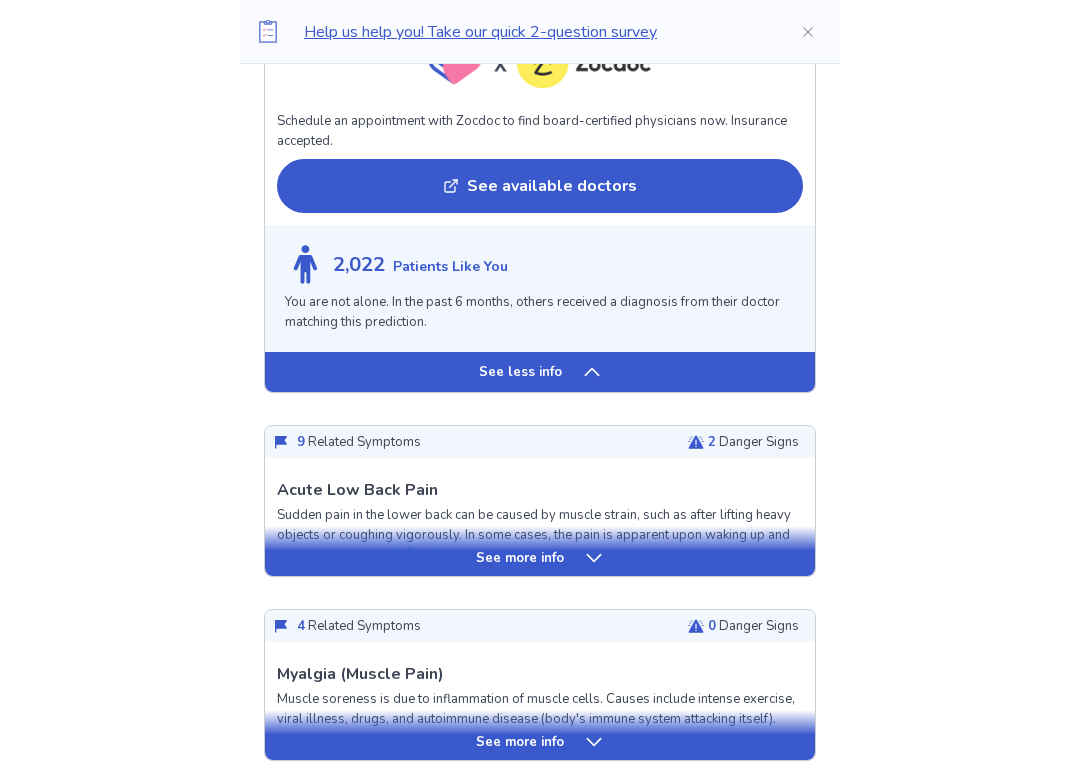 click on "See less info" at bounding box center (540, 373) 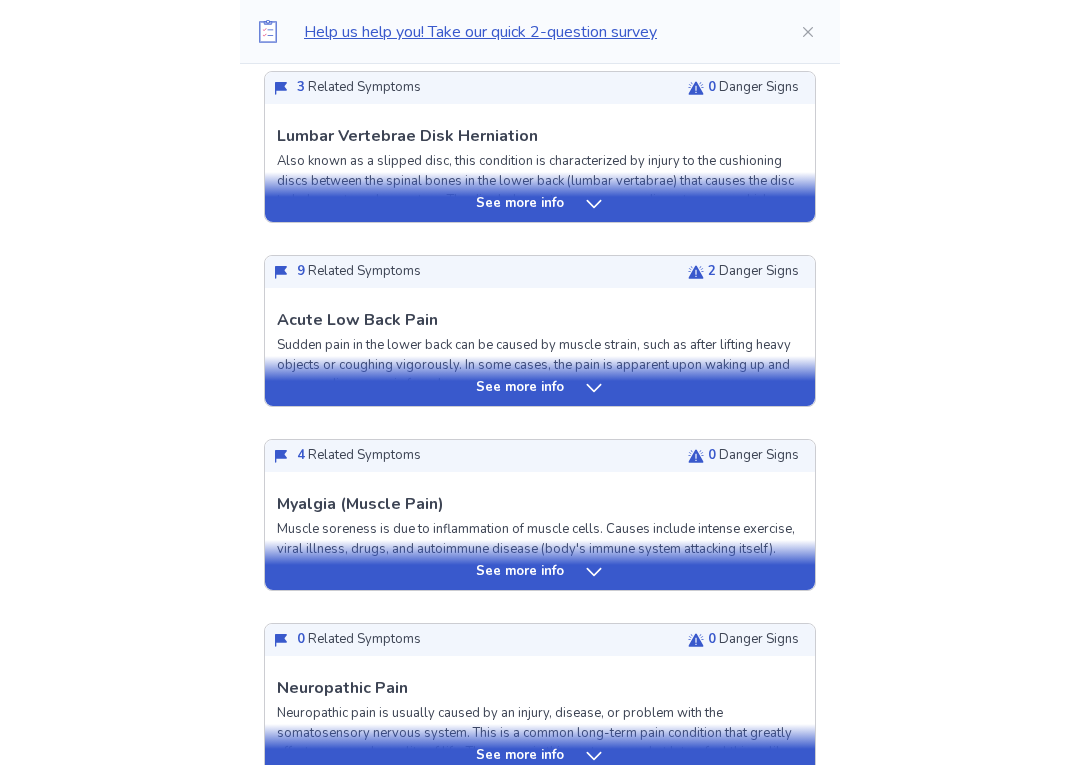 scroll, scrollTop: 564, scrollLeft: 0, axis: vertical 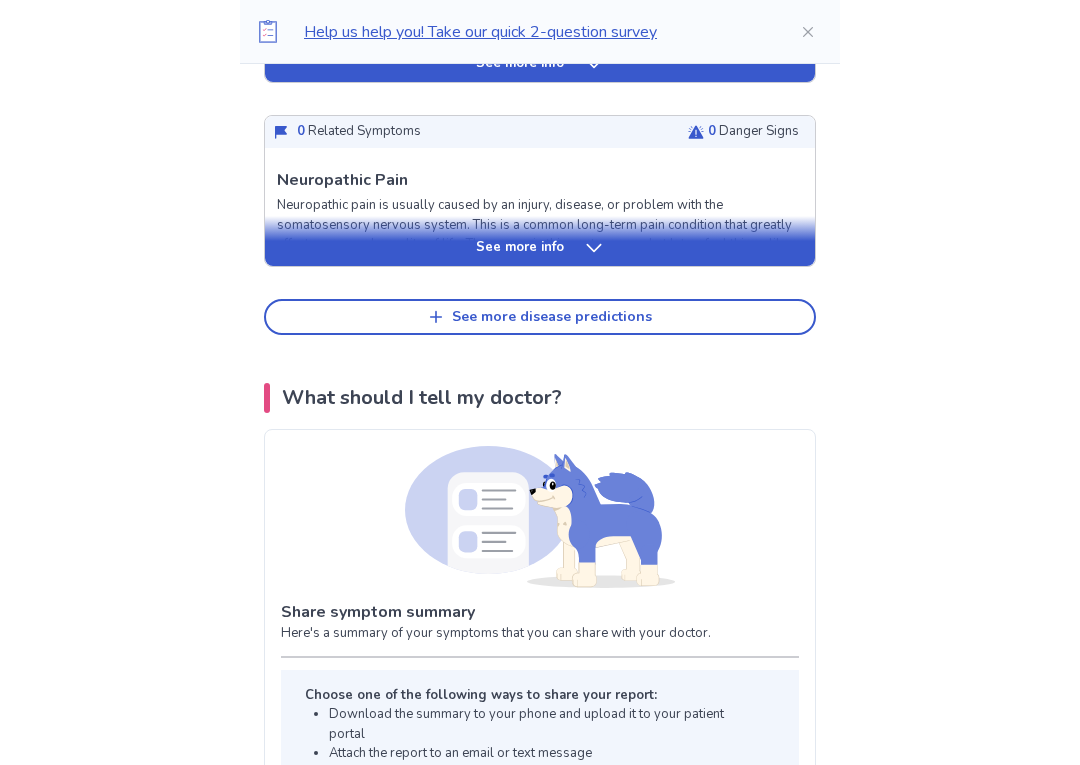 click on "See more disease predictions" at bounding box center (540, 318) 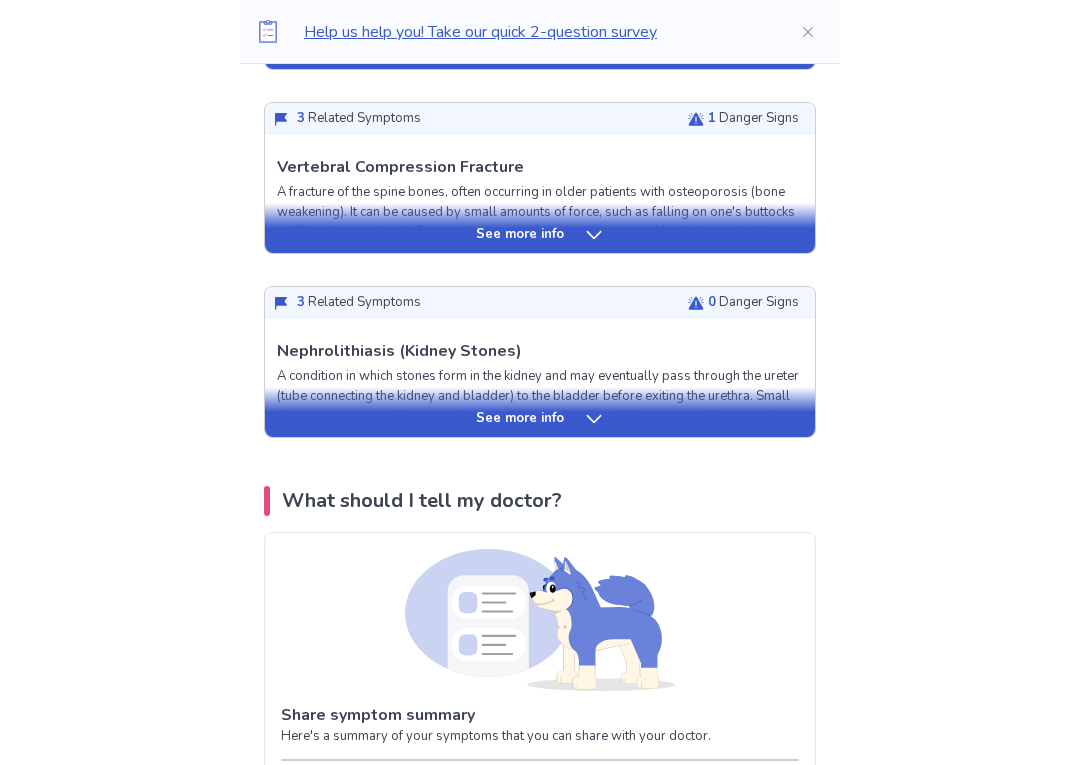 scroll, scrollTop: 1451, scrollLeft: 0, axis: vertical 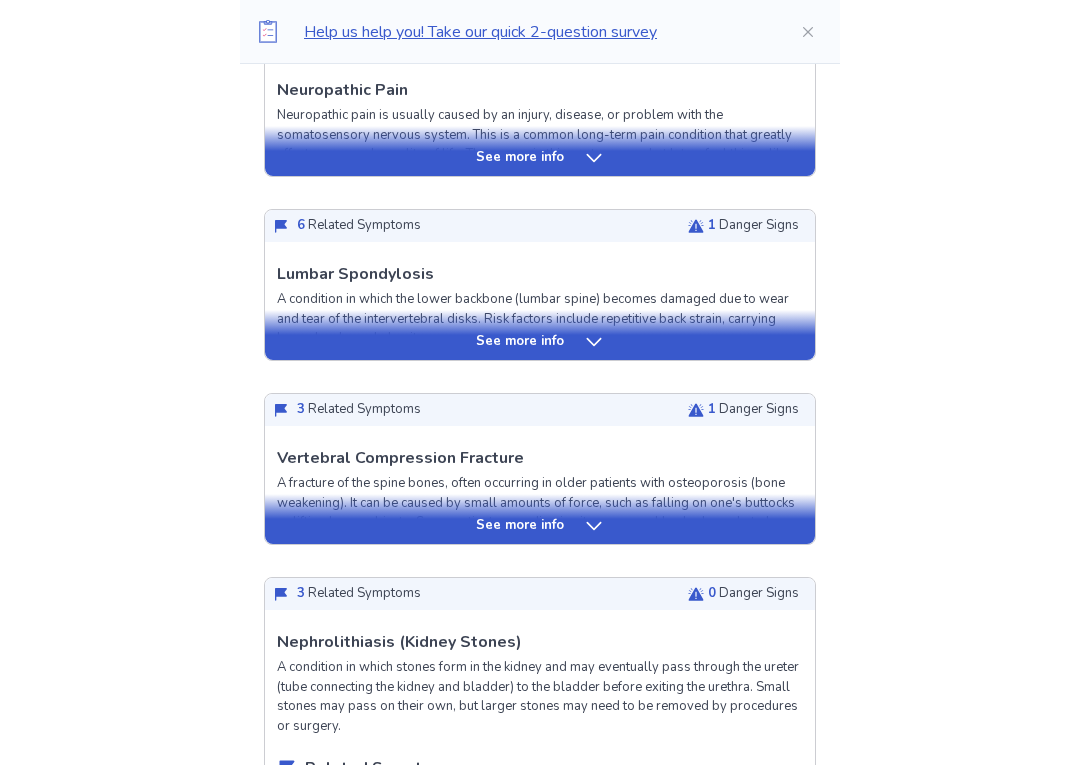 click on "See more info" at bounding box center [540, 342] 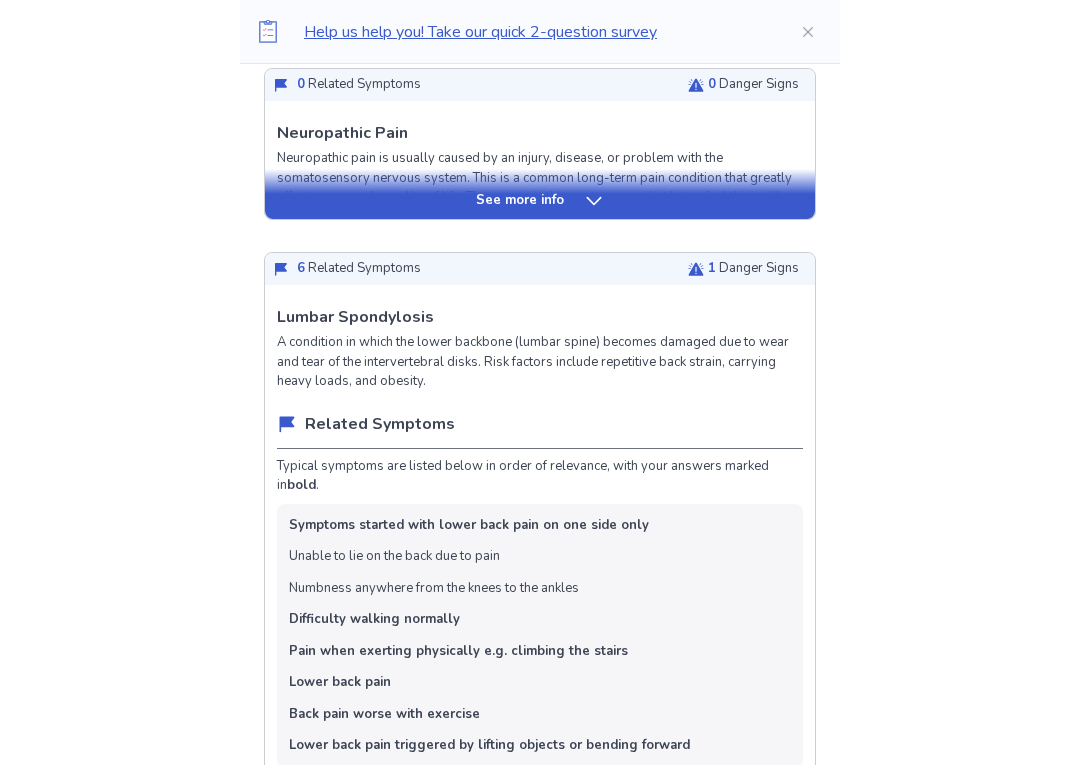 scroll, scrollTop: 1094, scrollLeft: 0, axis: vertical 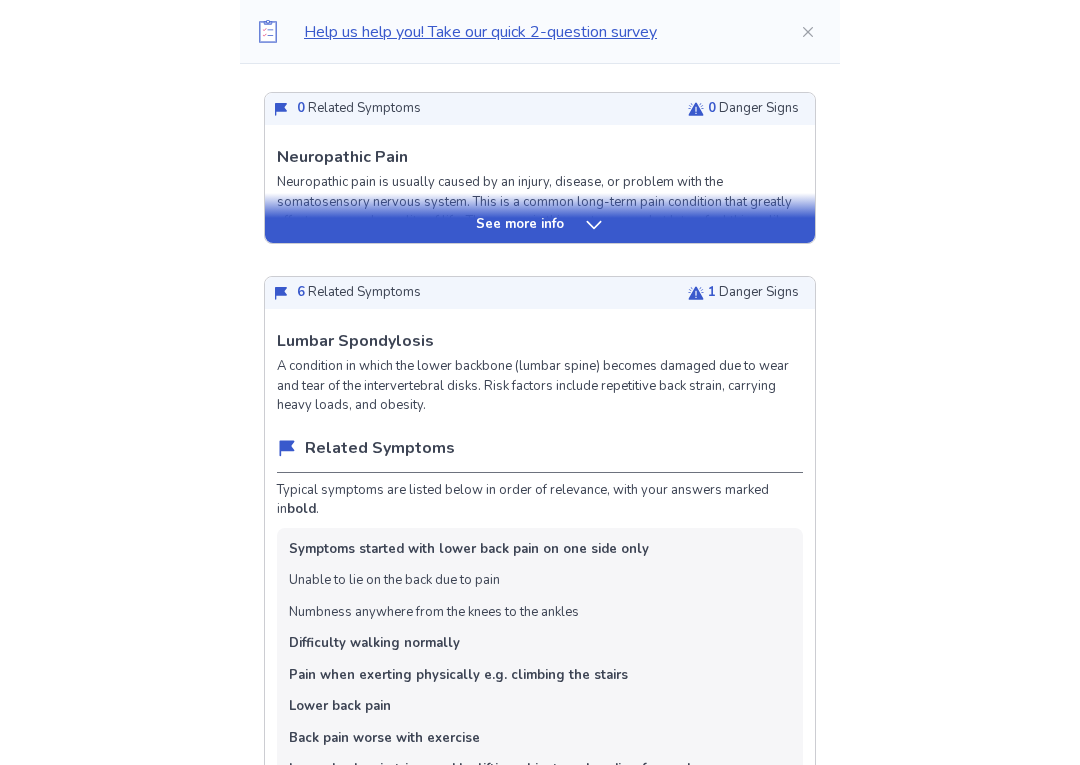 copy on "Lumbar Spondylosis" 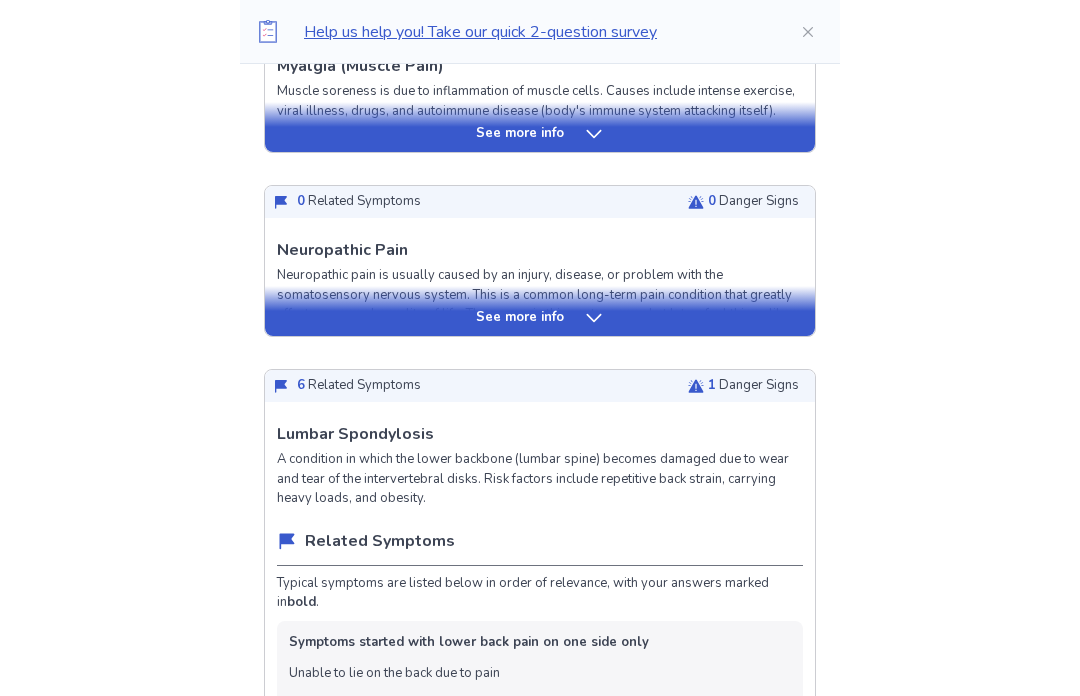 scroll, scrollTop: 980, scrollLeft: 0, axis: vertical 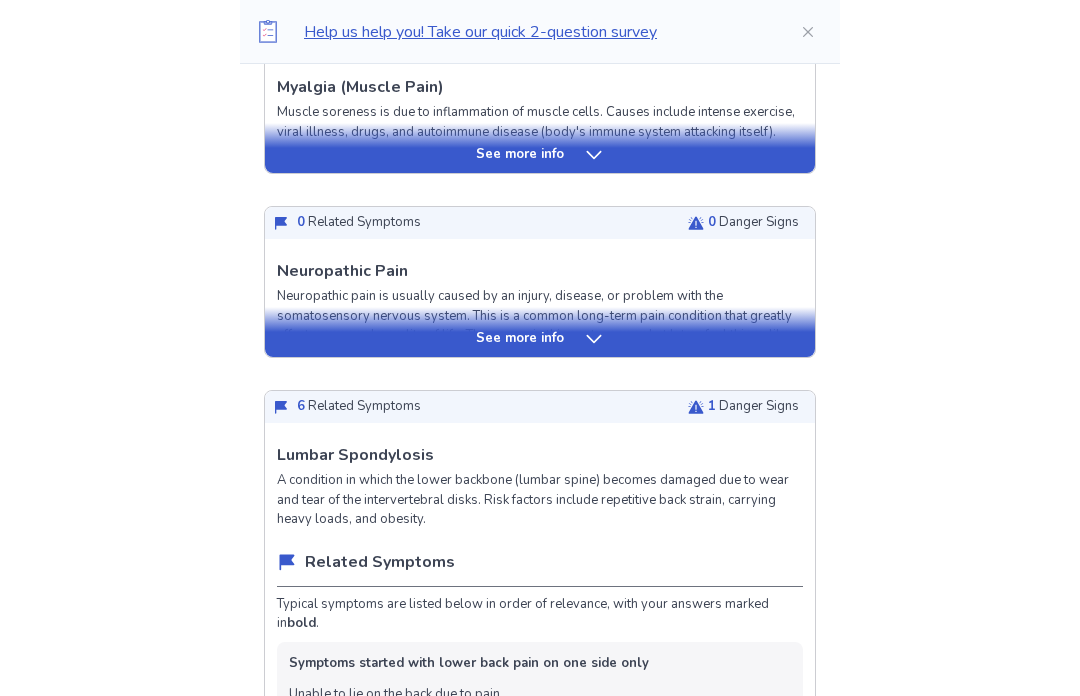 click on "See more info" at bounding box center (540, 339) 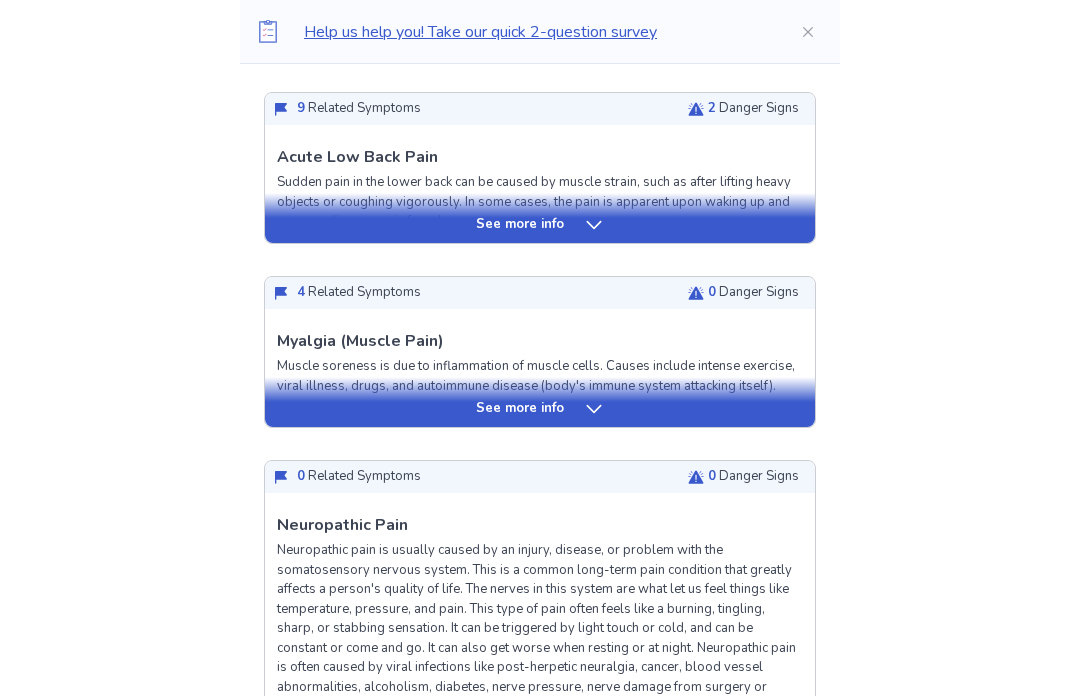 scroll, scrollTop: 719, scrollLeft: 0, axis: vertical 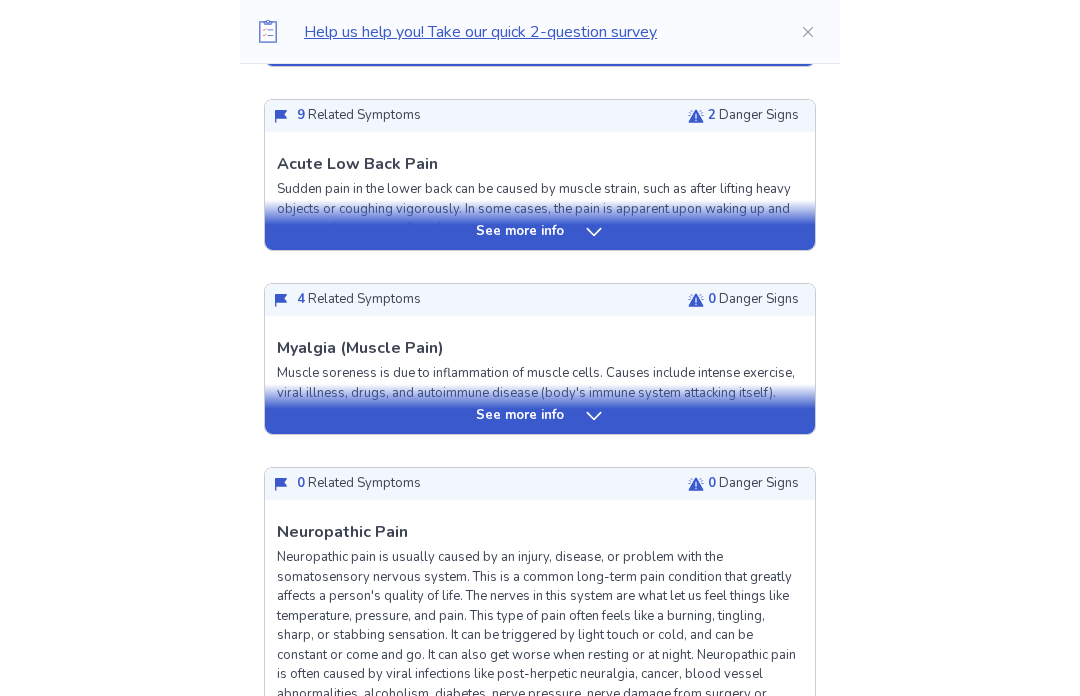 click on "See more info" at bounding box center [540, 232] 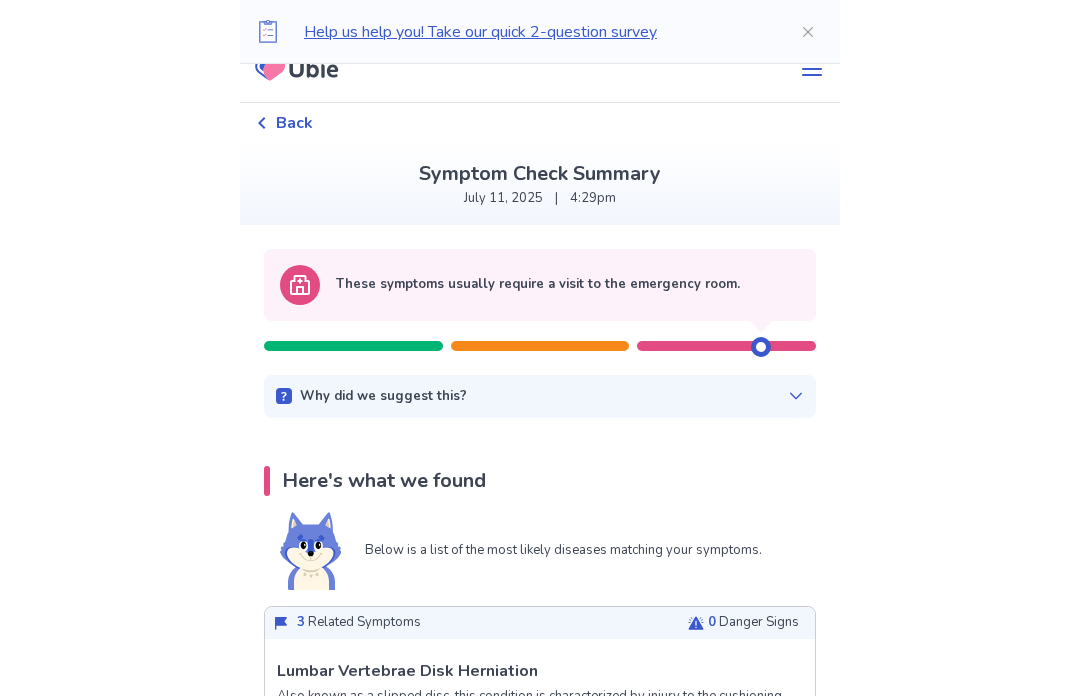 scroll, scrollTop: 0, scrollLeft: 0, axis: both 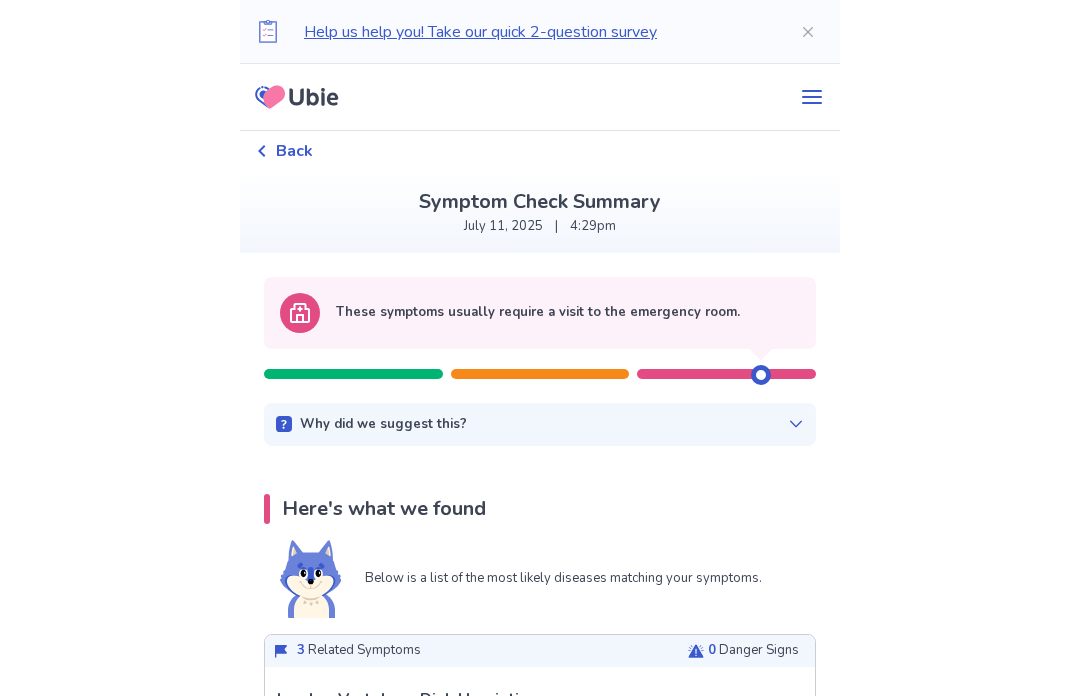 click on "Why did we suggest this? This suggestion is based on the severity level of a few of   your symptoms  listed below: Symptoms from your responses
Worsening back pain" at bounding box center [540, 425] 